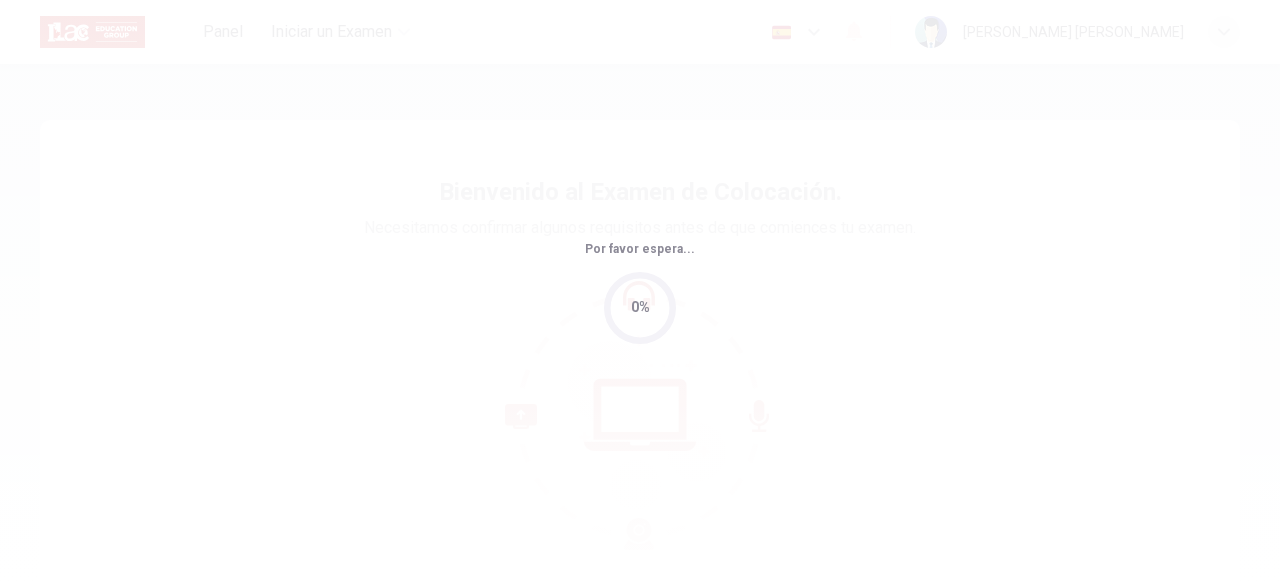 scroll, scrollTop: 0, scrollLeft: 0, axis: both 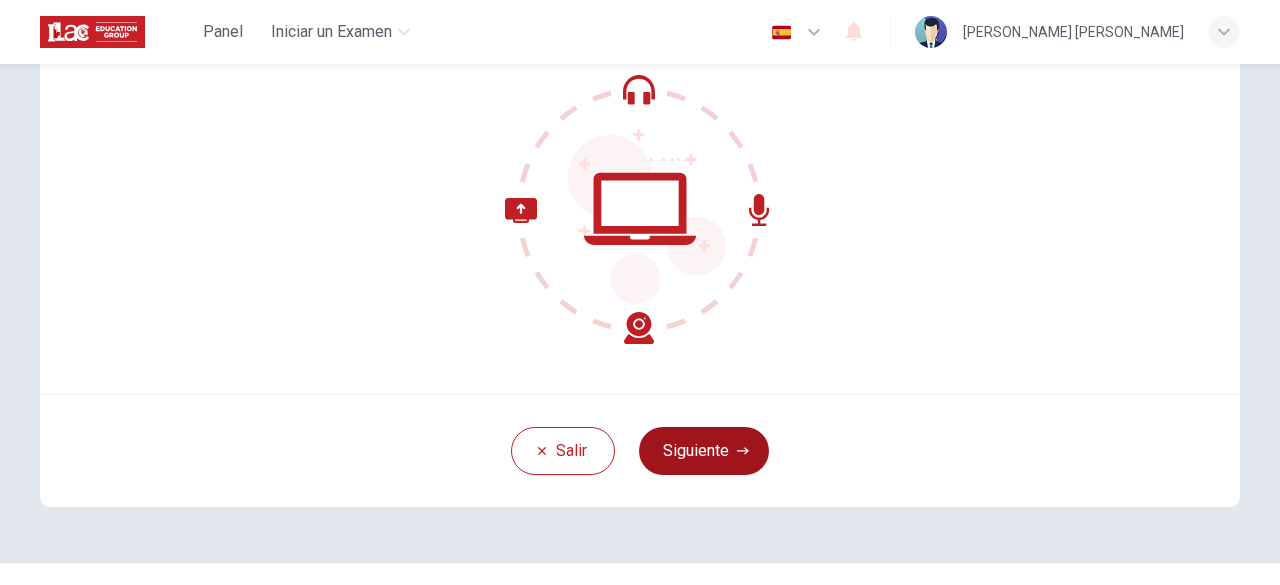 click on "Siguiente" at bounding box center (704, 451) 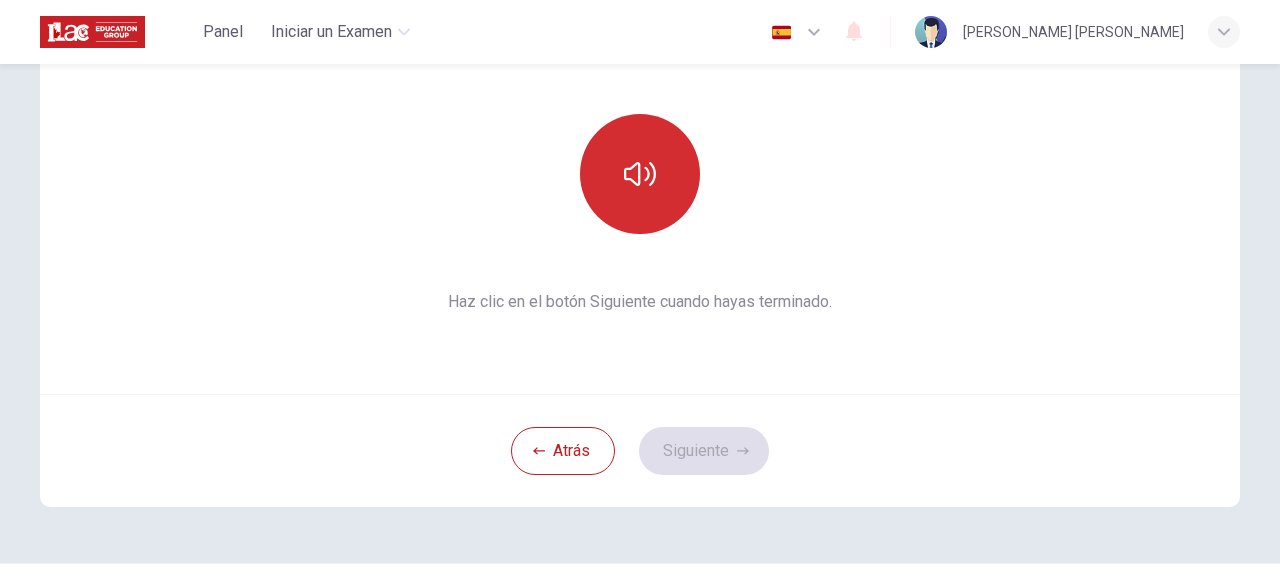 click 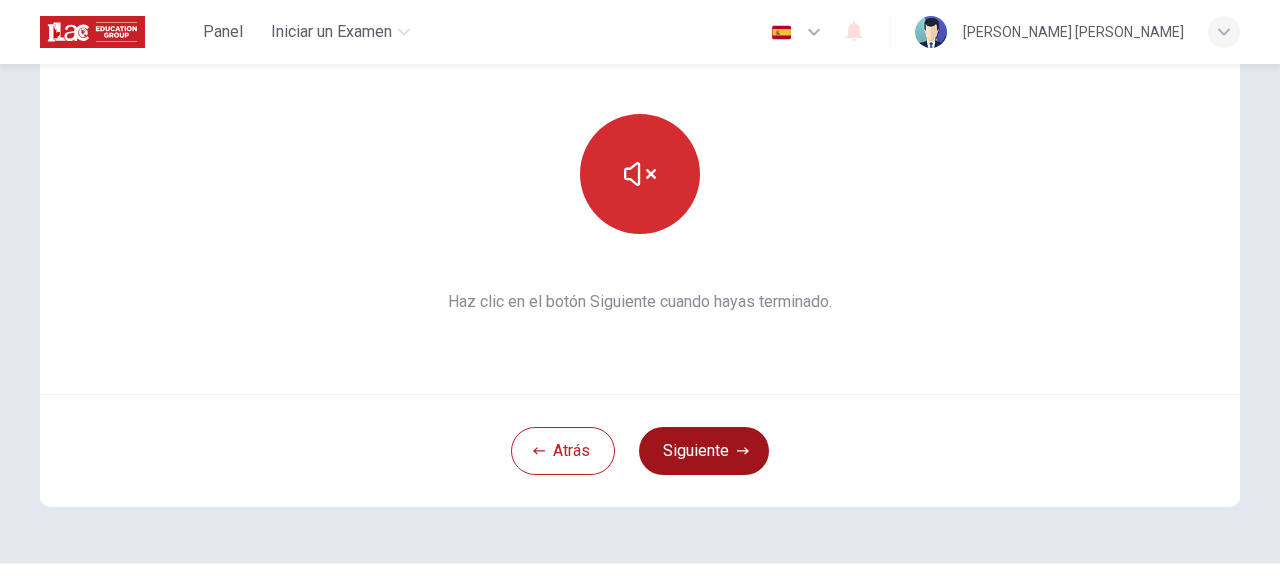click 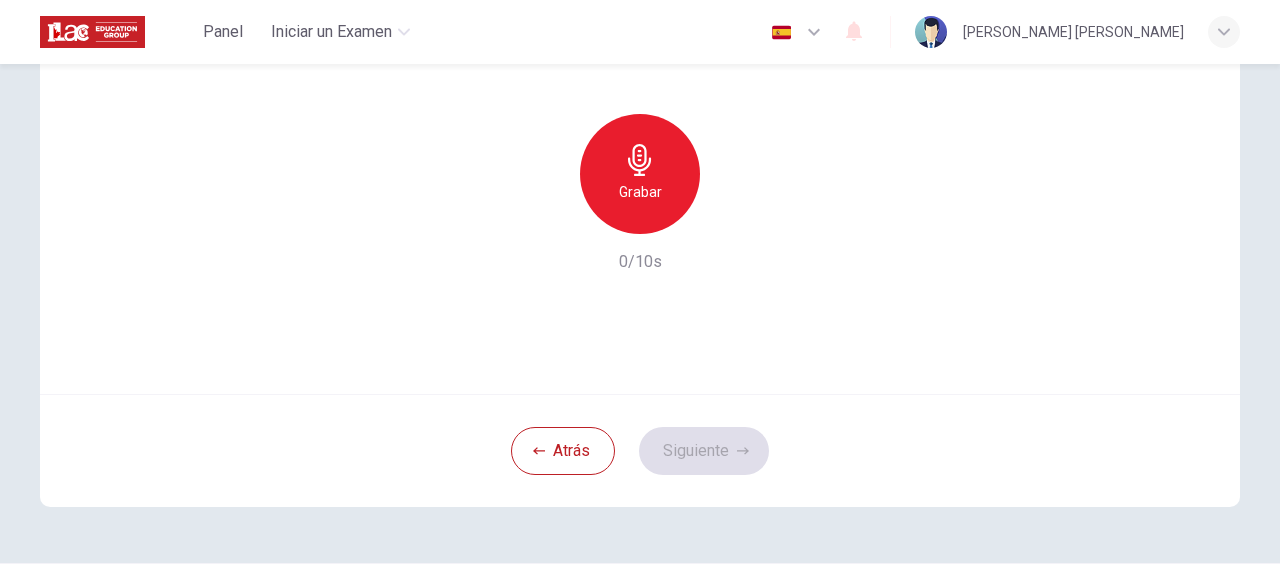 click 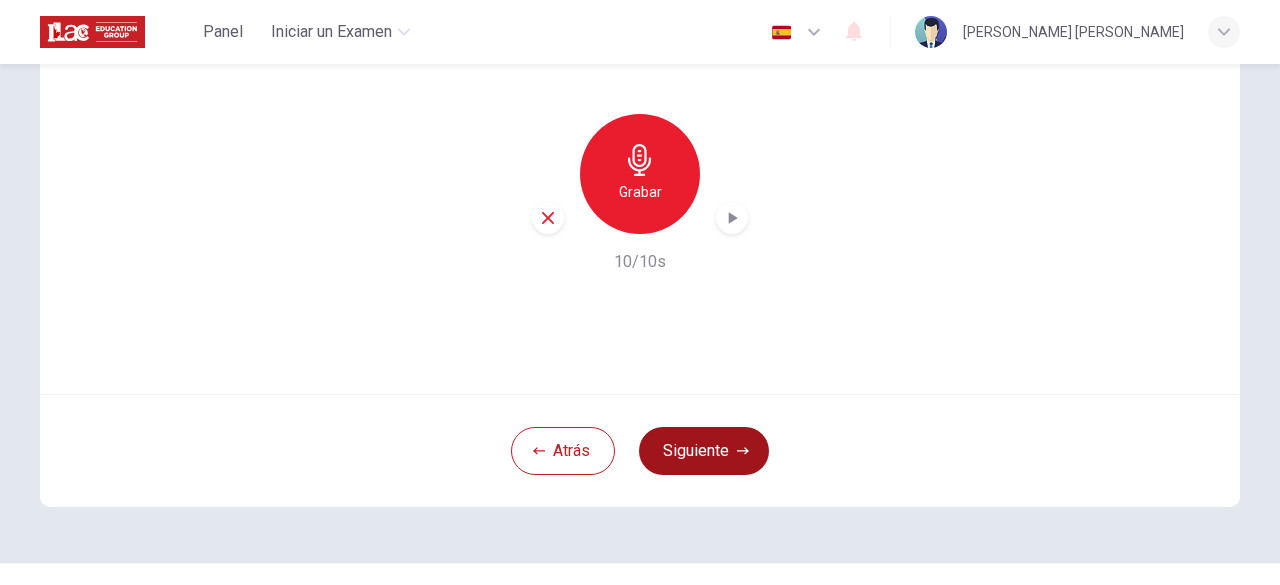 click 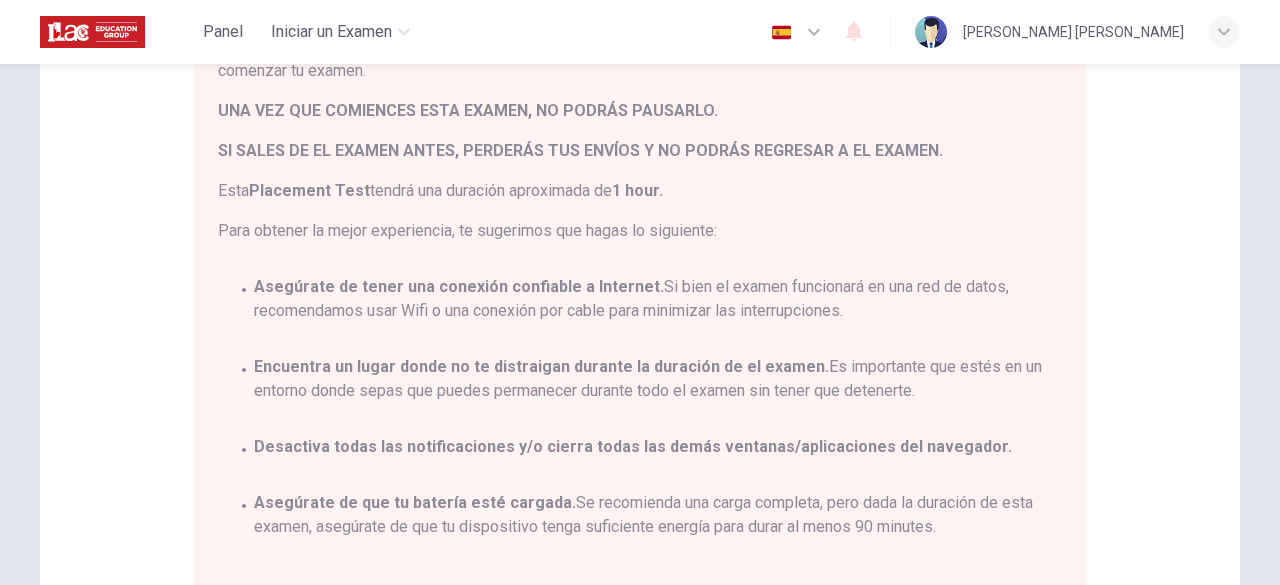 scroll, scrollTop: 258, scrollLeft: 0, axis: vertical 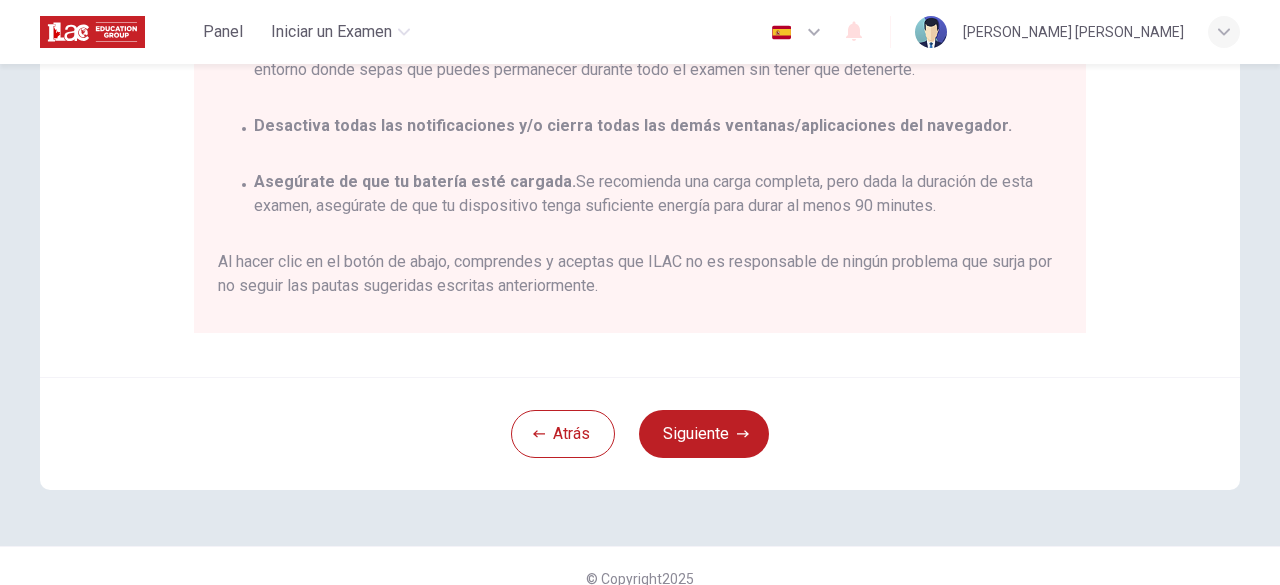 click on "Siguiente" at bounding box center [704, 434] 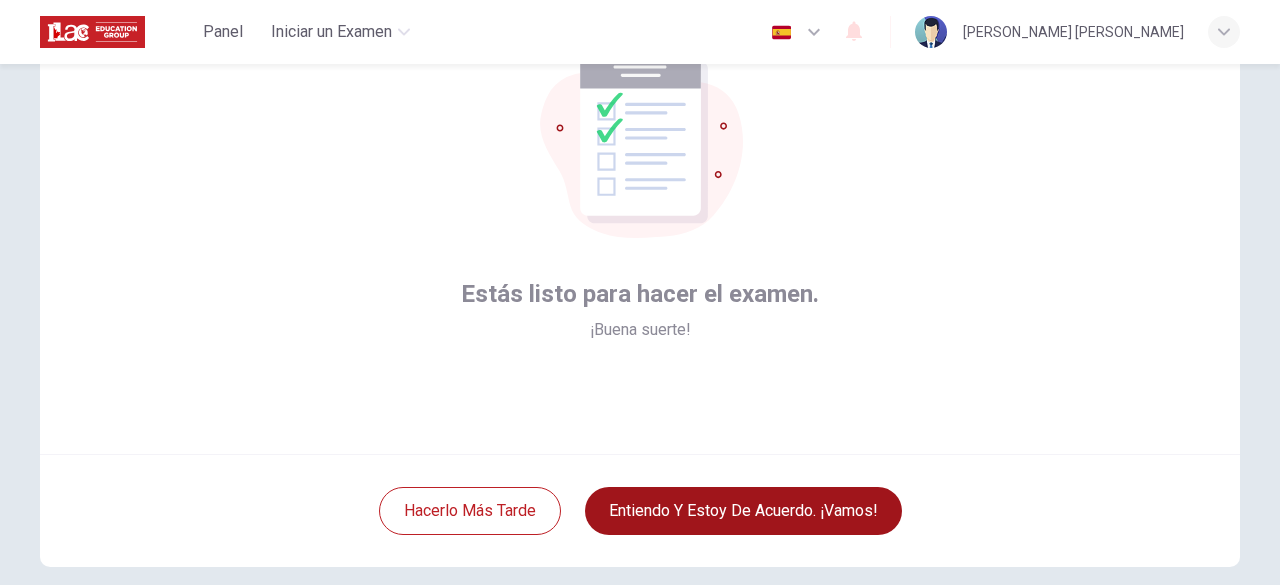 scroll, scrollTop: 144, scrollLeft: 0, axis: vertical 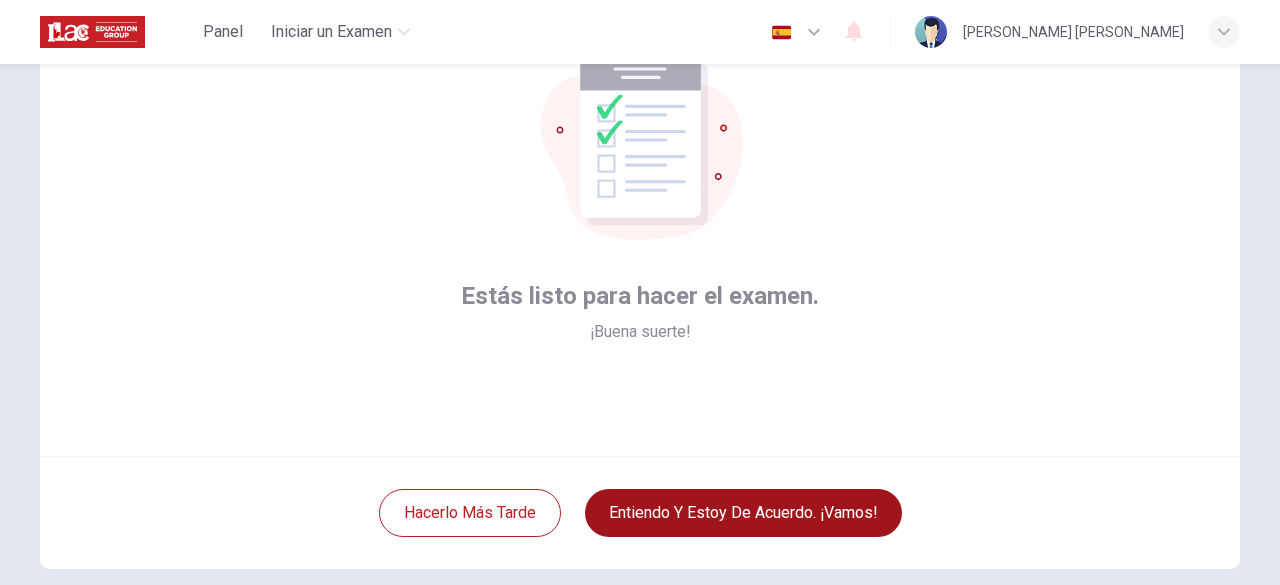 click on "Entiendo y estoy de acuerdo. ¡Vamos!" at bounding box center (743, 513) 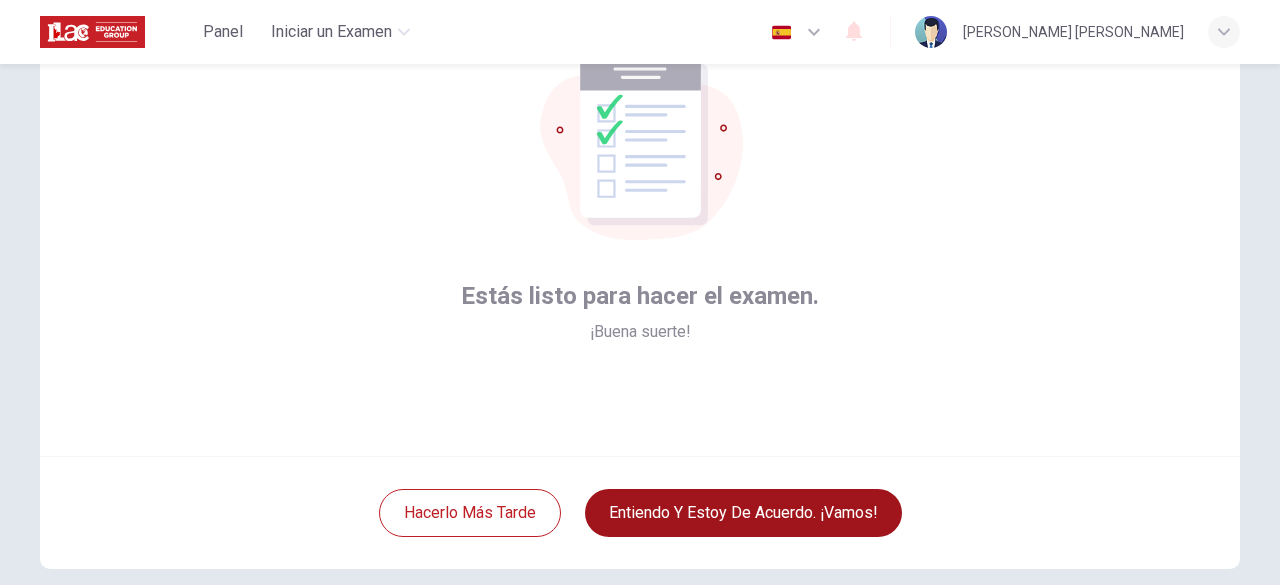 click on "Entiendo y estoy de acuerdo. ¡Vamos!" at bounding box center (743, 513) 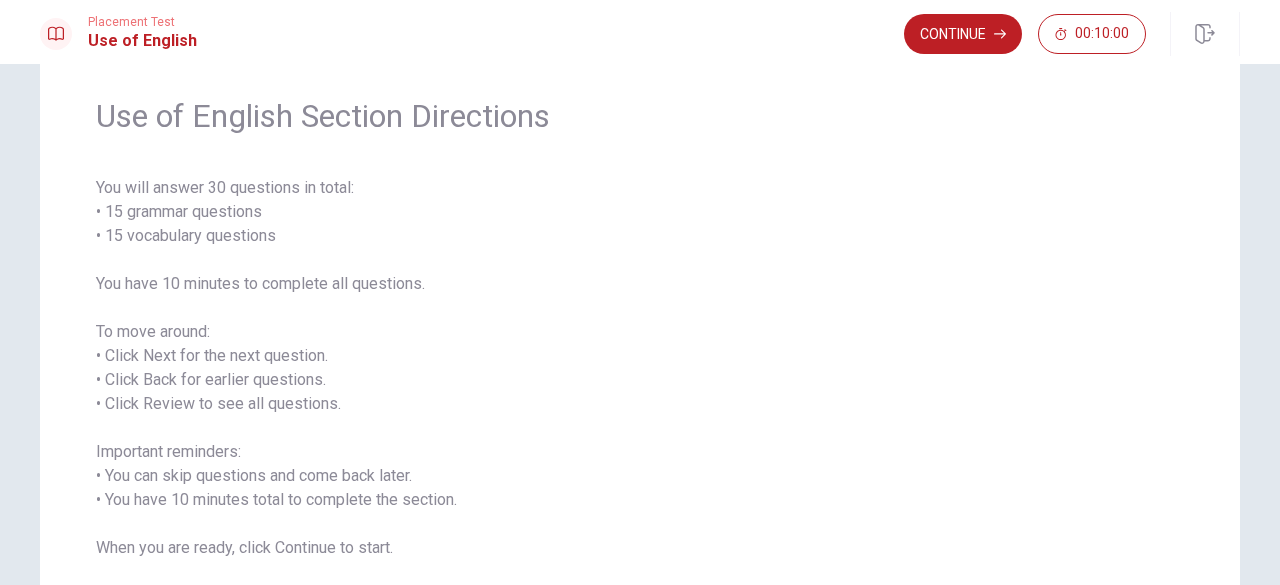 scroll, scrollTop: 0, scrollLeft: 0, axis: both 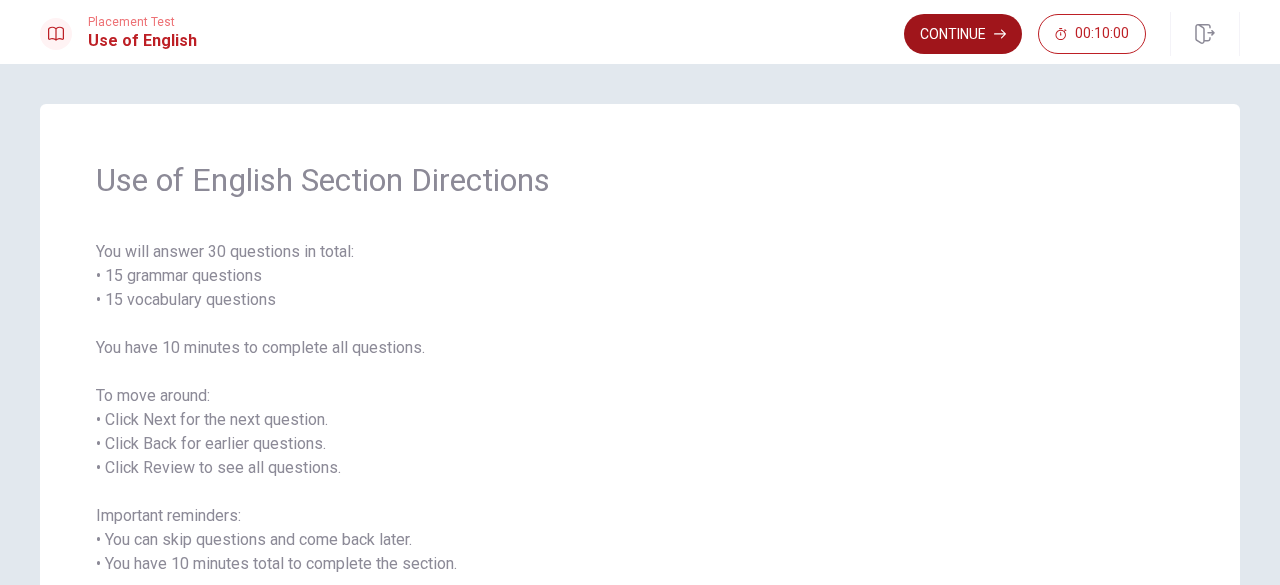 click on "Continue" at bounding box center [963, 34] 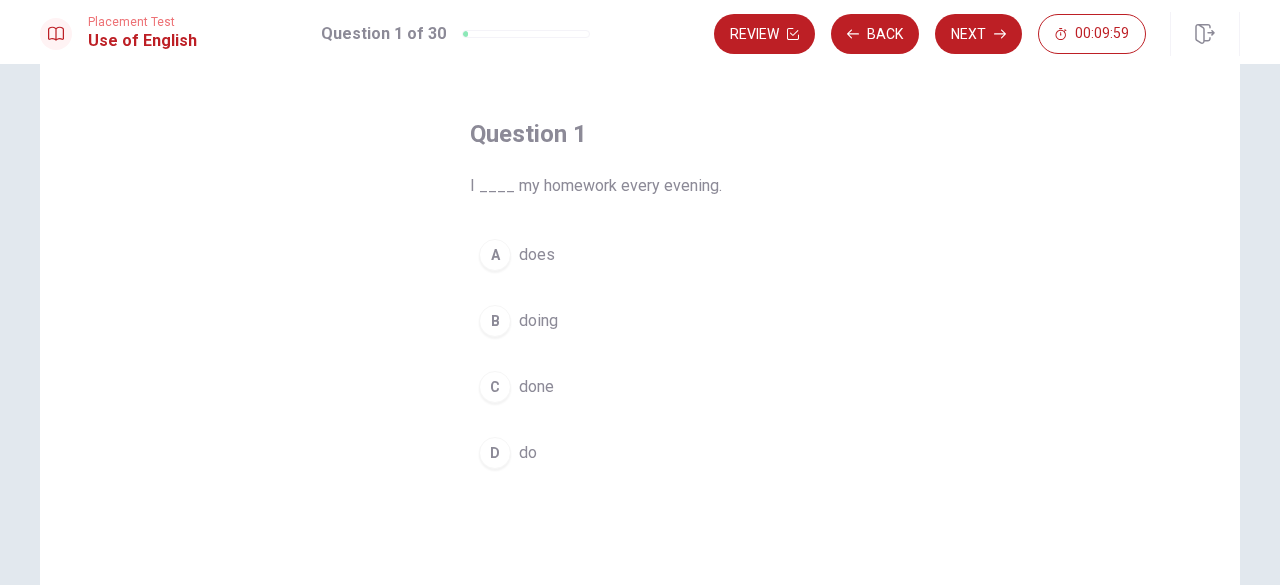 scroll, scrollTop: 69, scrollLeft: 0, axis: vertical 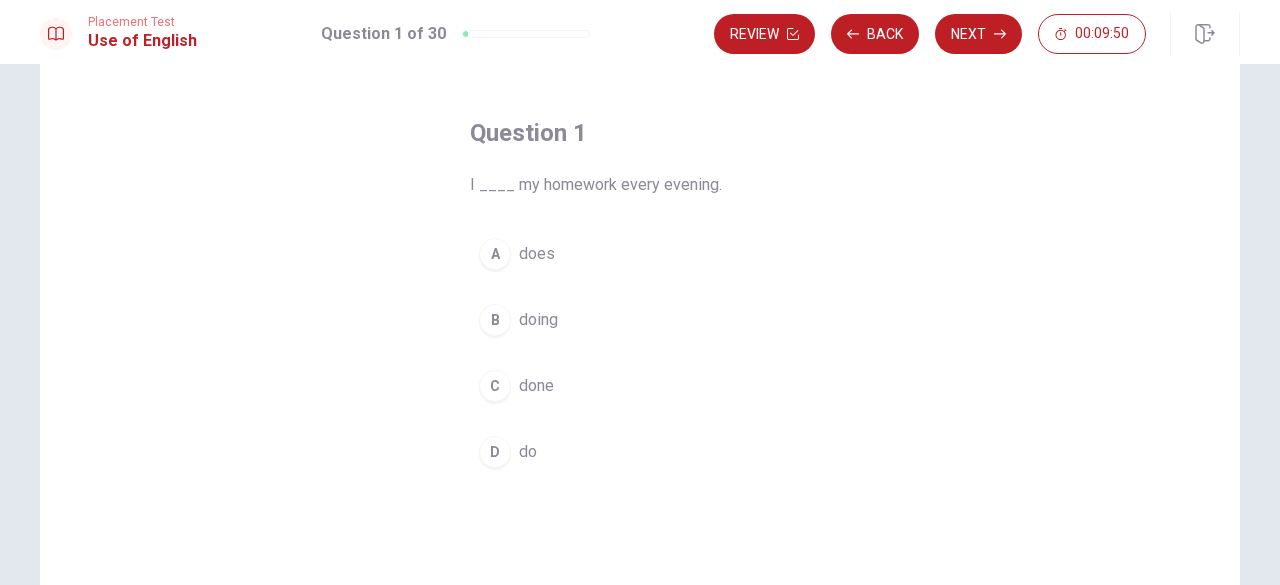 click on "D" at bounding box center (495, 452) 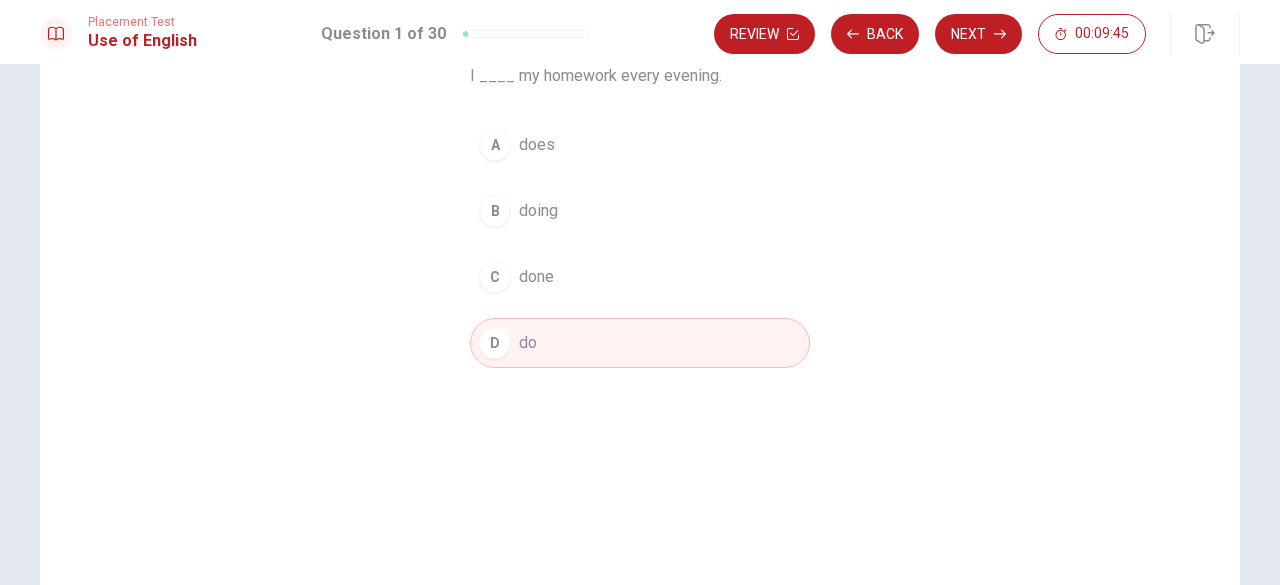 scroll, scrollTop: 146, scrollLeft: 0, axis: vertical 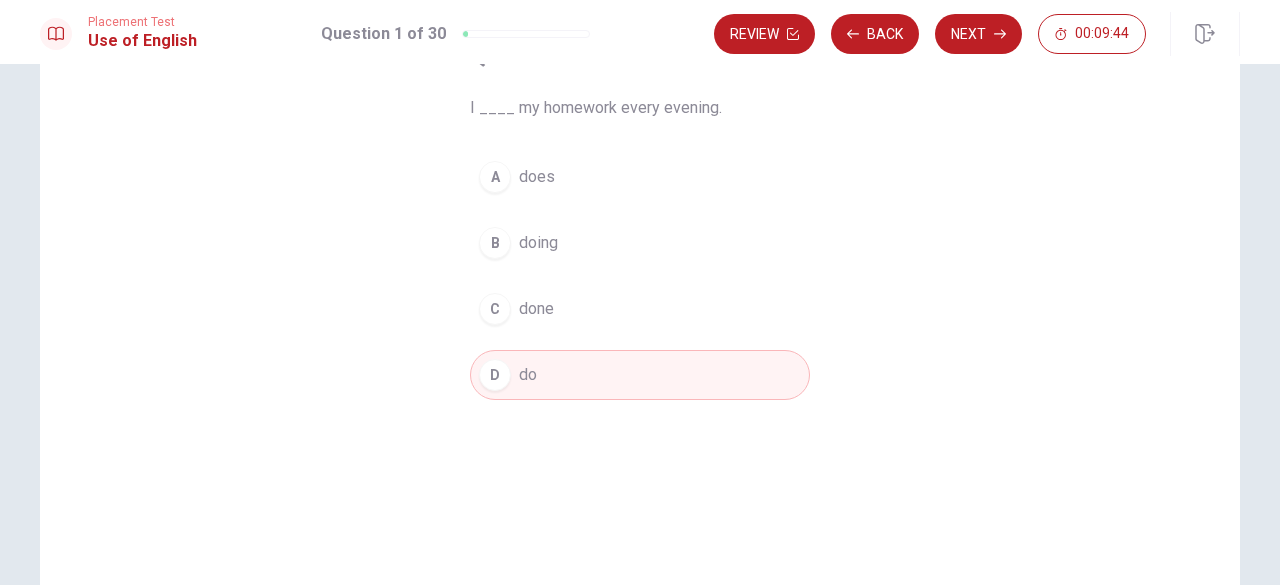 click on "does" at bounding box center (537, 177) 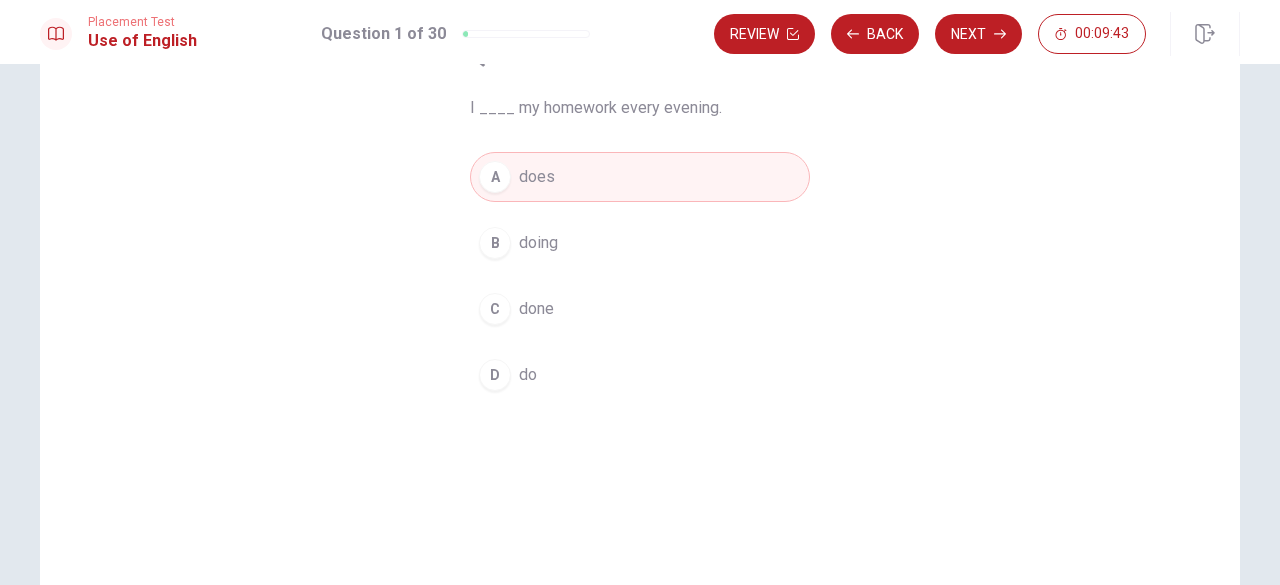 click on "do" at bounding box center [528, 375] 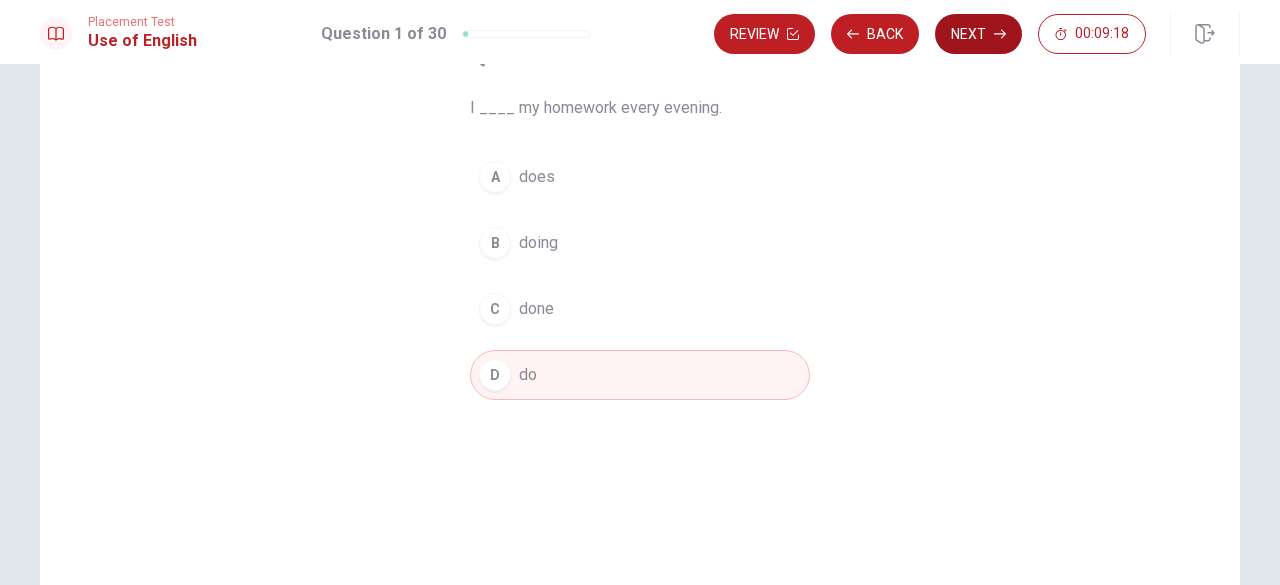 click 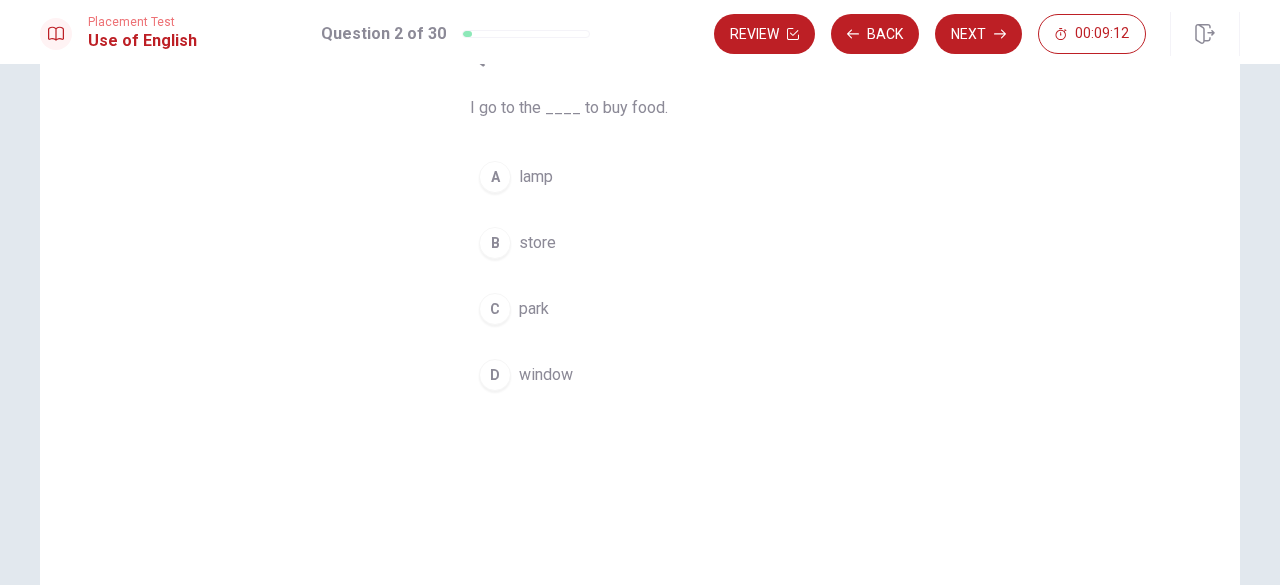 click on "B" at bounding box center [495, 243] 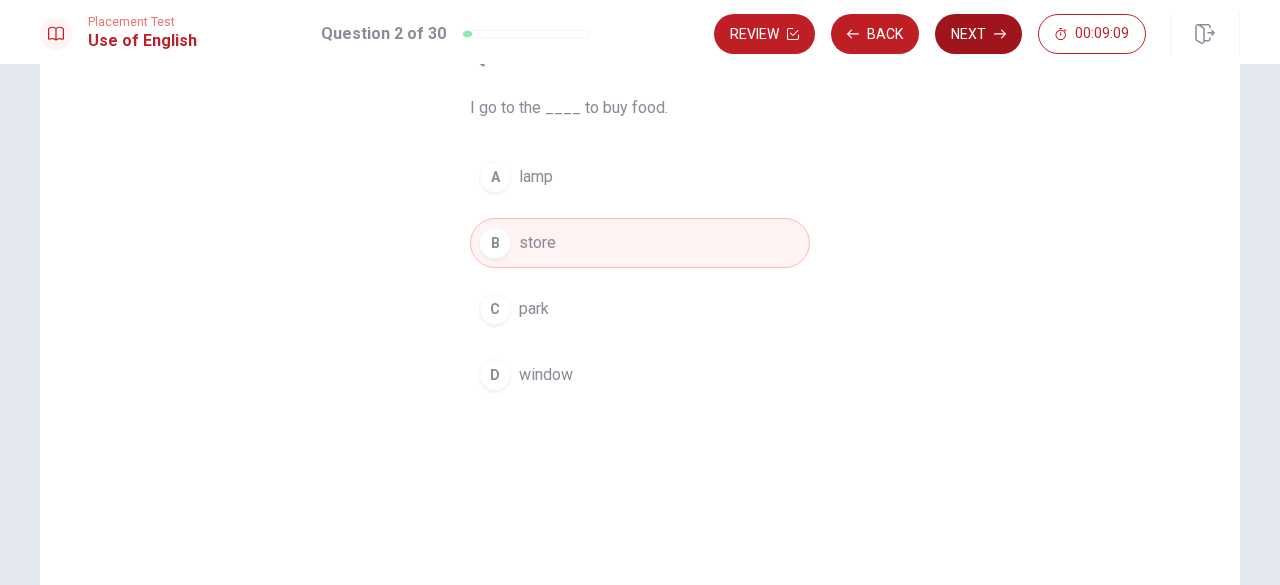click 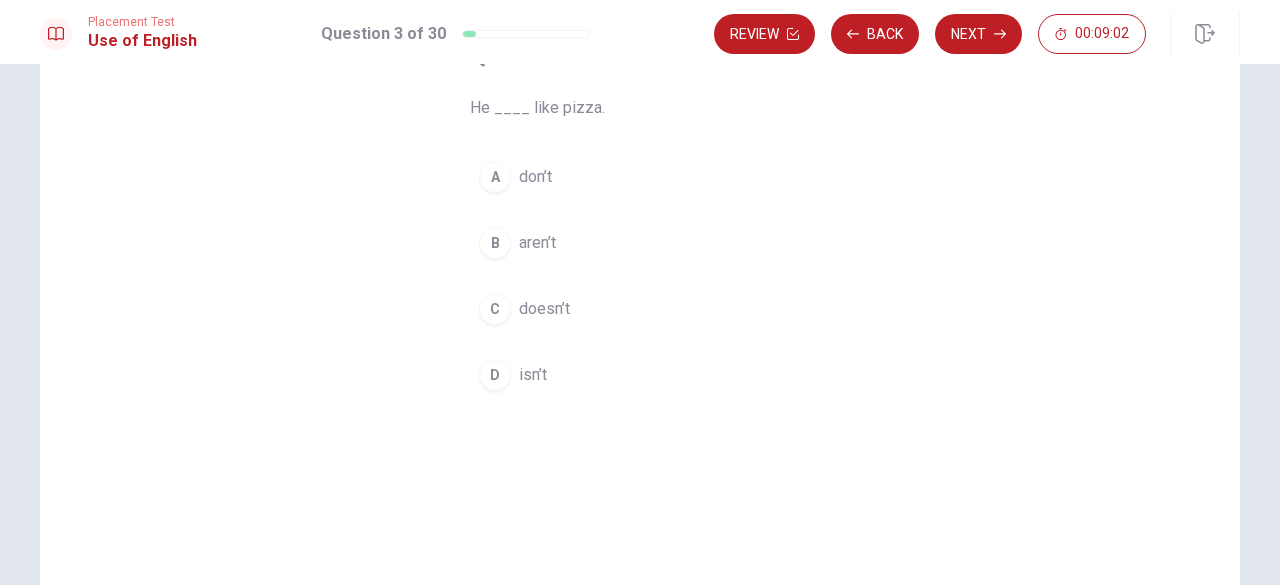 click on "C" at bounding box center [495, 309] 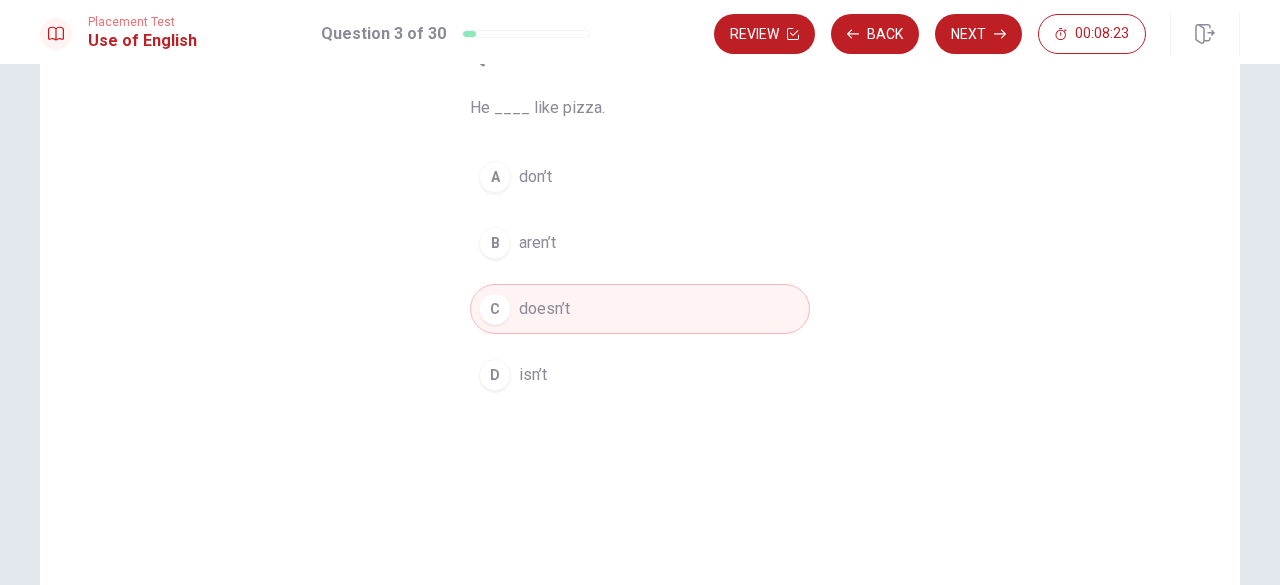 click on "D isn’t" at bounding box center [640, 375] 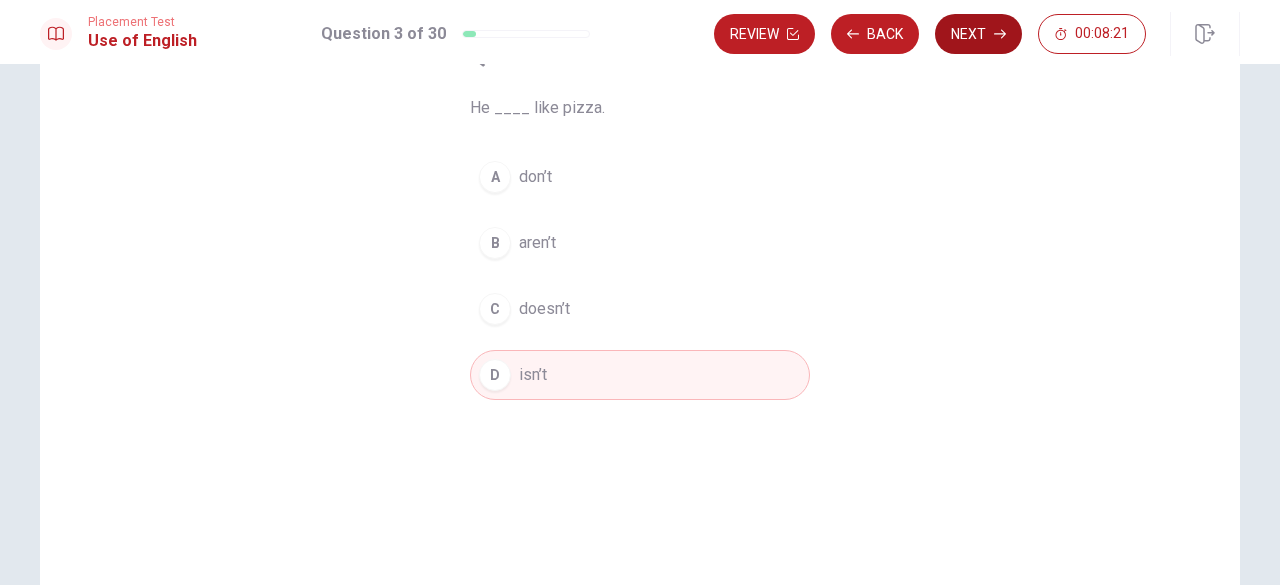 click 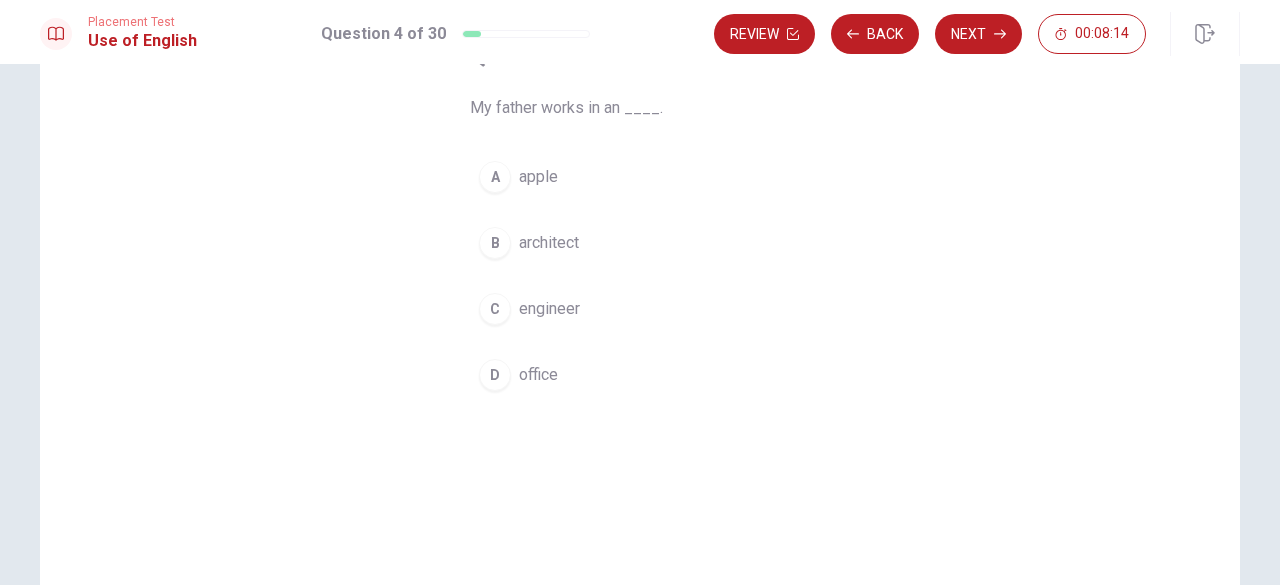 click on "office" at bounding box center [538, 375] 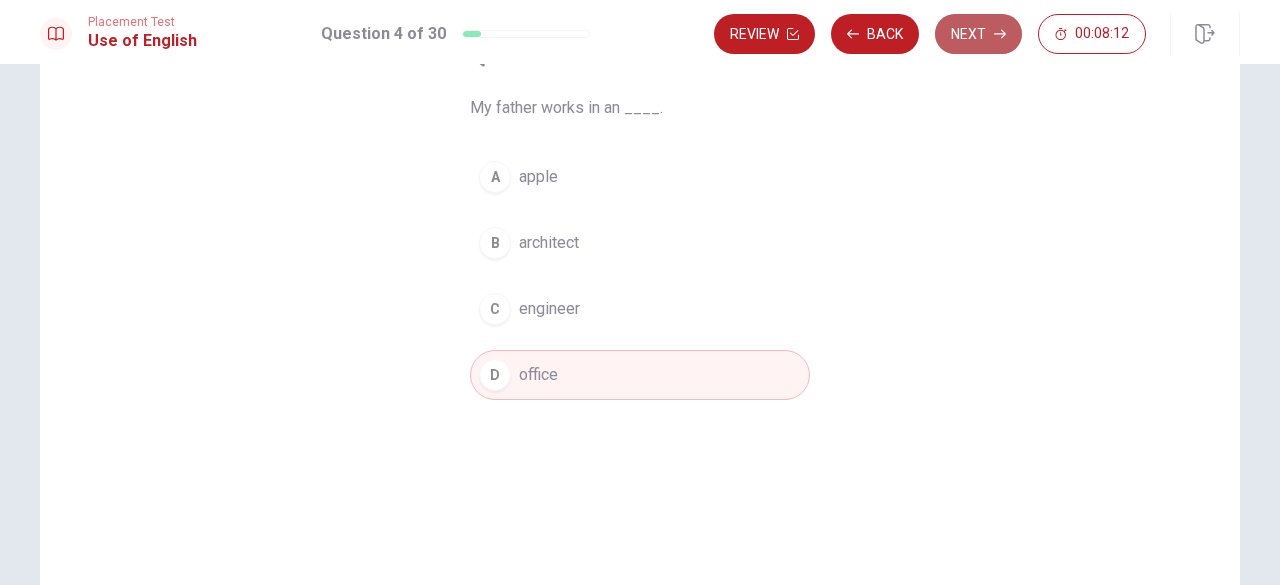 click on "Next" at bounding box center [978, 34] 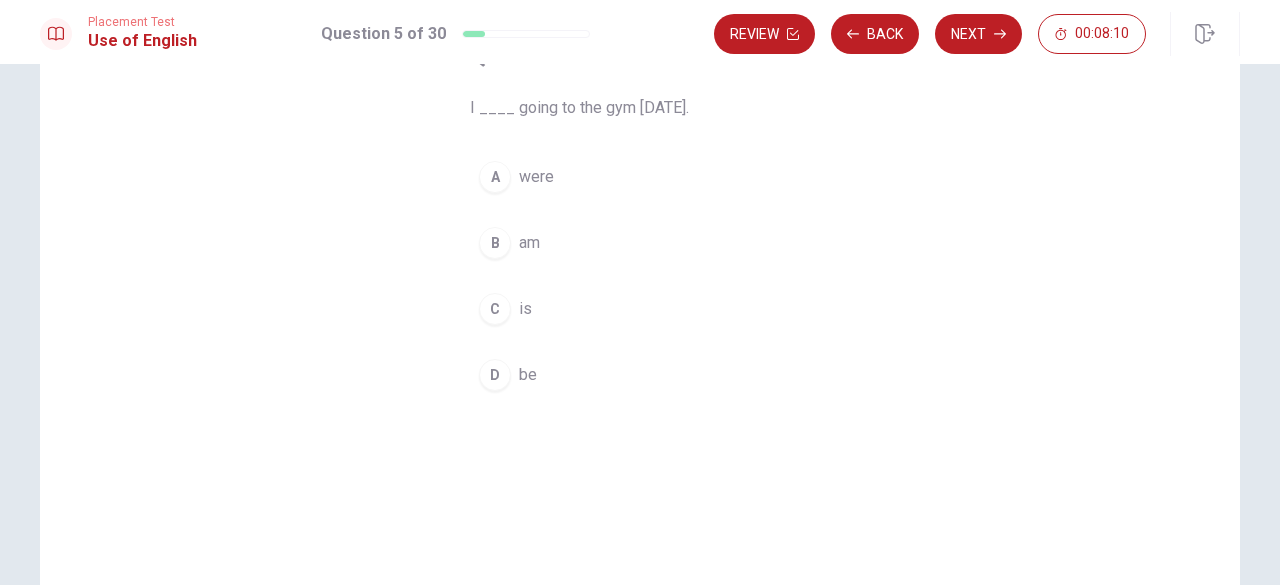 click on "B am" at bounding box center (640, 243) 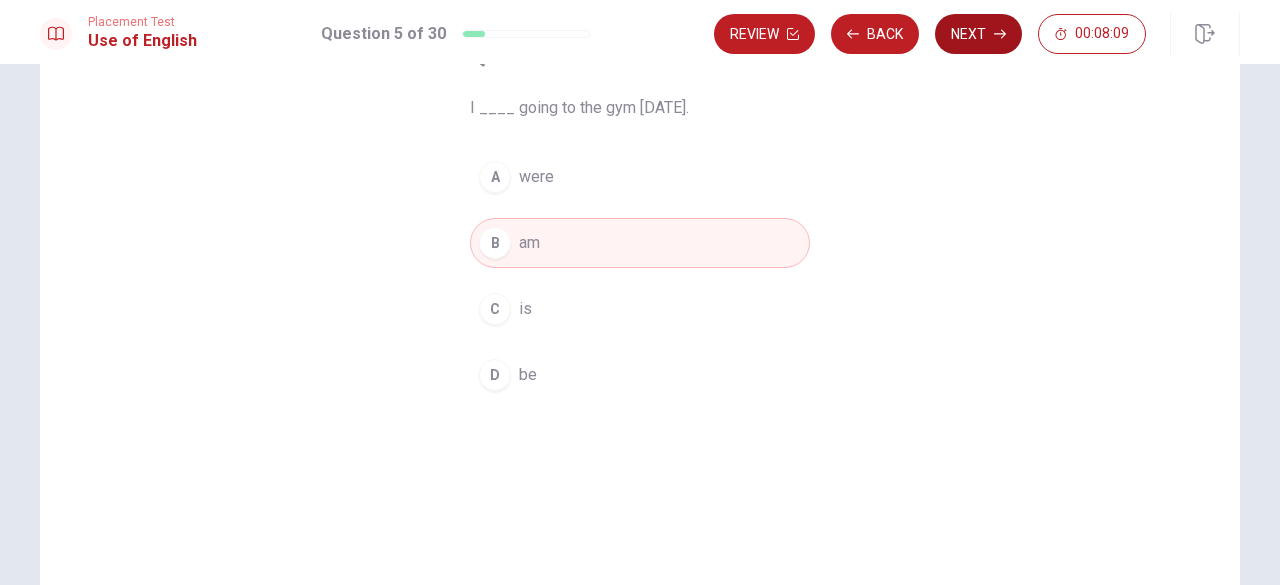 click on "Next" at bounding box center [978, 34] 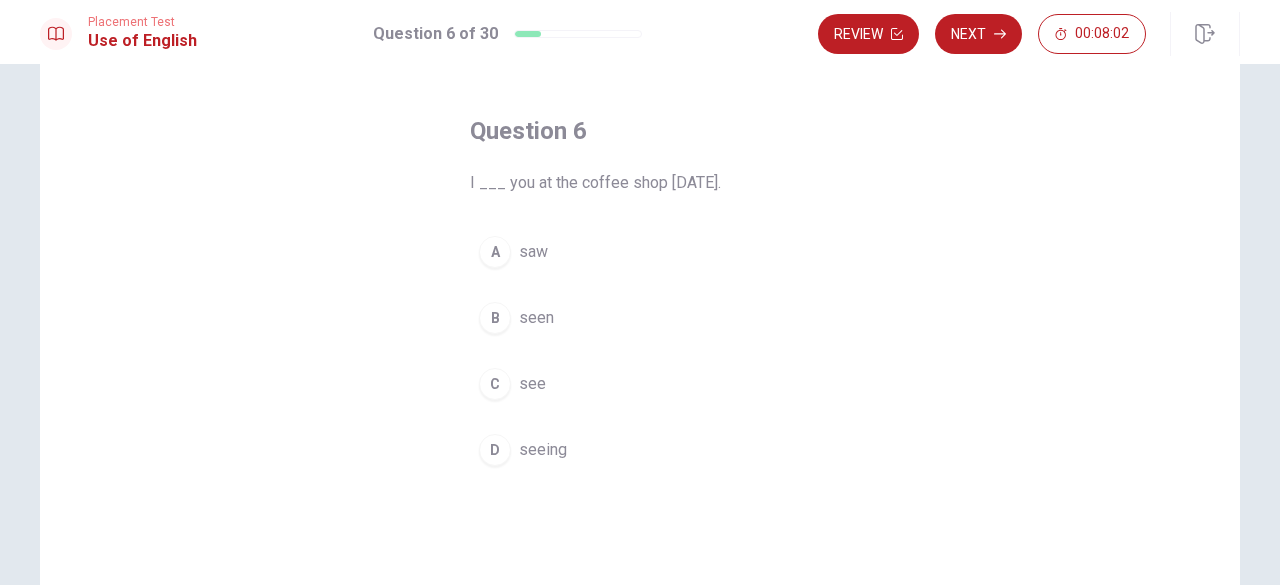 scroll, scrollTop: 93, scrollLeft: 0, axis: vertical 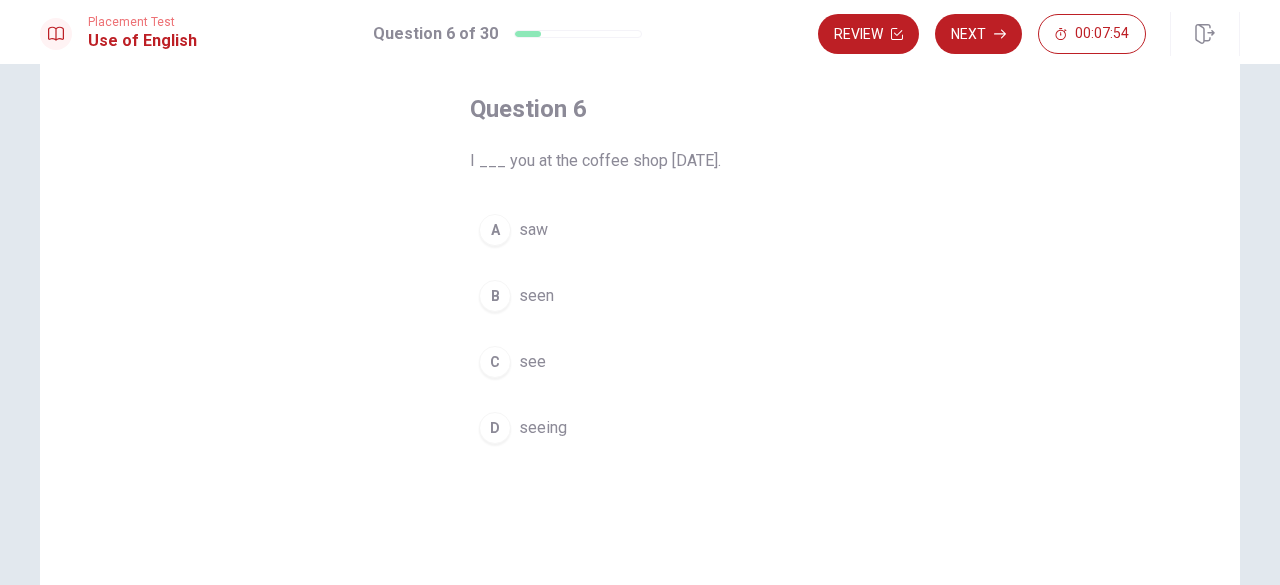click on "seen" at bounding box center (536, 296) 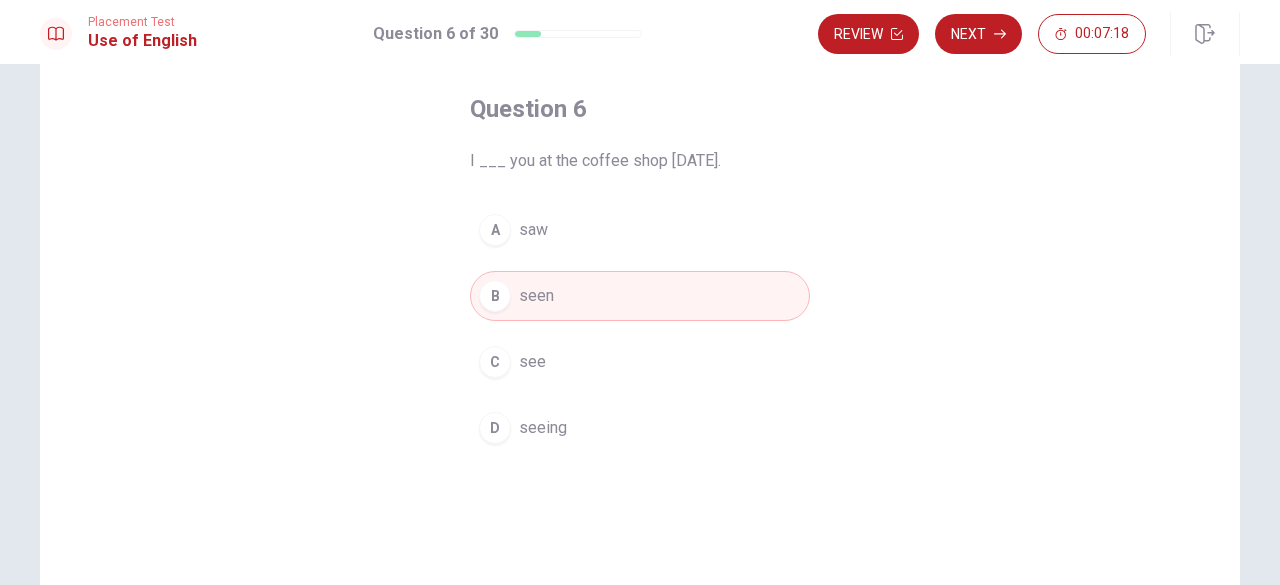 click on "A saw" at bounding box center (640, 230) 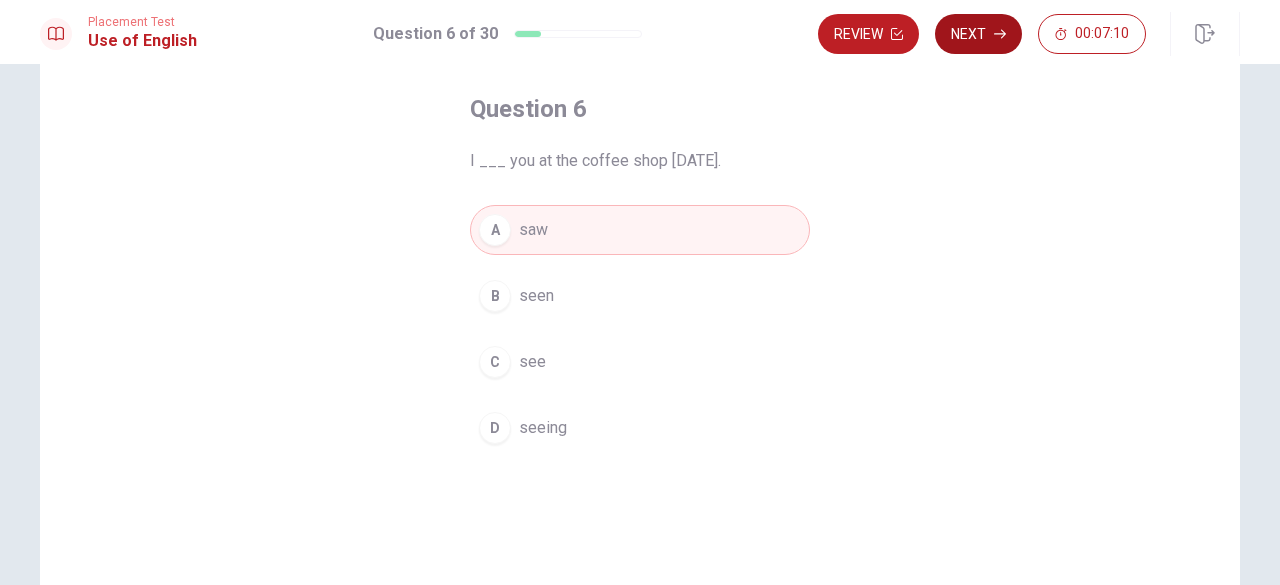 click 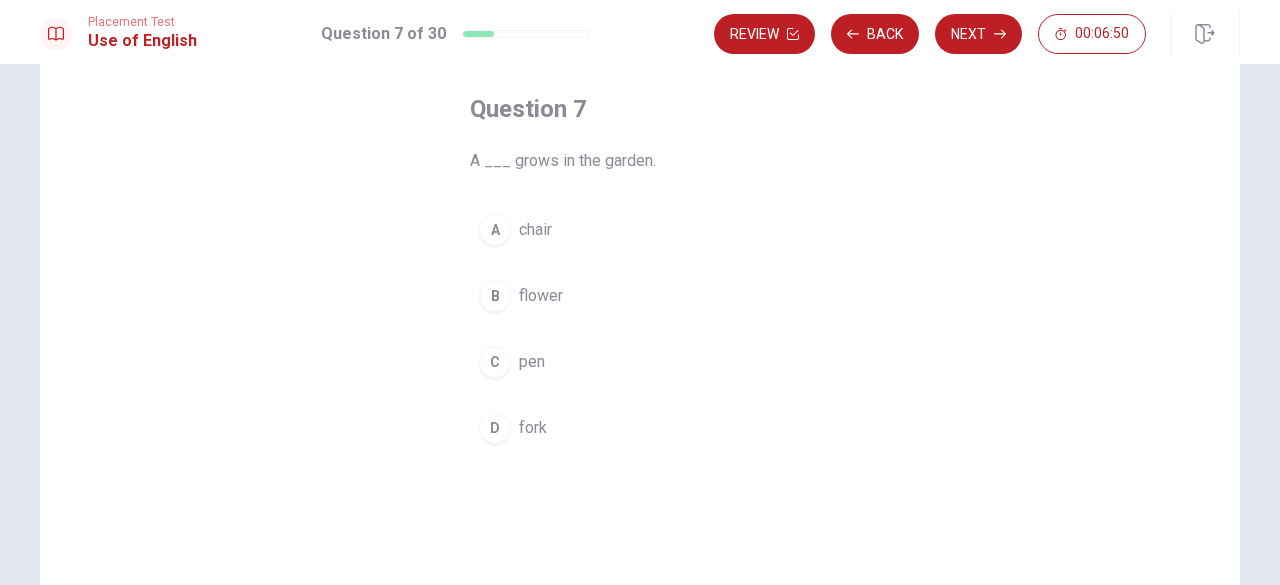click on "B" at bounding box center [495, 296] 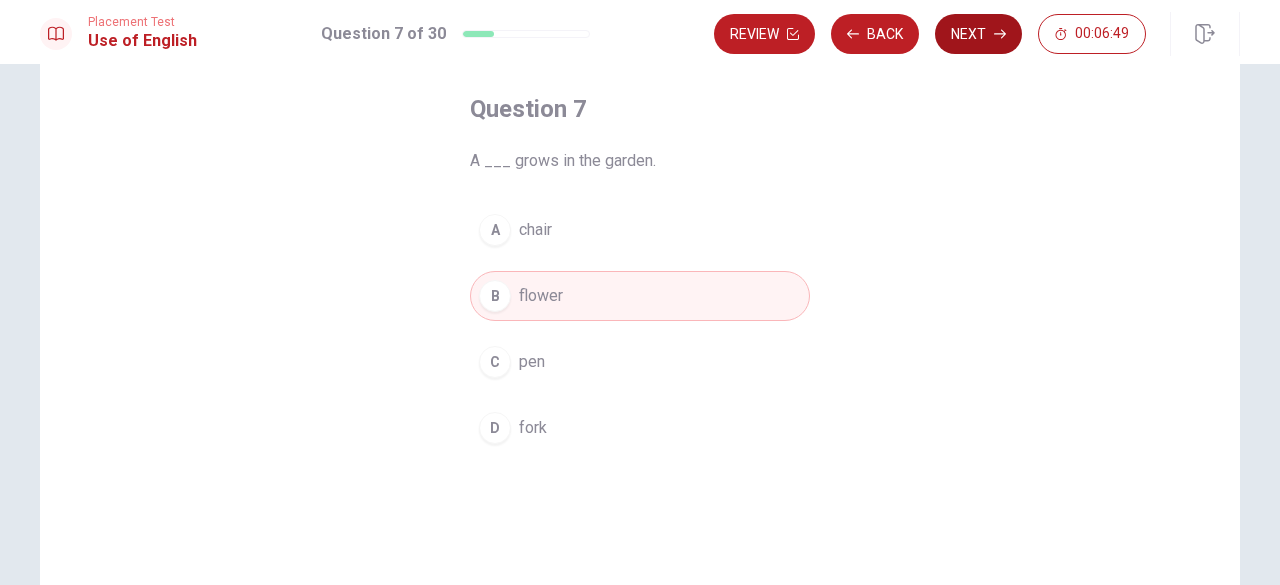 click 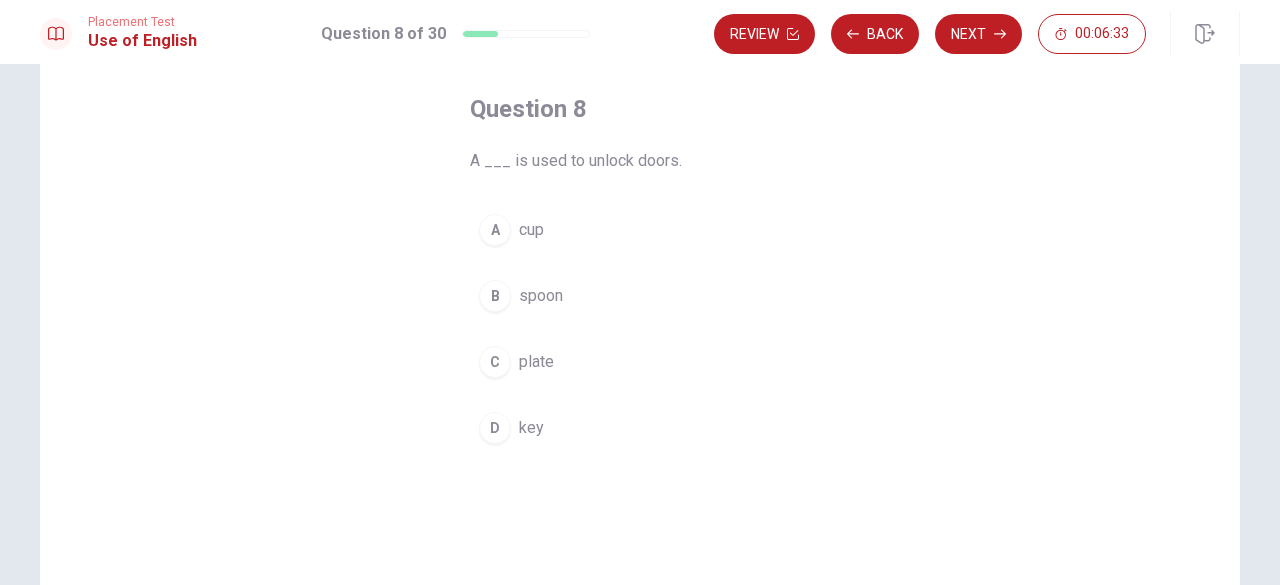 click on "key" at bounding box center [531, 428] 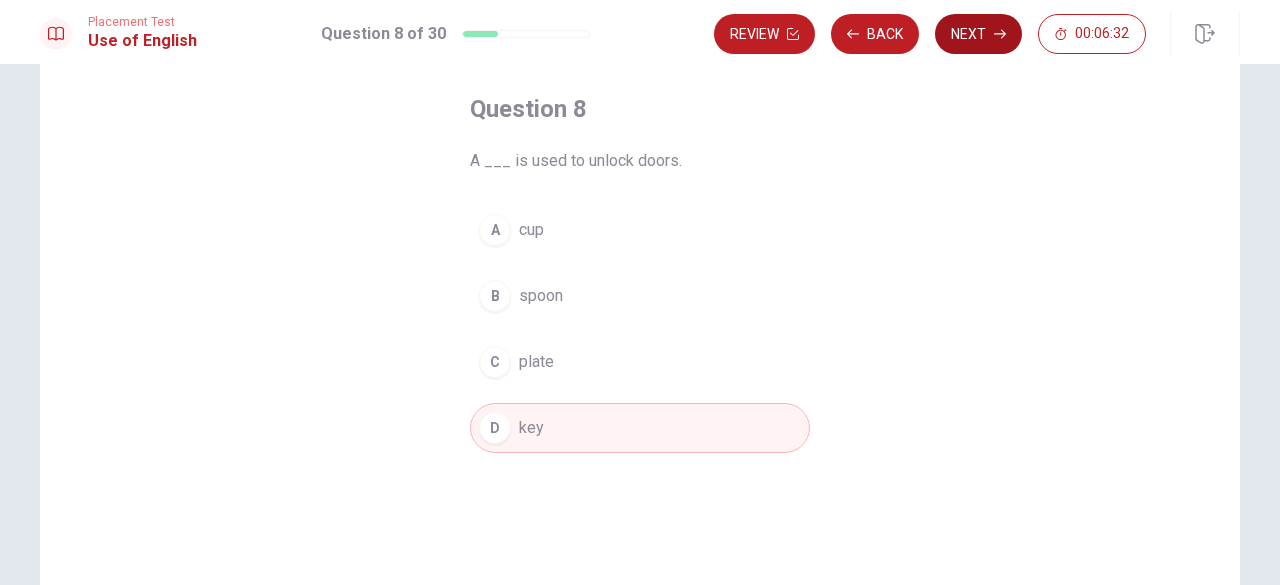 click 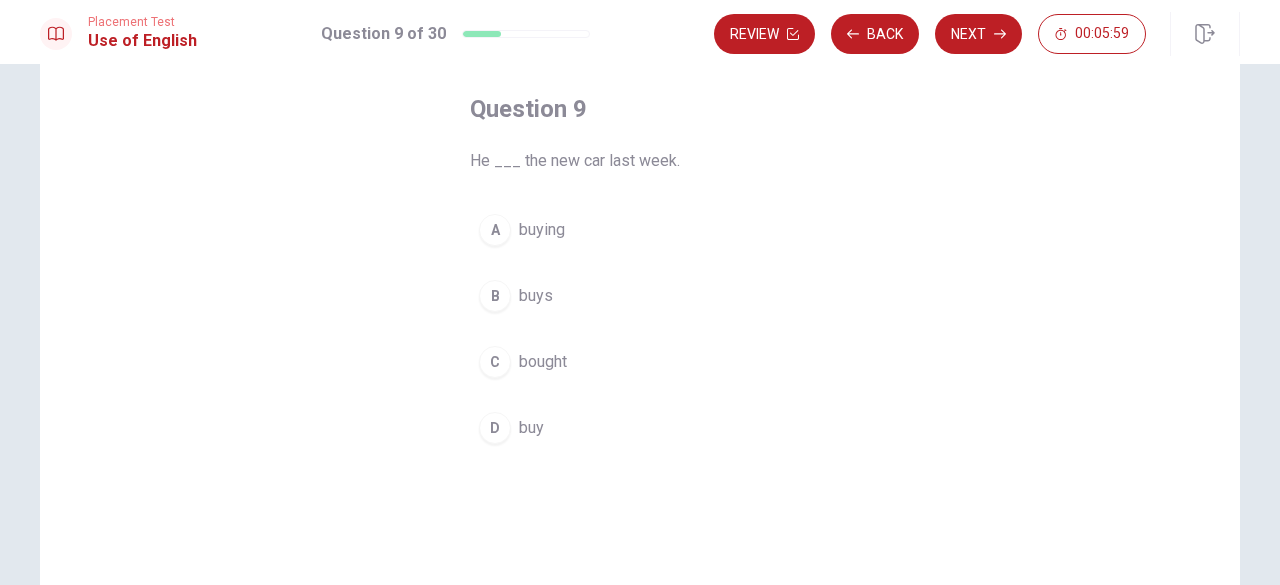 click on "bought" at bounding box center [543, 362] 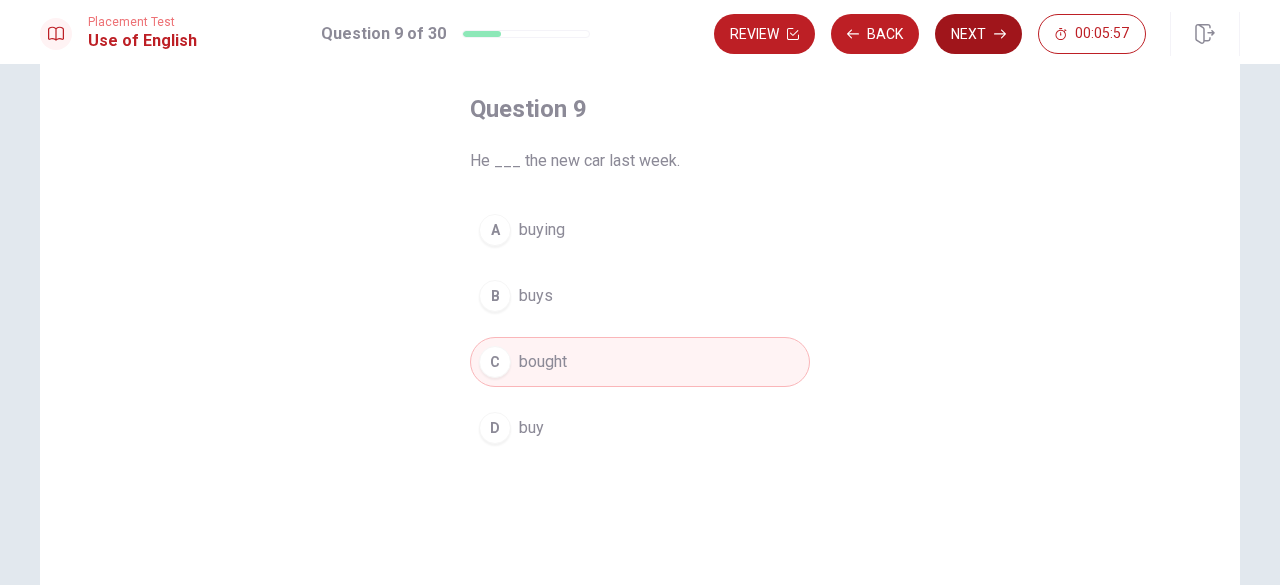 click 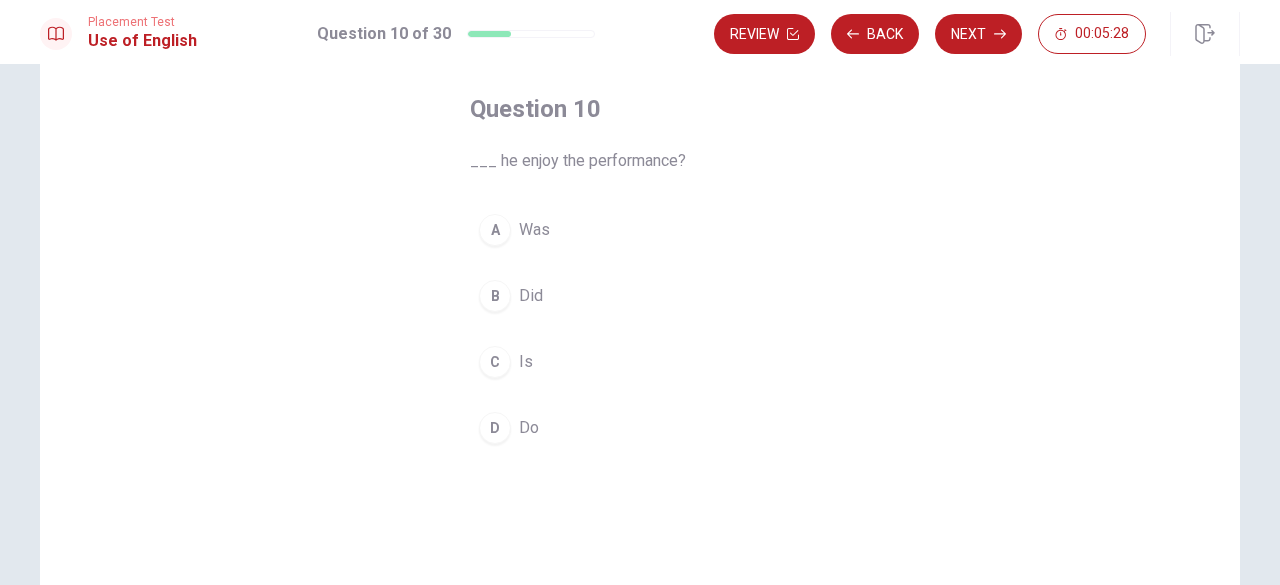 click on "Is" at bounding box center (526, 362) 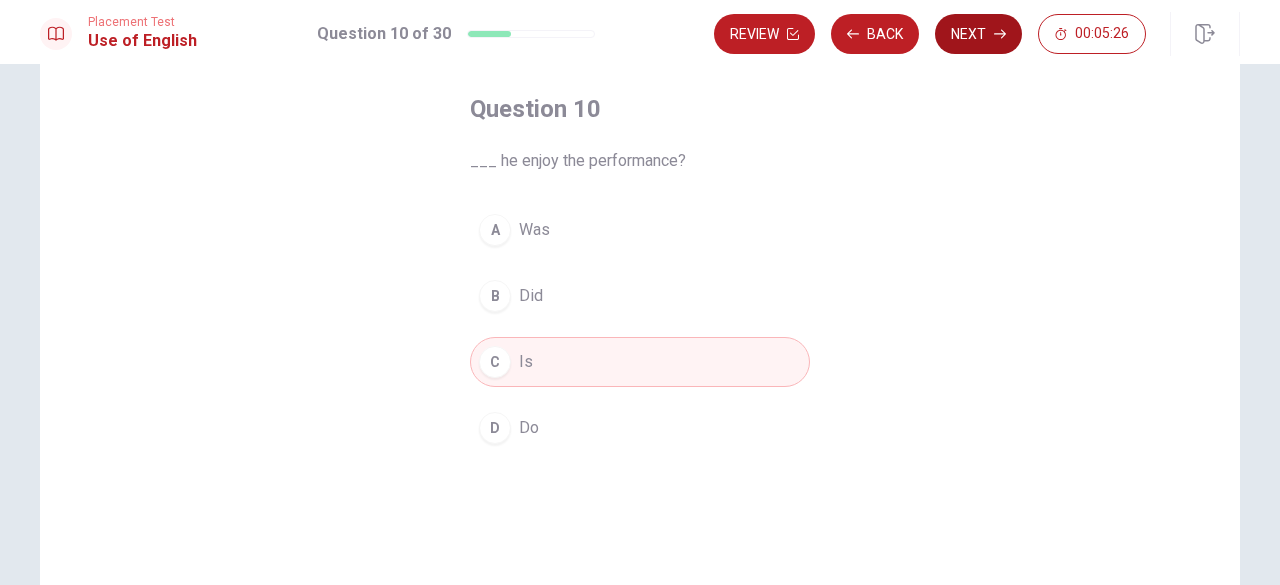 click on "Next" at bounding box center (978, 34) 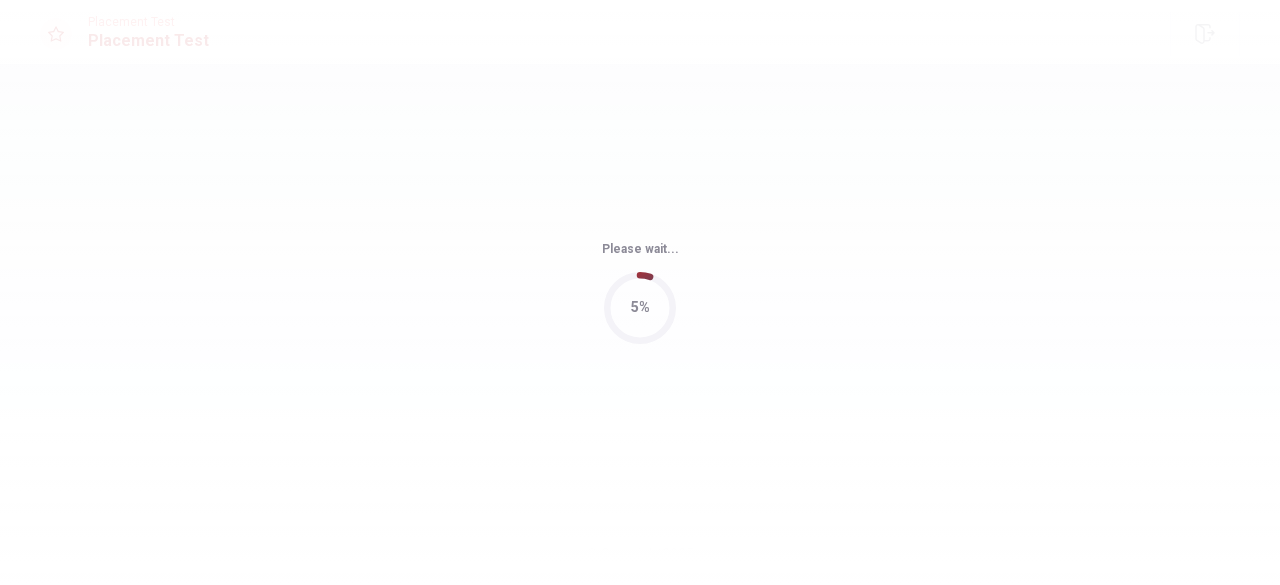 scroll, scrollTop: 0, scrollLeft: 0, axis: both 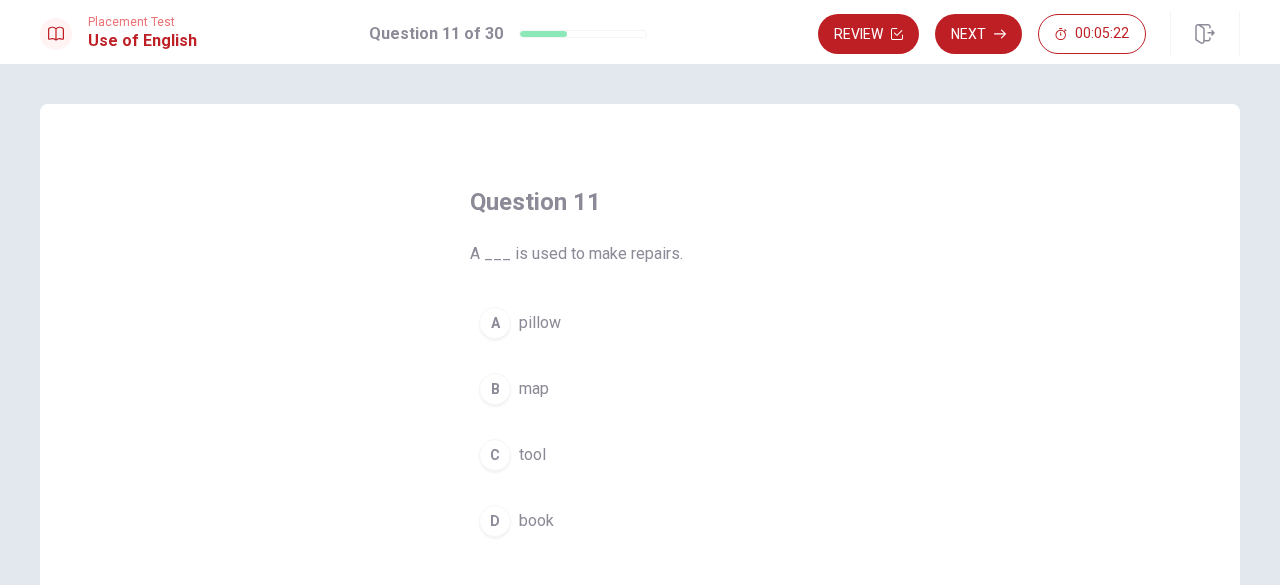click on "B map" at bounding box center [640, 389] 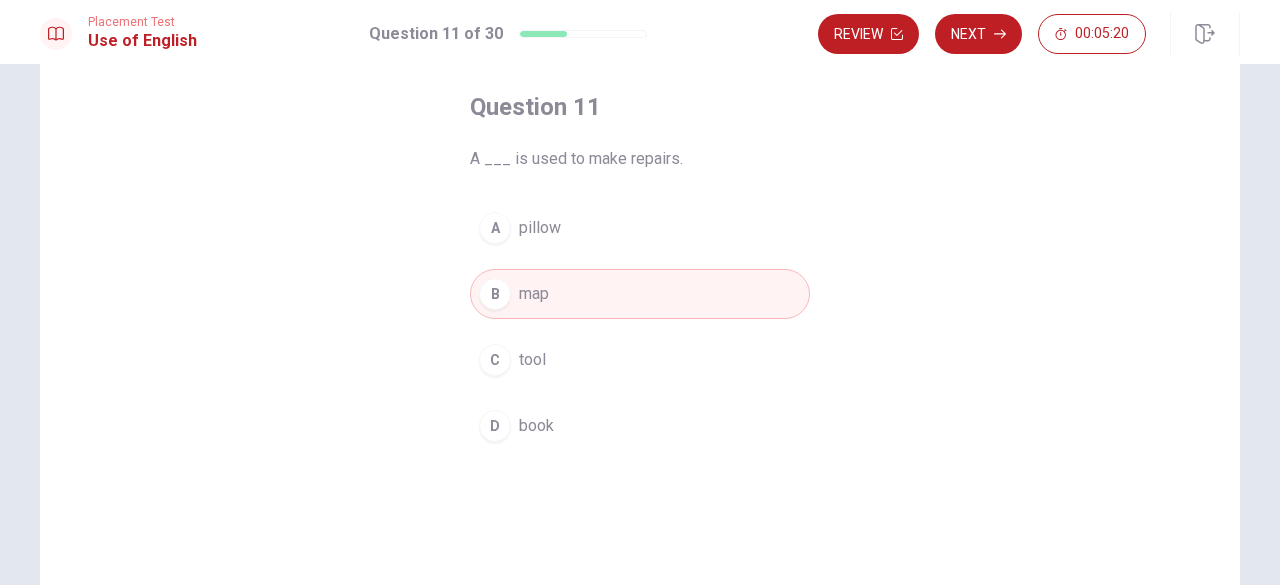 scroll, scrollTop: 94, scrollLeft: 0, axis: vertical 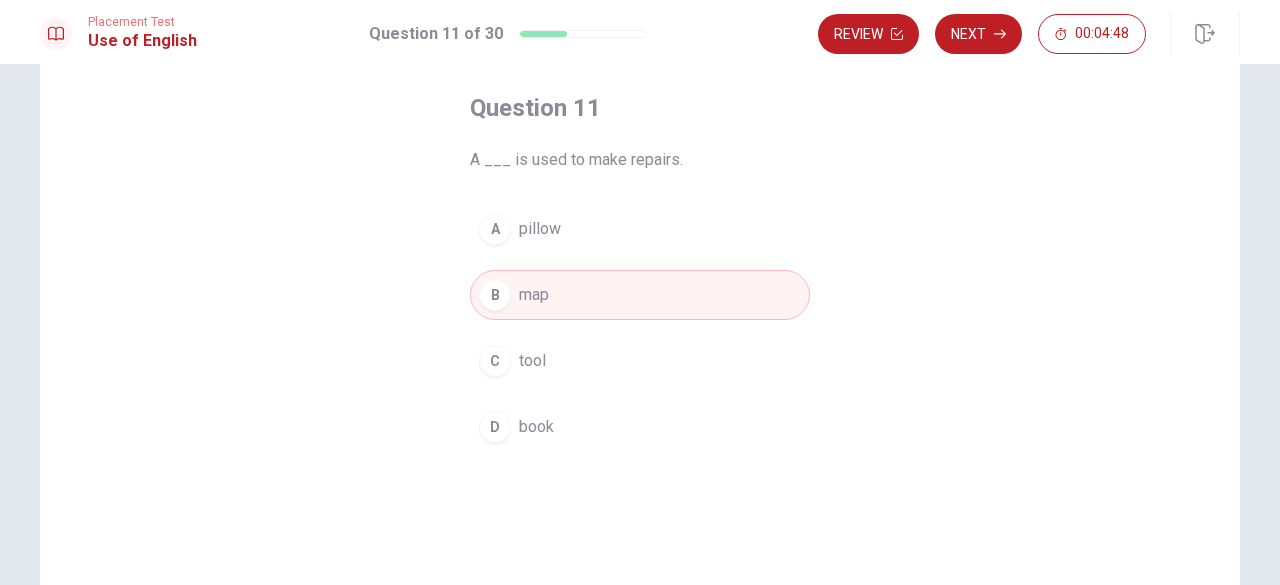 click on "C tool" at bounding box center (640, 361) 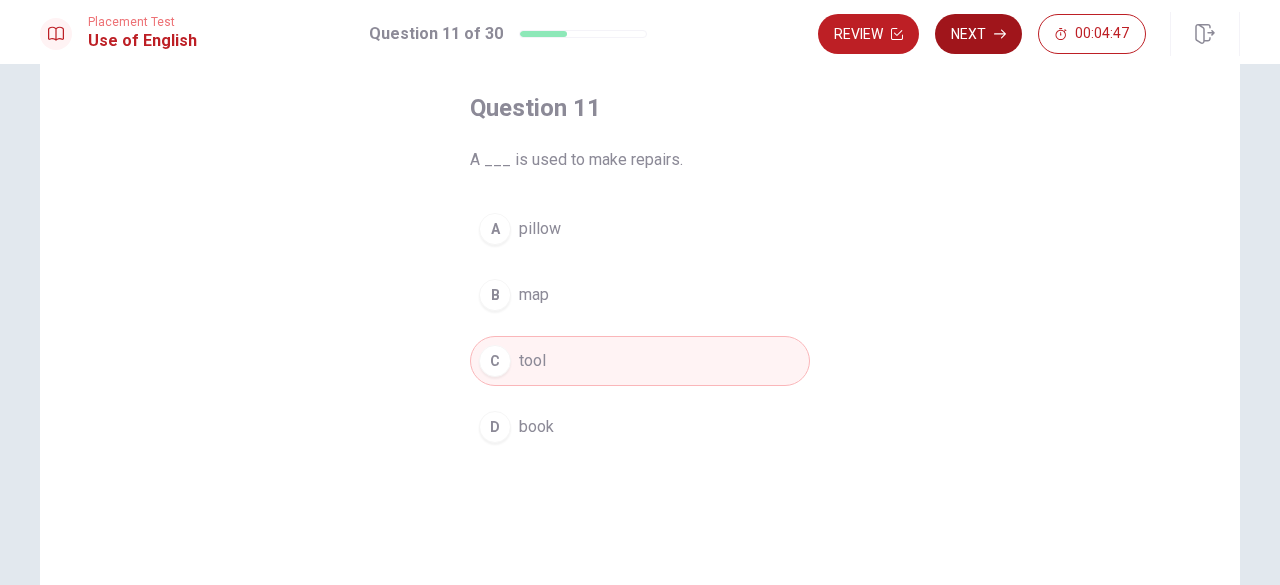 click 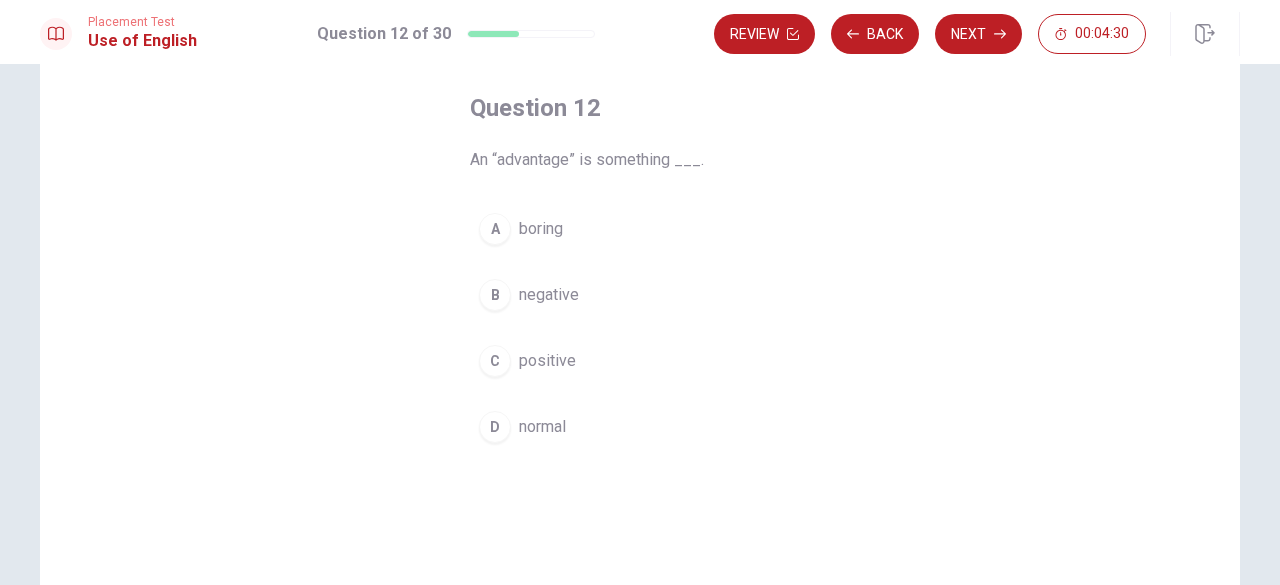 click on "C positive" at bounding box center [640, 361] 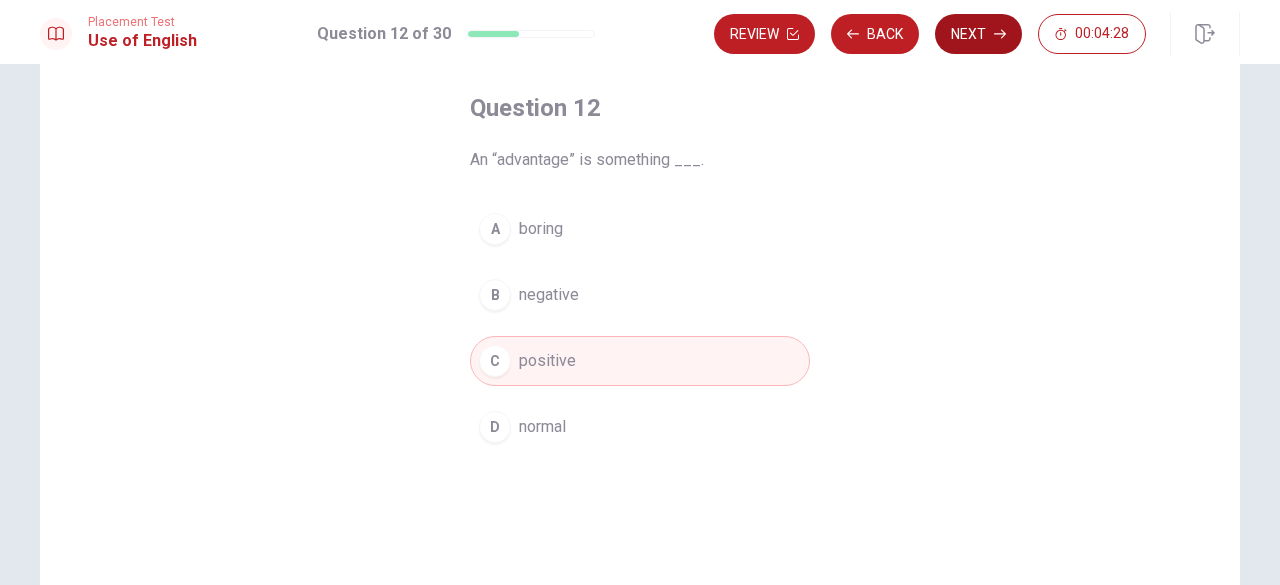 click 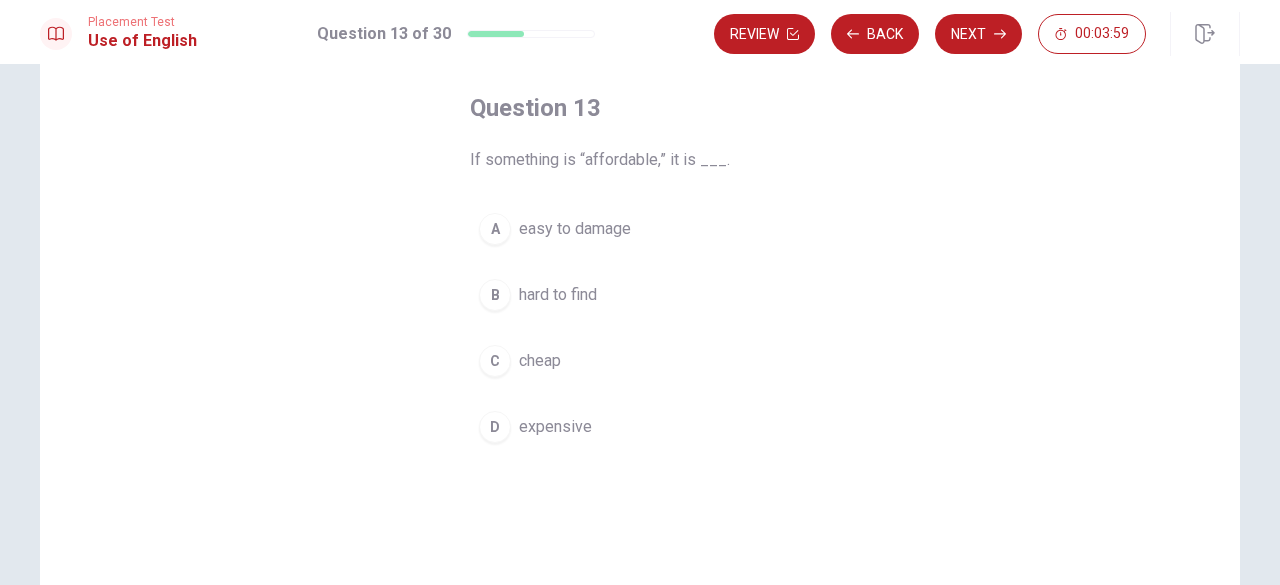 click on "easy to damage" at bounding box center [575, 229] 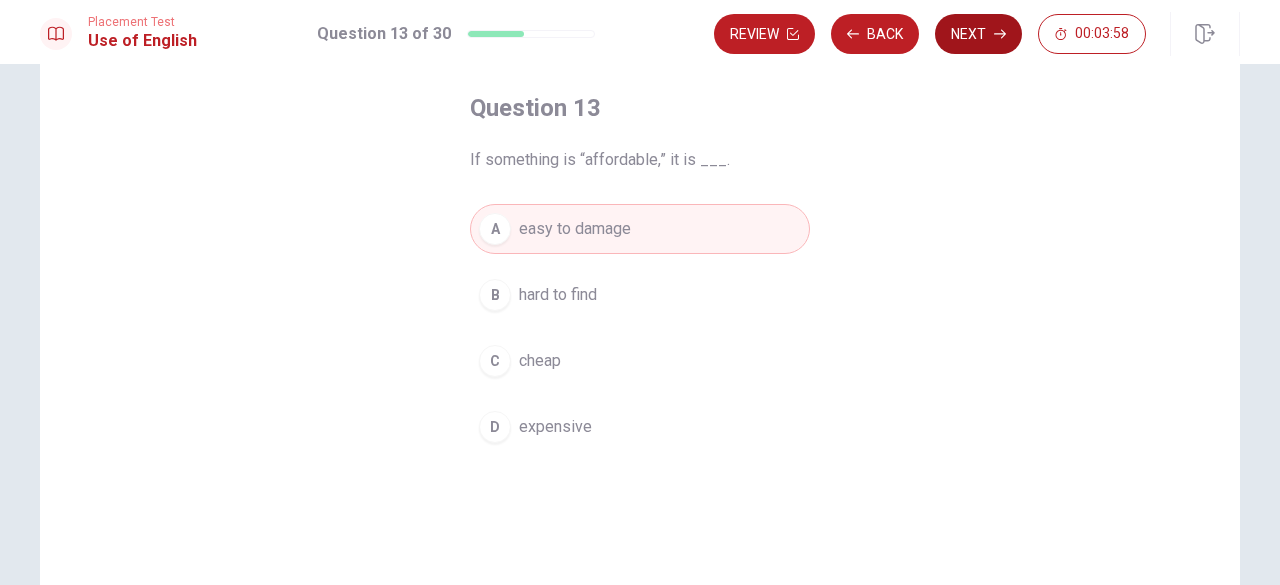 click 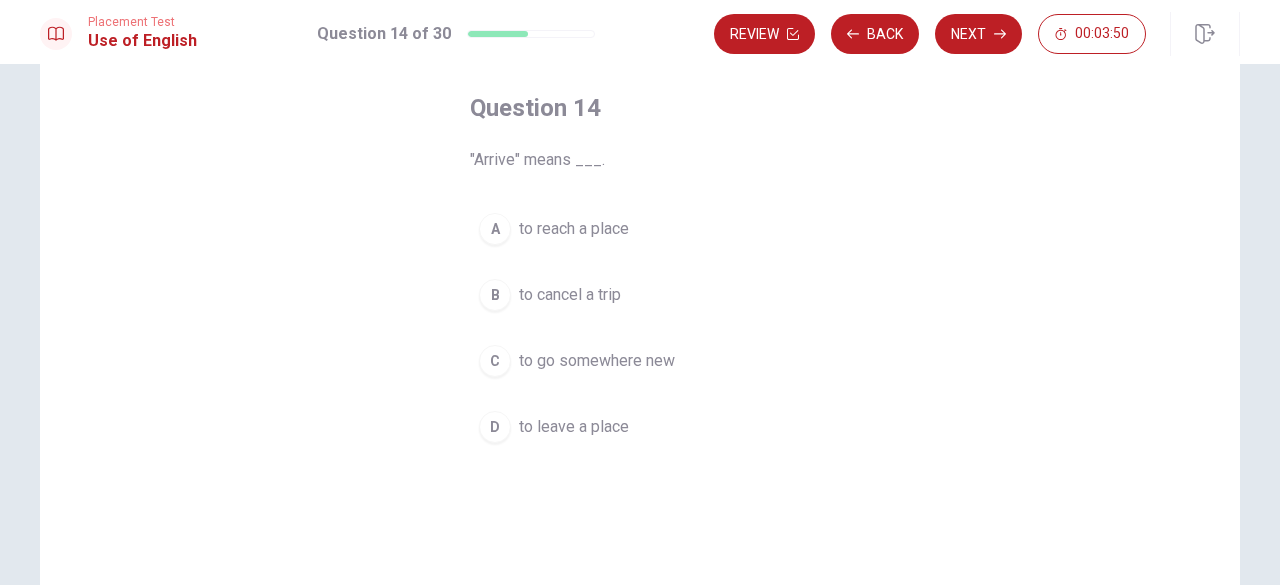 click on "to go somewhere new" at bounding box center (597, 361) 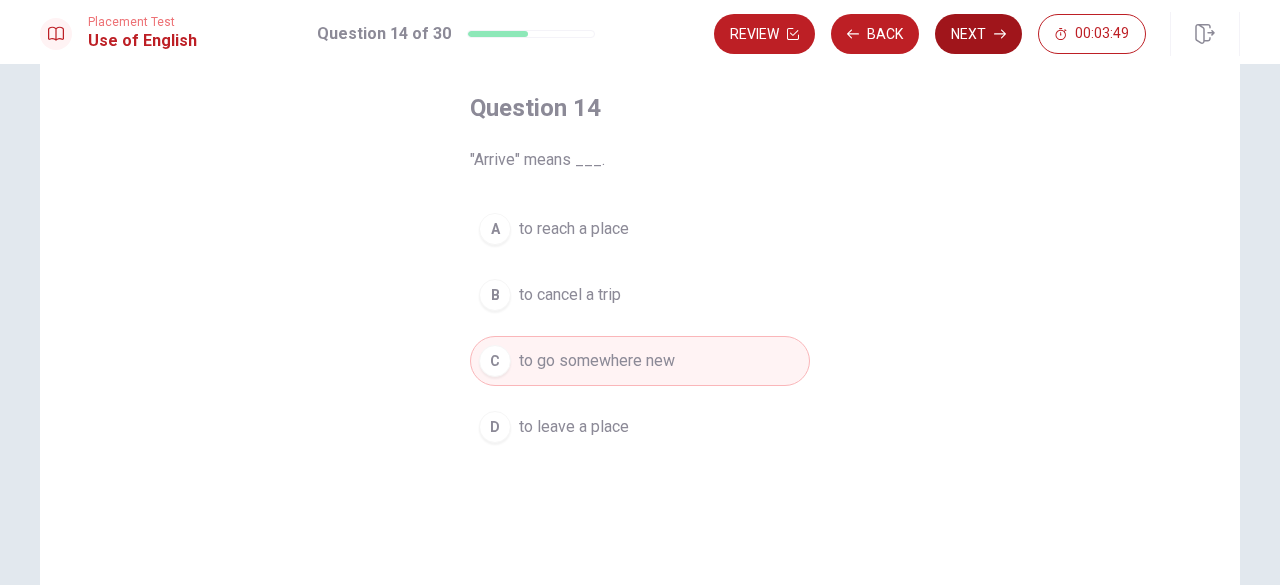 click on "Next" at bounding box center (978, 34) 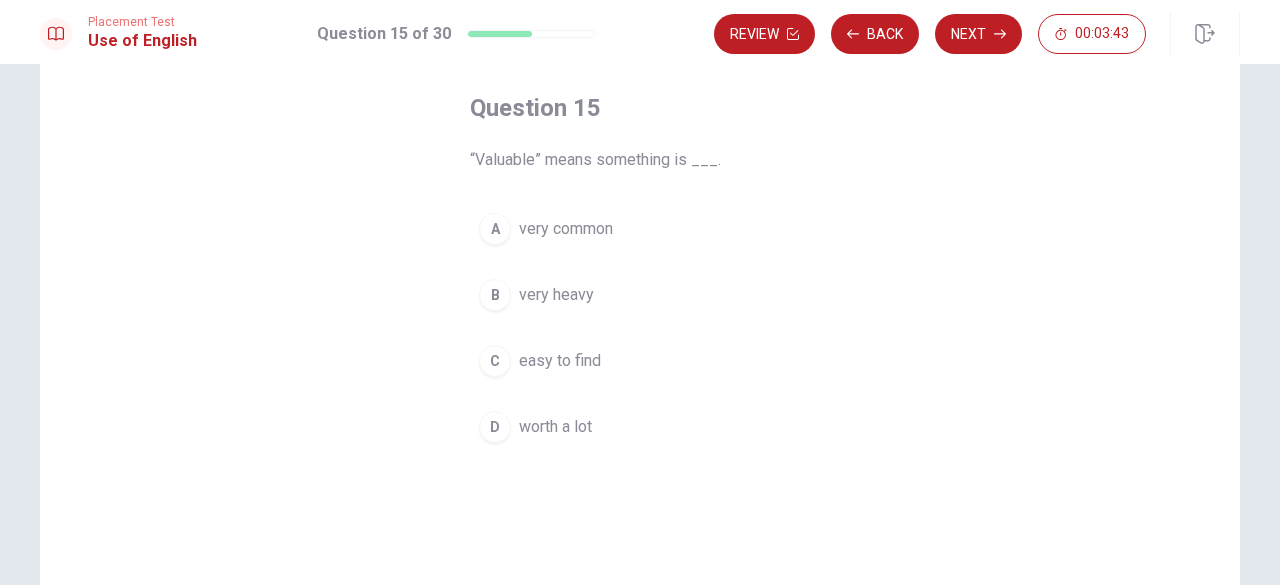 click on "very heavy" at bounding box center [556, 295] 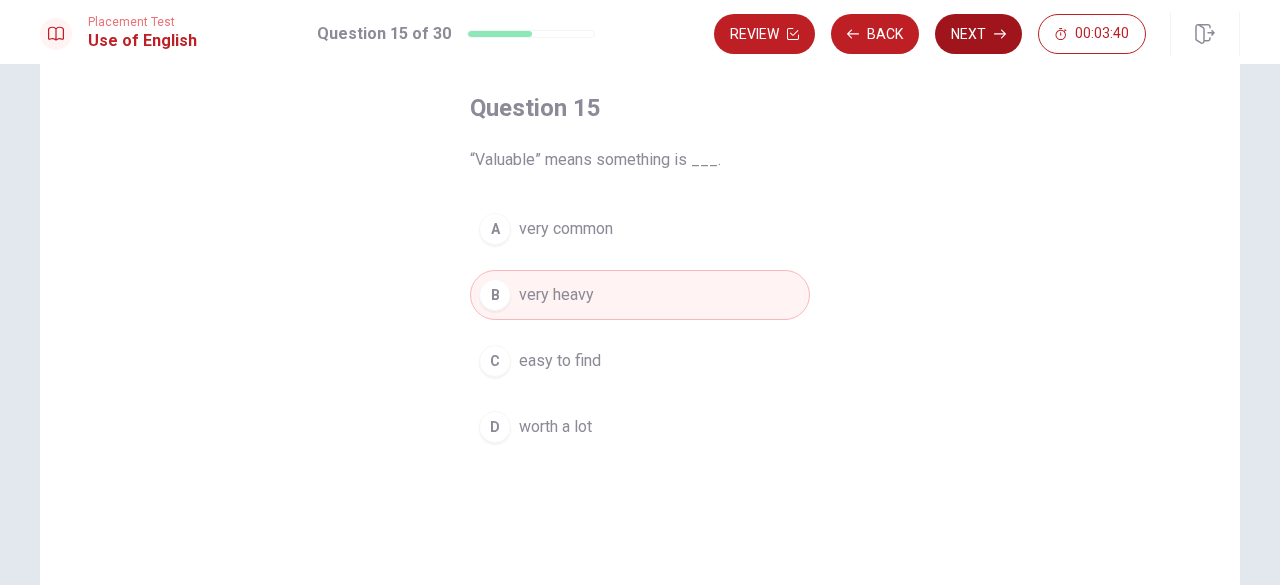 click 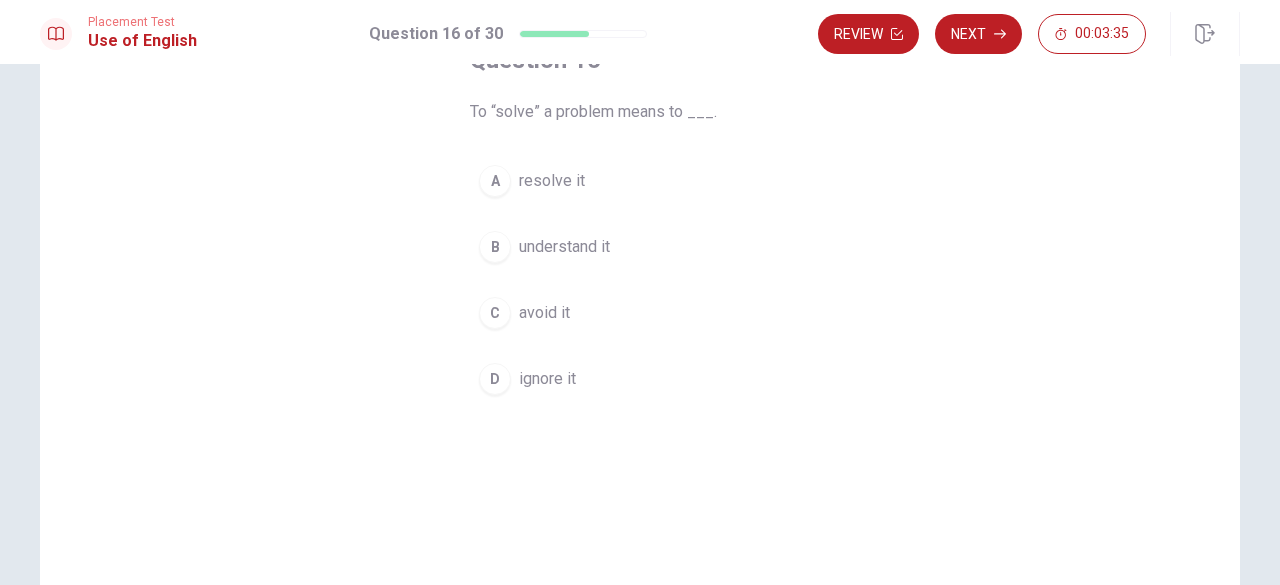 scroll, scrollTop: 136, scrollLeft: 0, axis: vertical 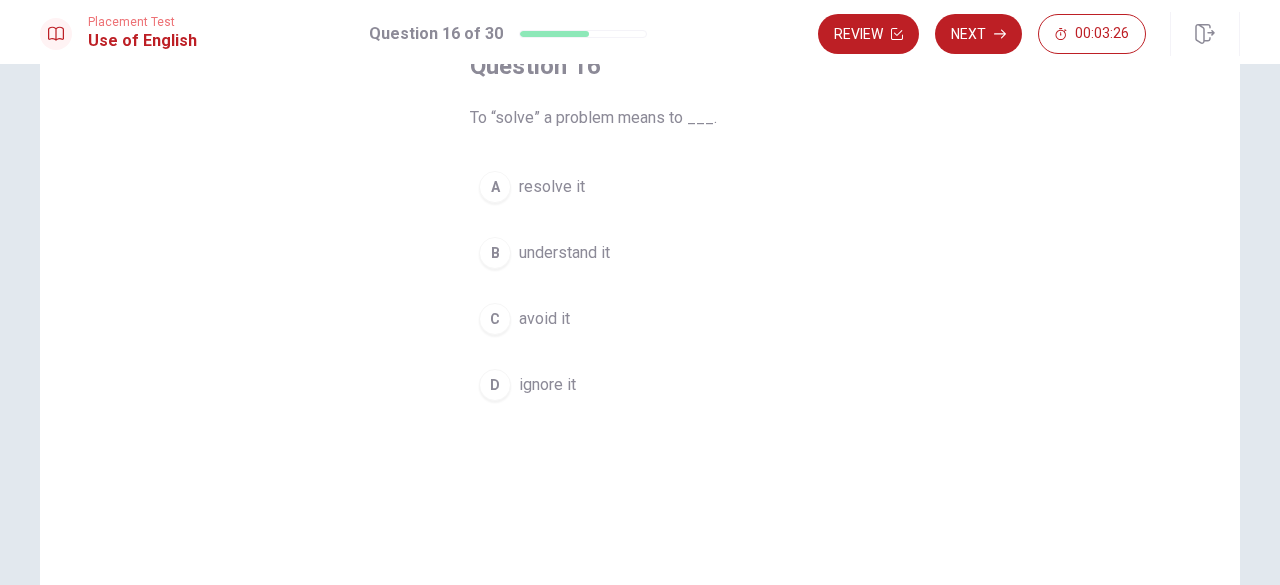 click on "A resolve it" at bounding box center [640, 187] 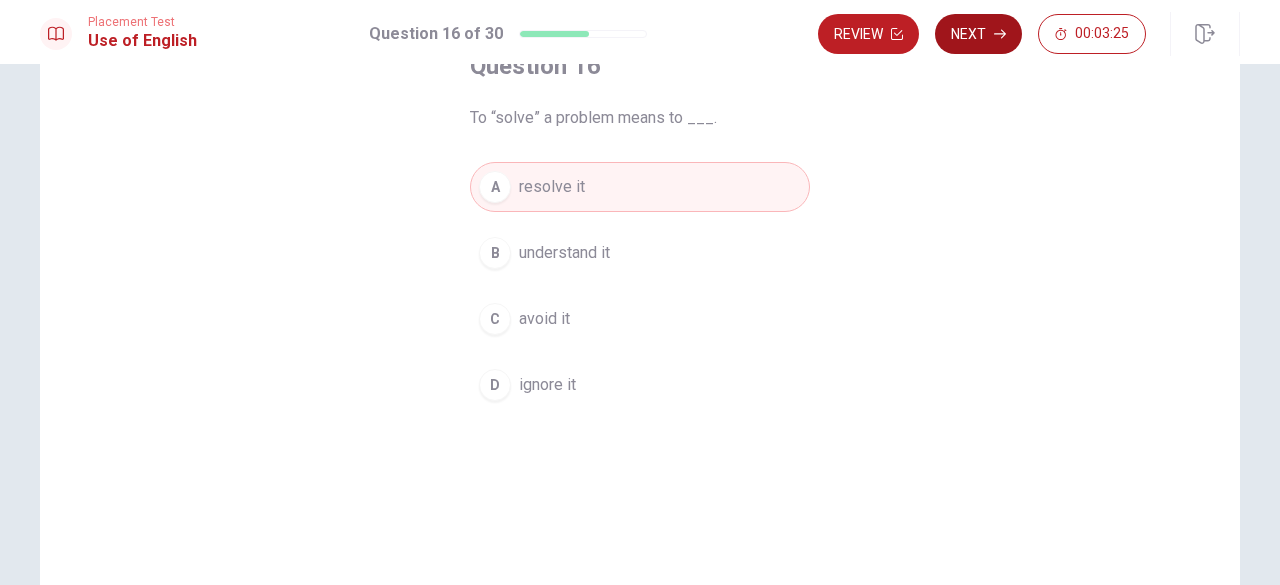 click 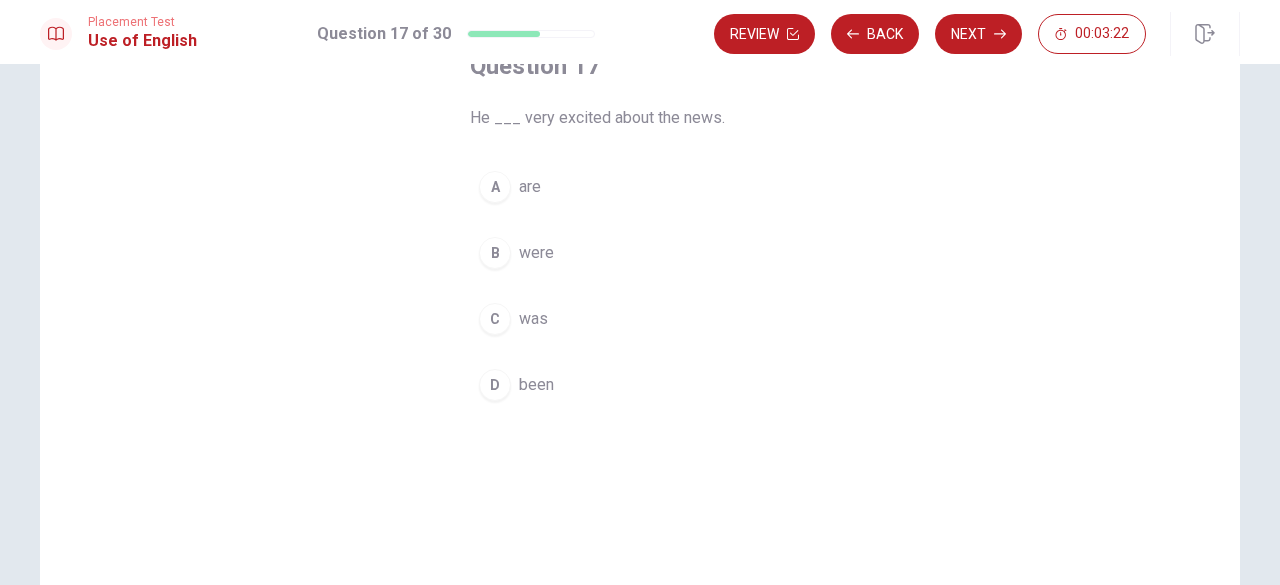 click on "was" at bounding box center (533, 319) 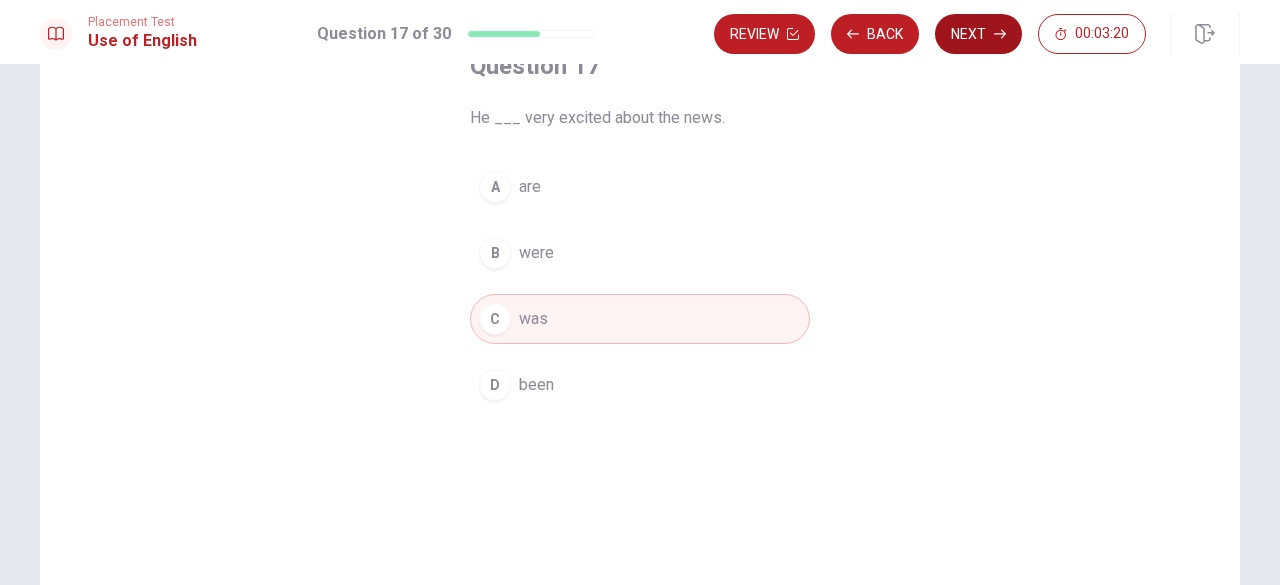 click 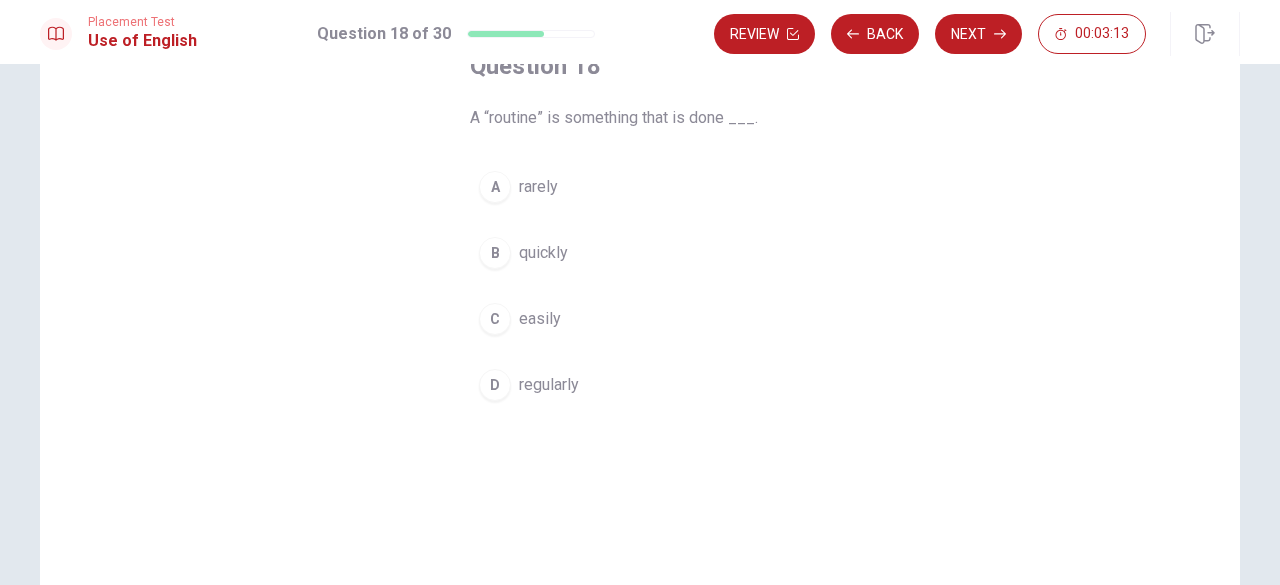 click on "B quickly" at bounding box center [640, 253] 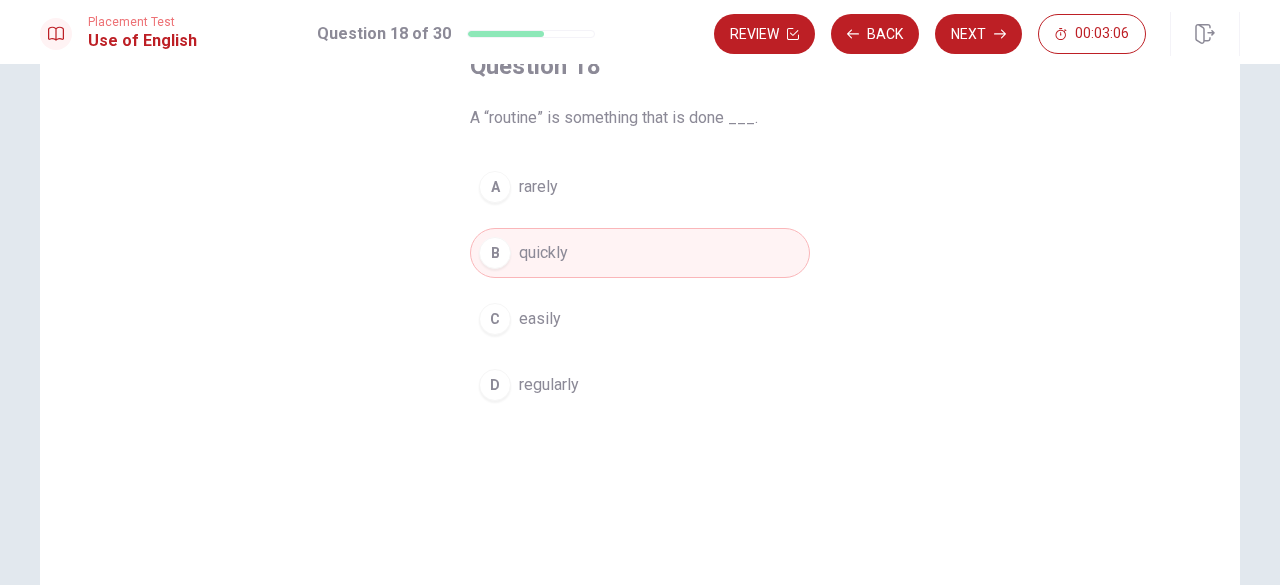 click on "regularly" at bounding box center (549, 385) 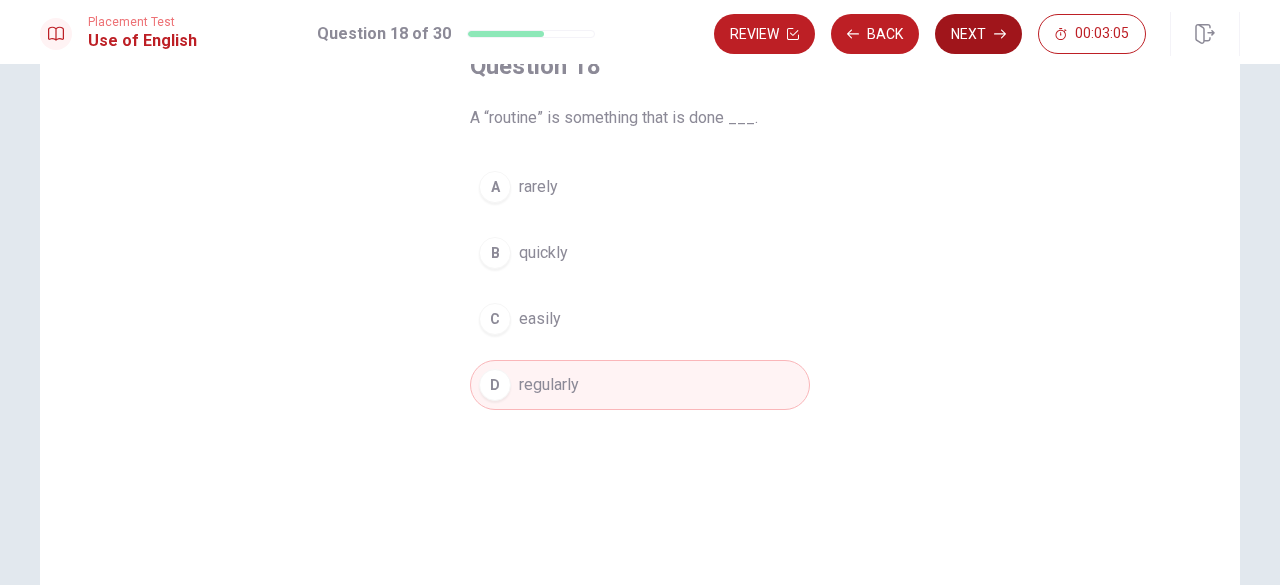 click on "Next" at bounding box center (978, 34) 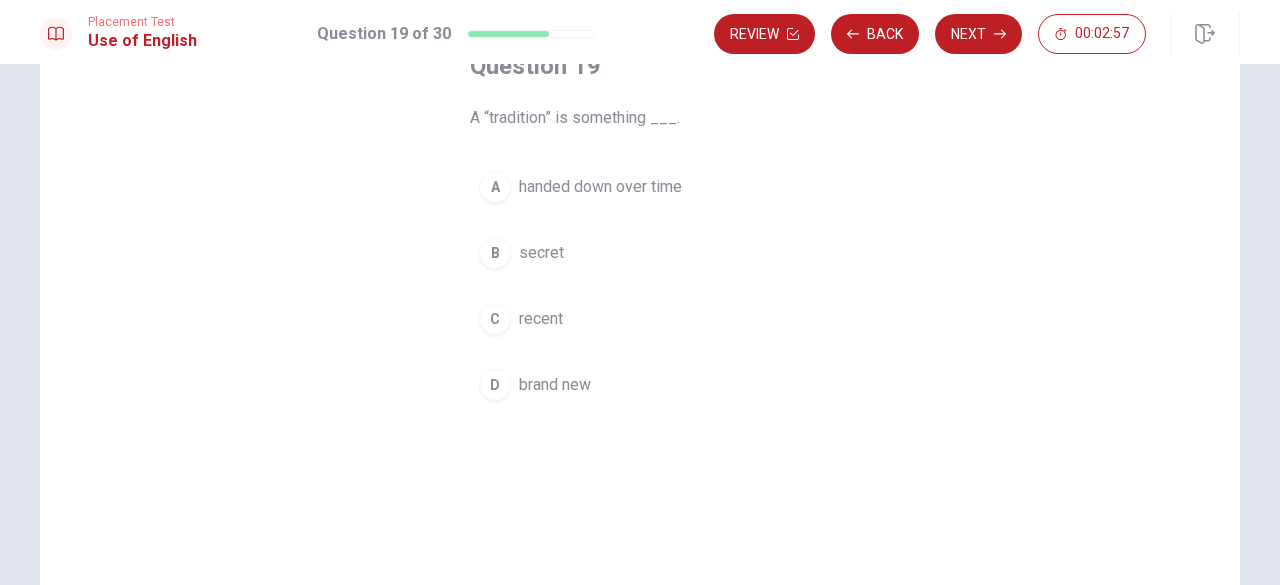 click on "handed down over time" at bounding box center [600, 187] 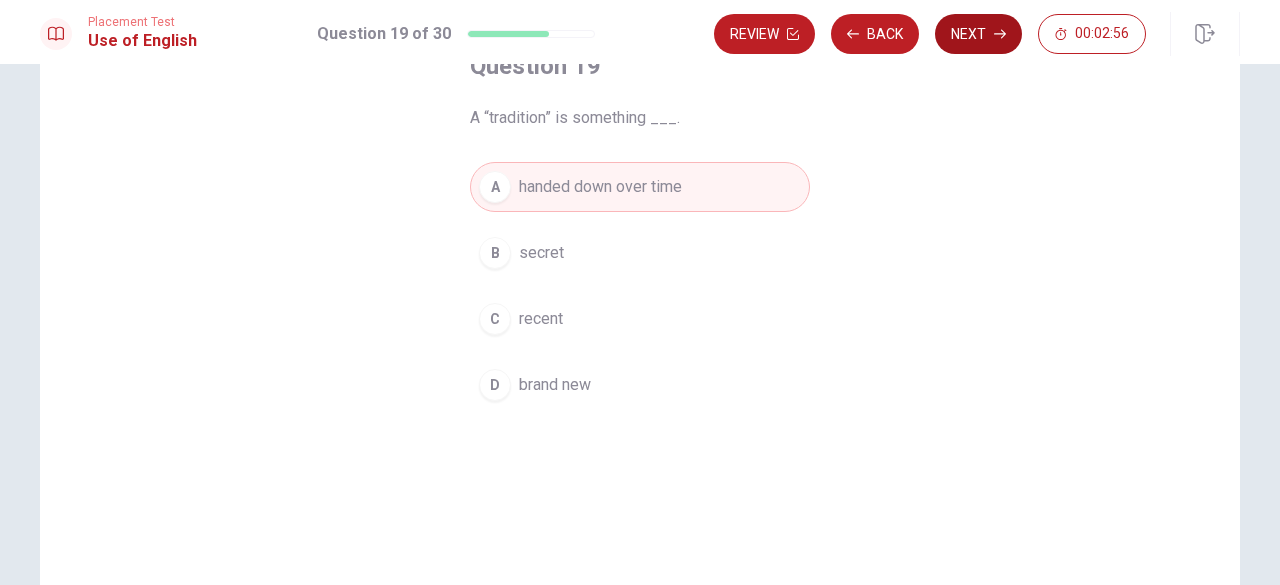 click 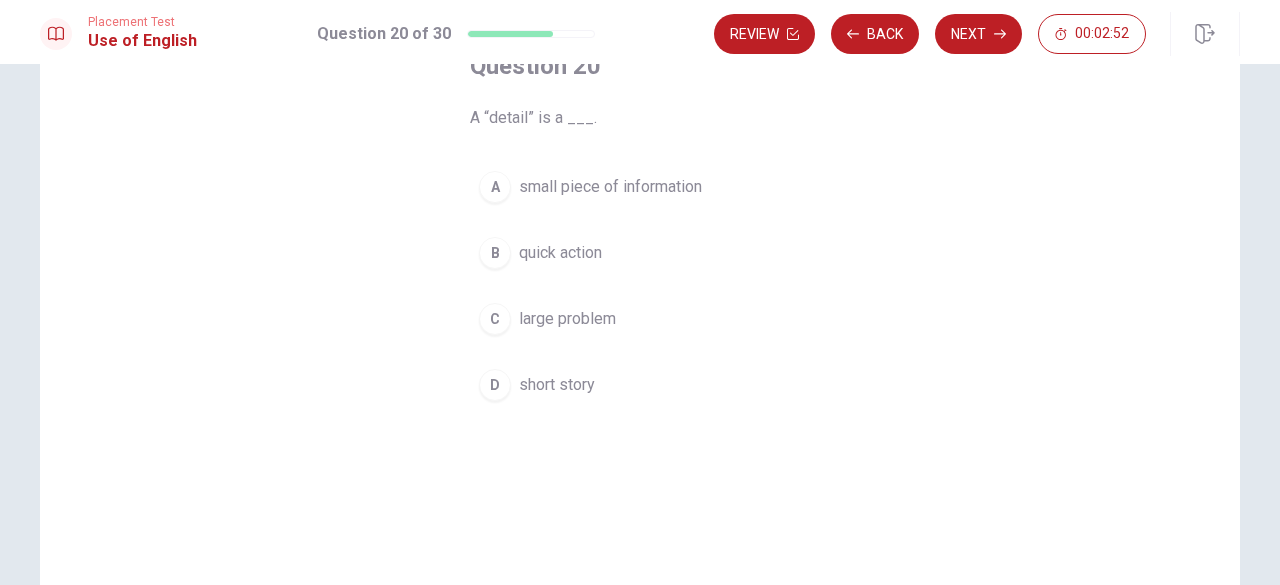 click on "A small piece of information" at bounding box center (640, 187) 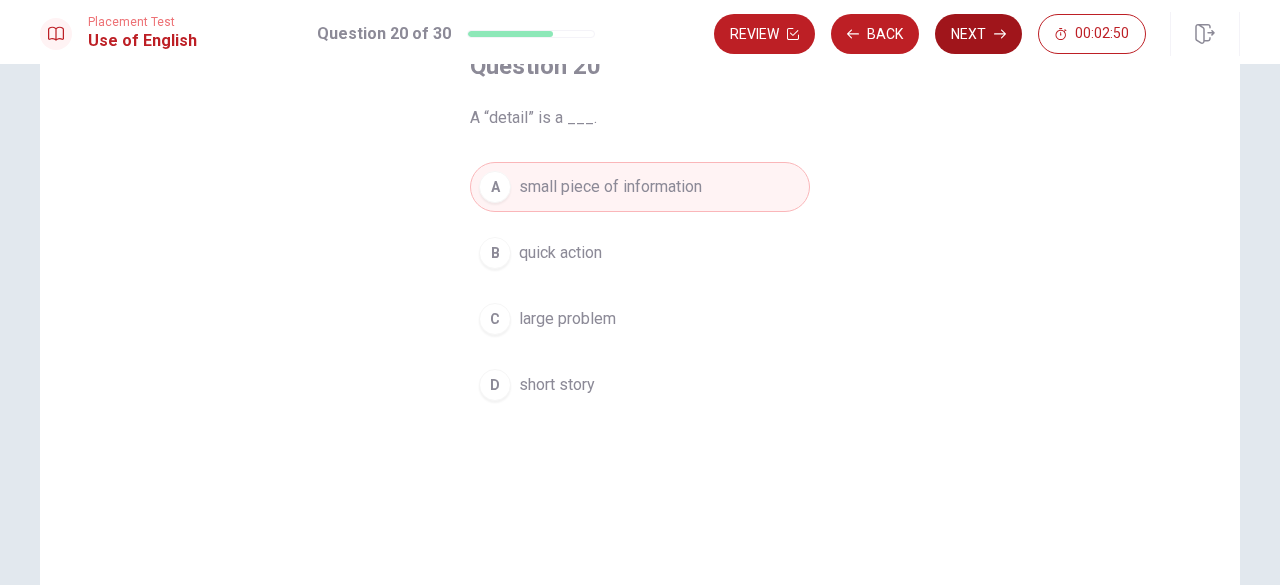 click 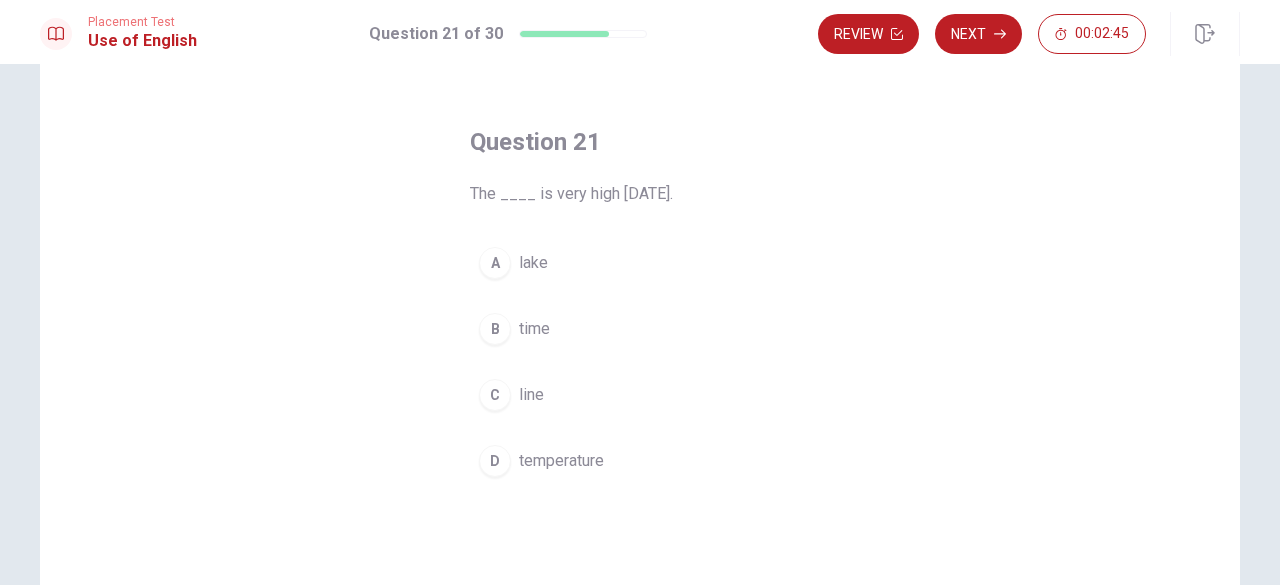 scroll, scrollTop: 76, scrollLeft: 0, axis: vertical 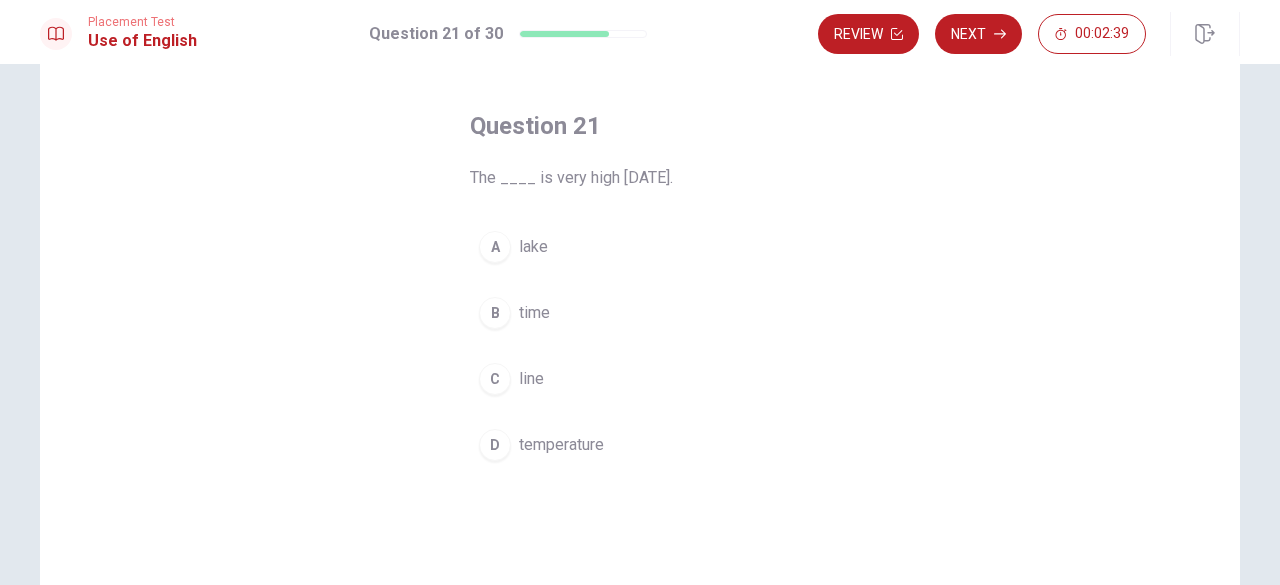 click on "temperature" at bounding box center [561, 445] 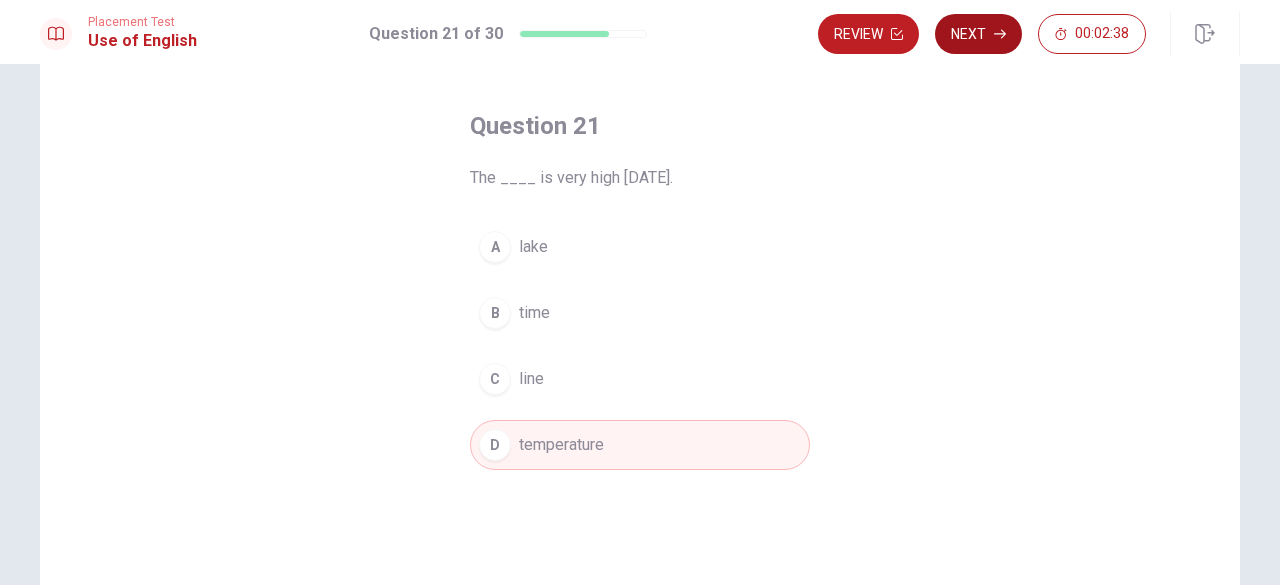click 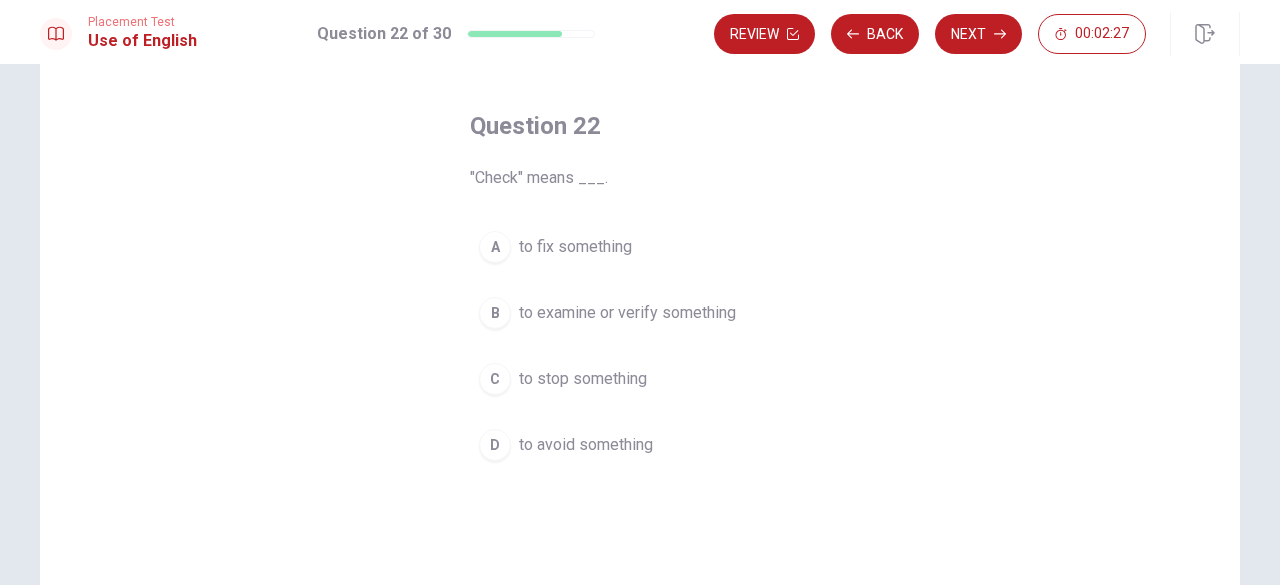click on "to stop something" at bounding box center [583, 379] 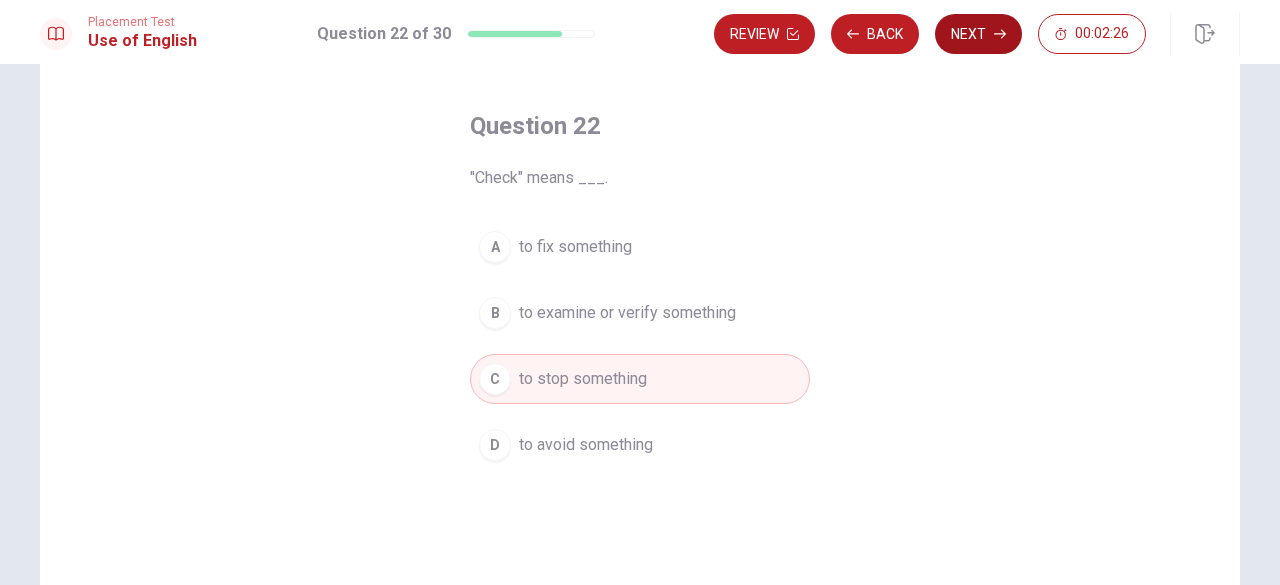 click 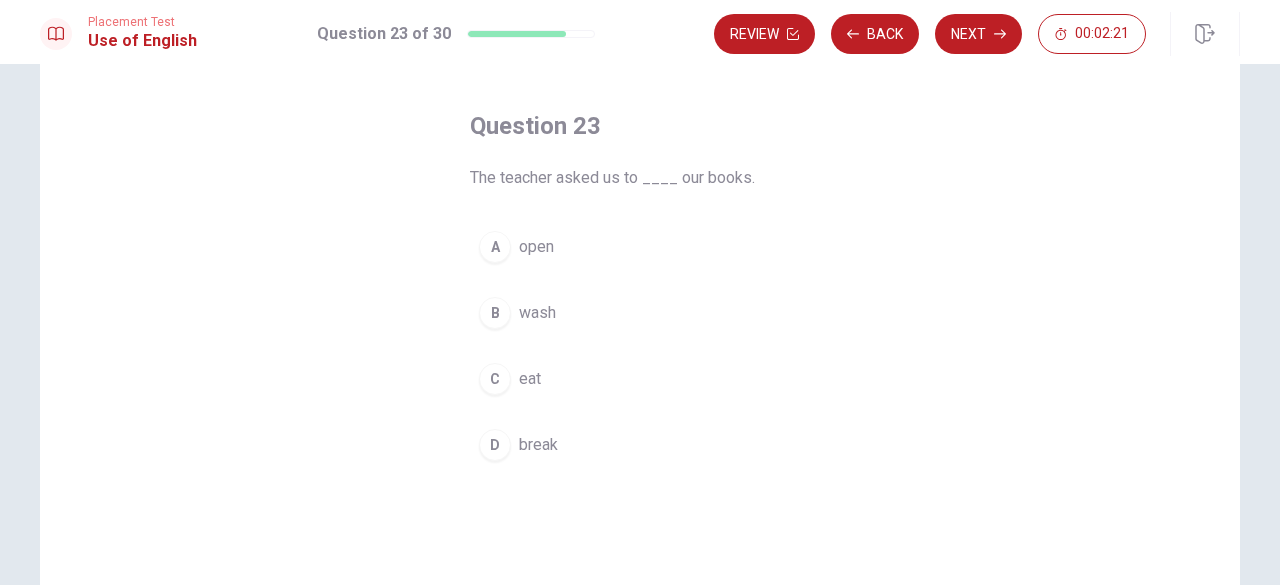 click on "A open" at bounding box center [640, 247] 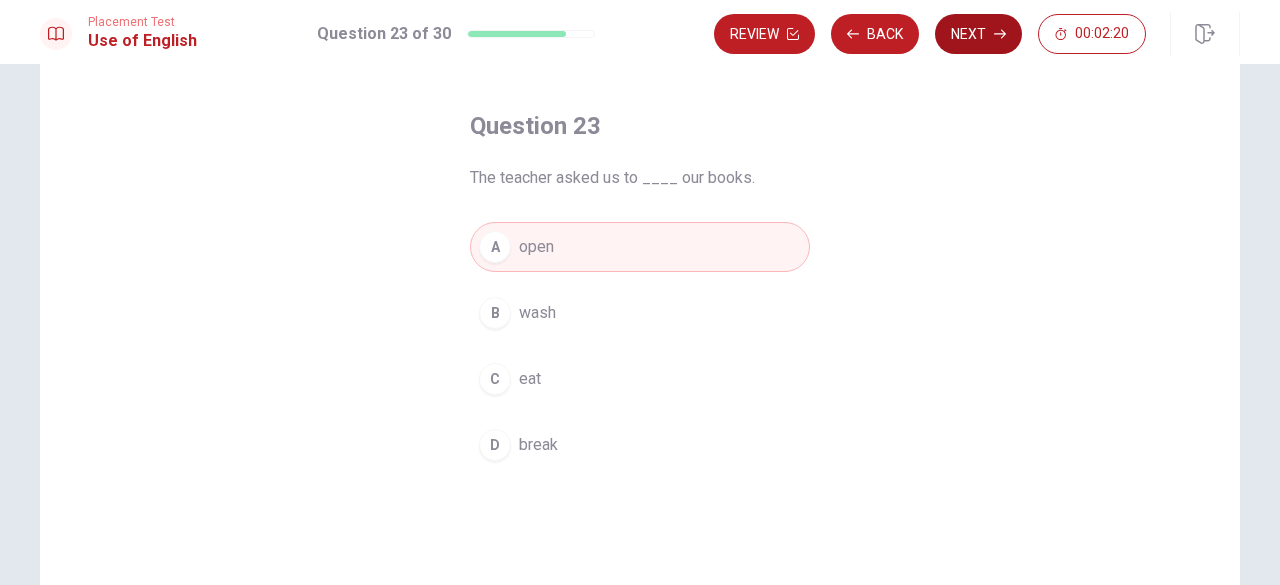 click on "Next" at bounding box center [978, 34] 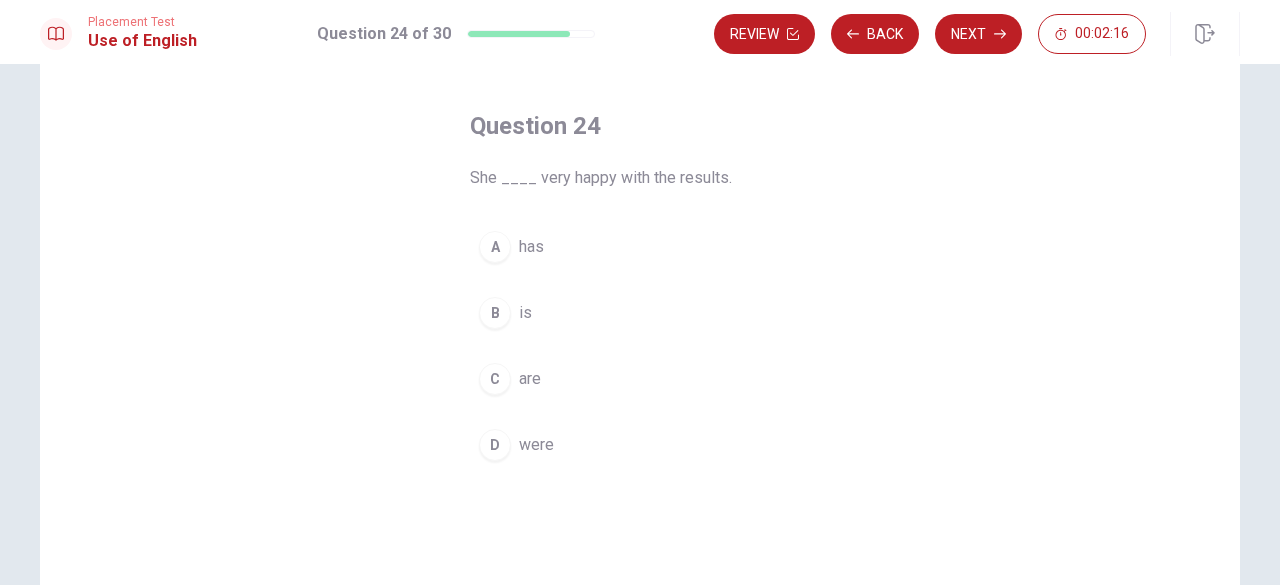 click on "B is" at bounding box center [640, 313] 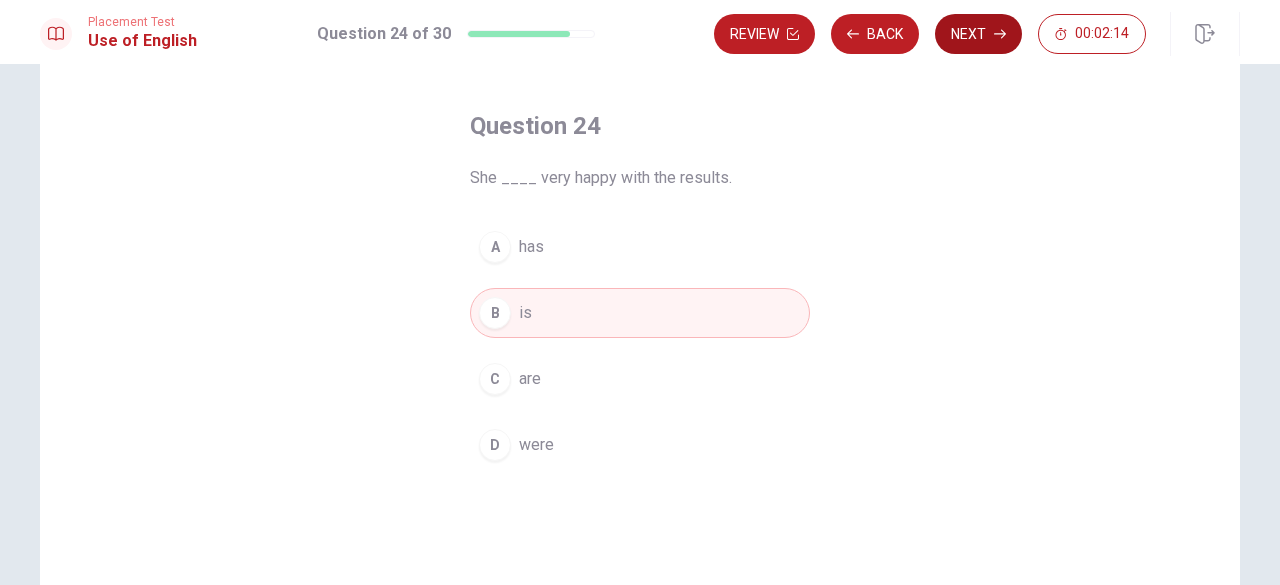click on "Next" at bounding box center (978, 34) 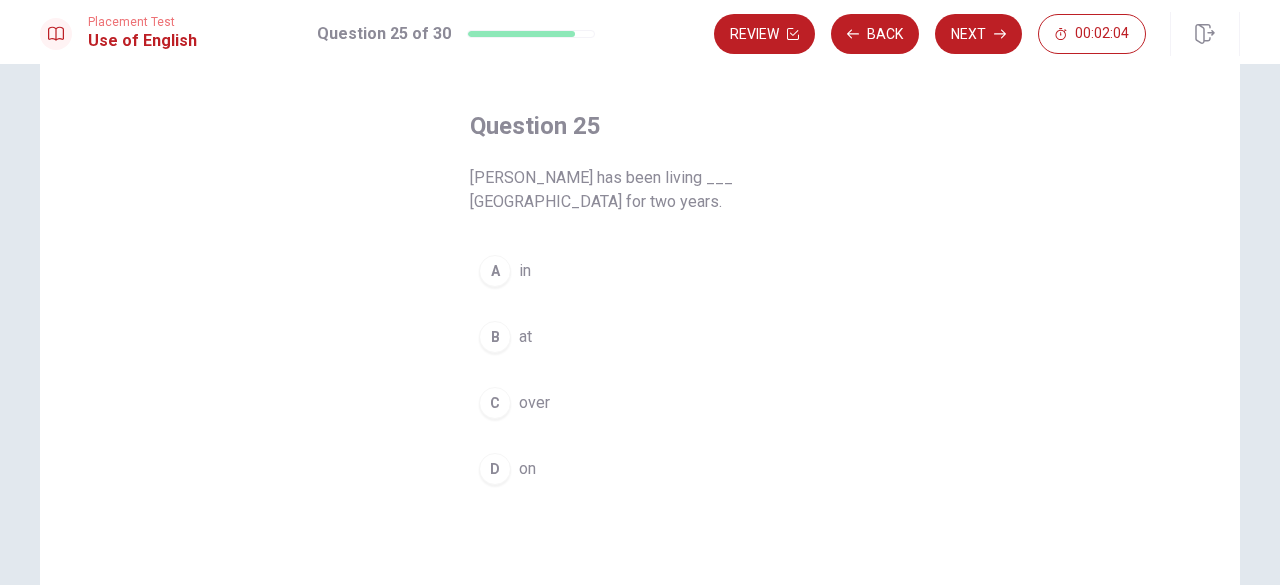 click on "A in" at bounding box center [640, 271] 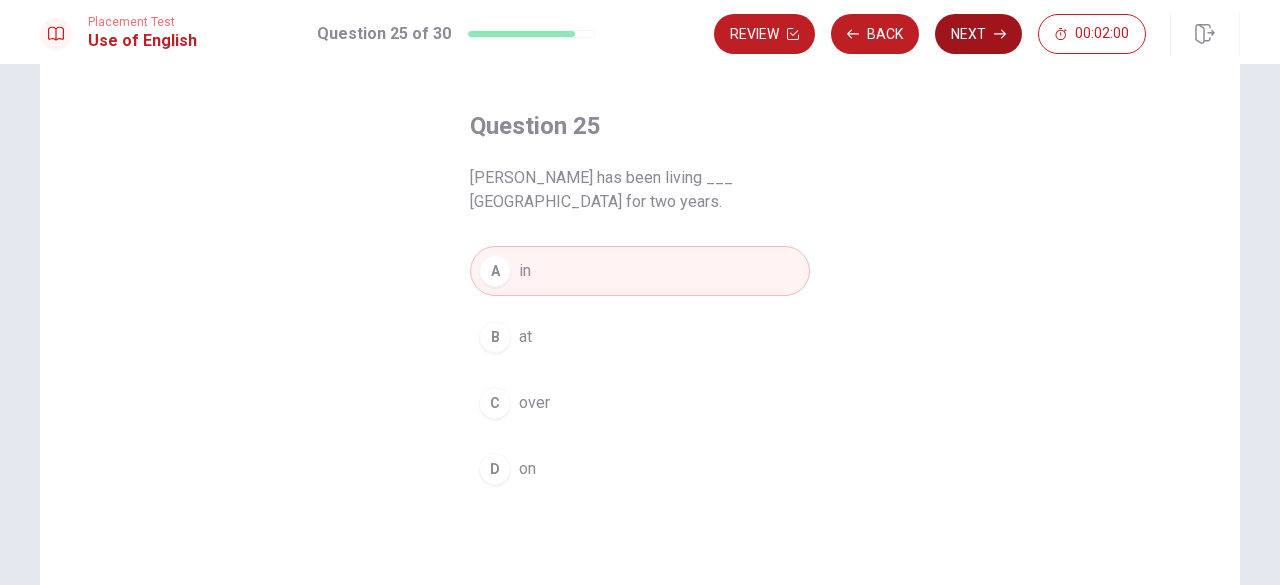click on "Next" at bounding box center (978, 34) 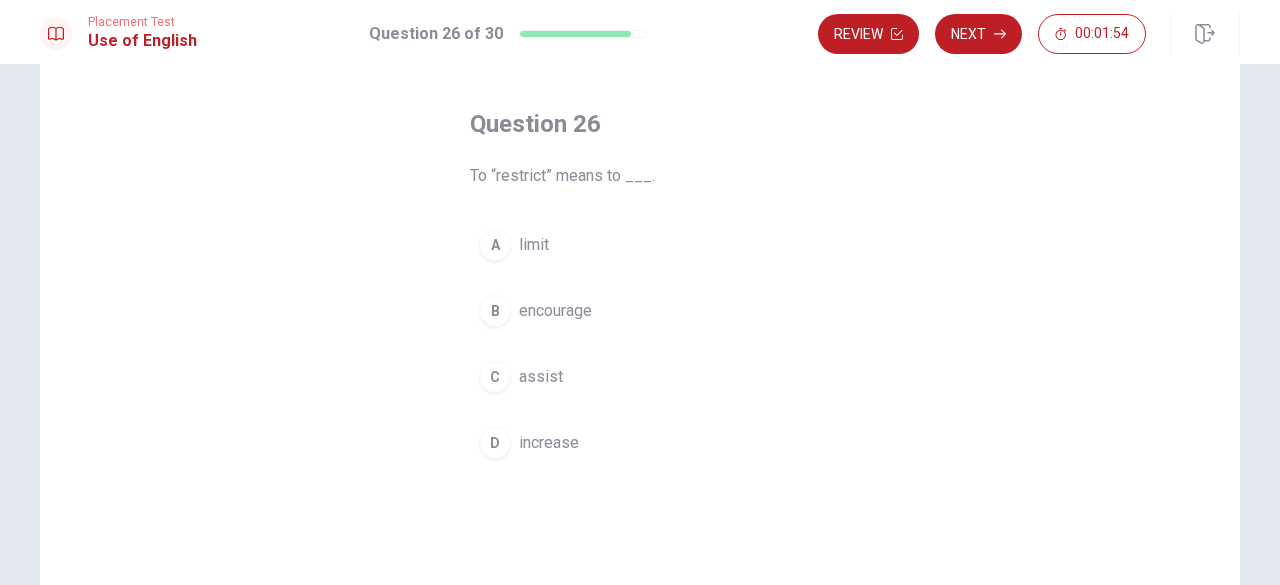 scroll, scrollTop: 74, scrollLeft: 0, axis: vertical 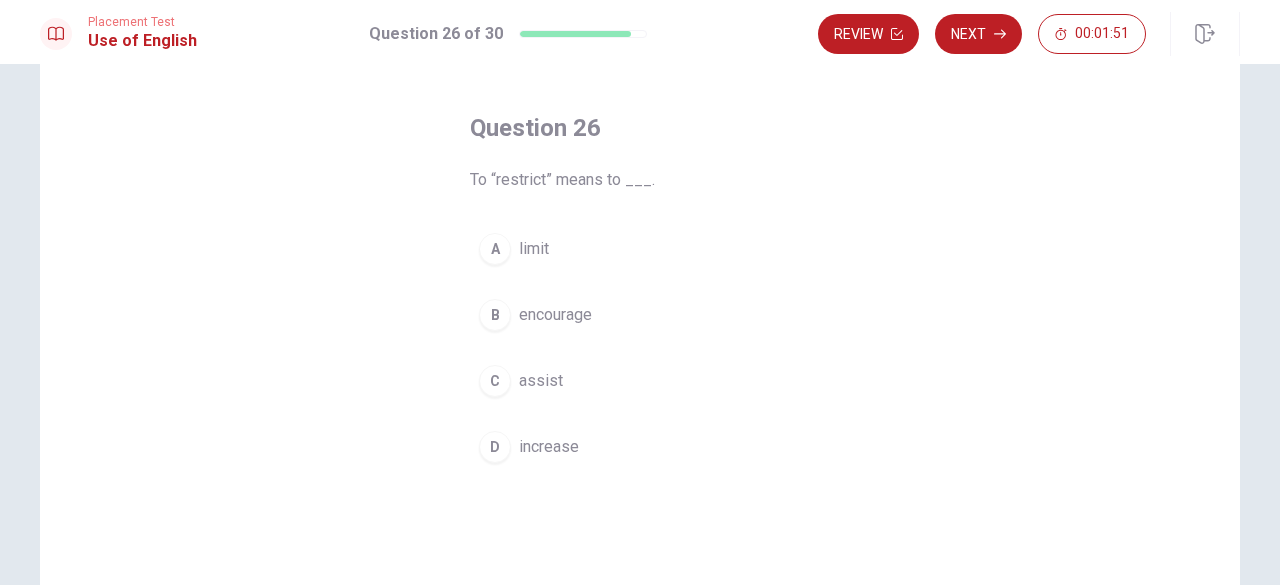 click on "A limit" at bounding box center (640, 249) 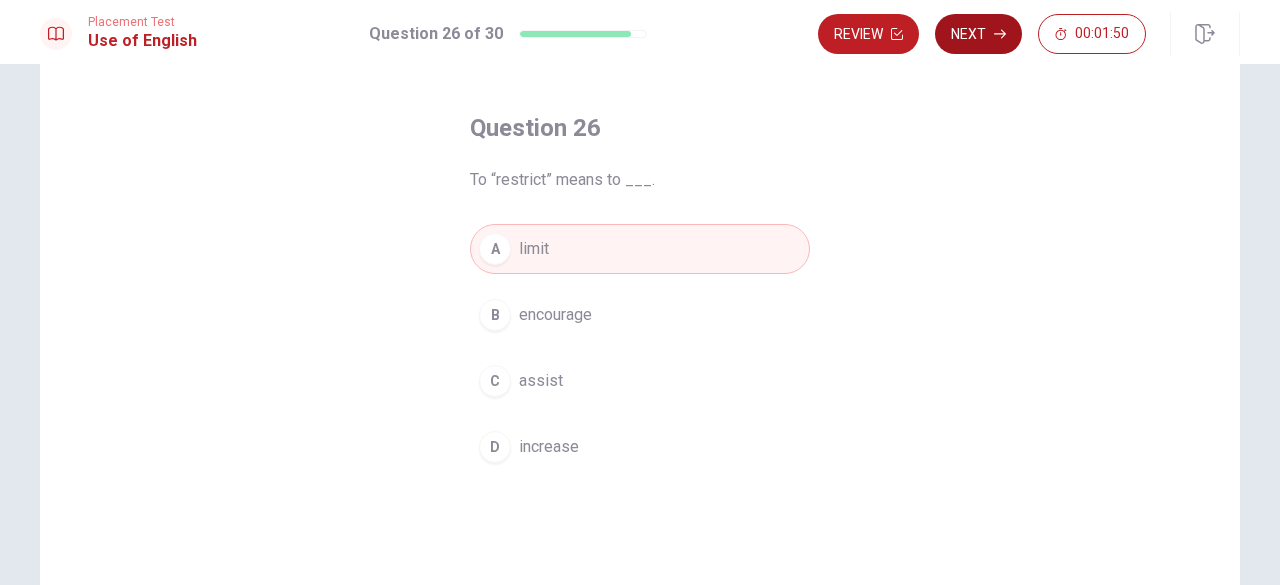 click on "Next" at bounding box center (978, 34) 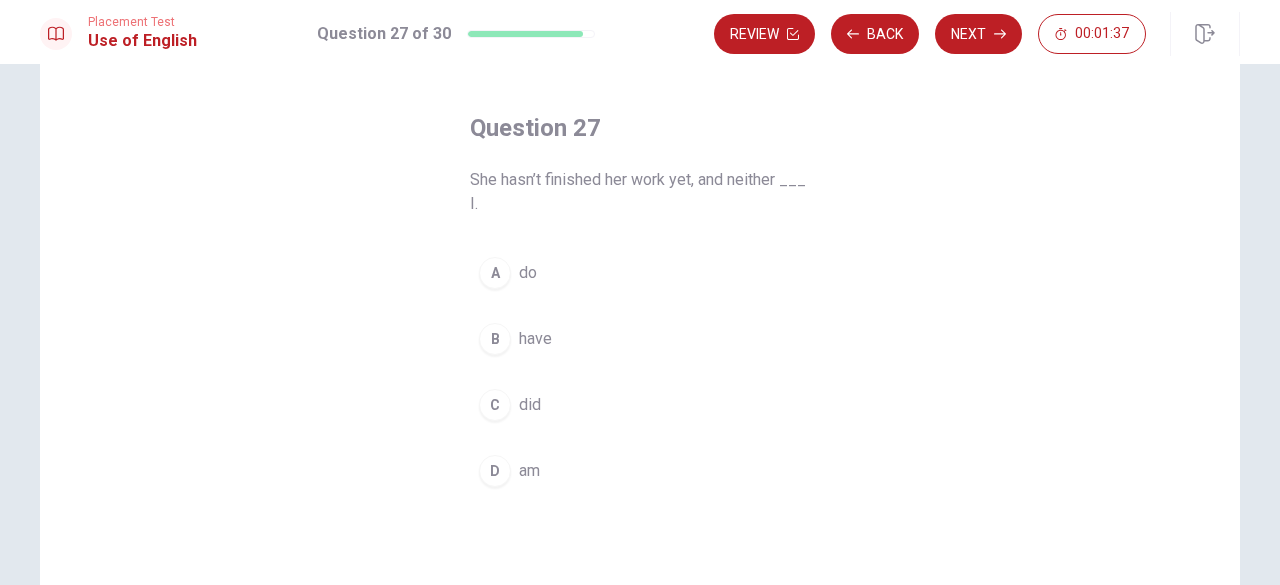 click on "A do" at bounding box center [640, 273] 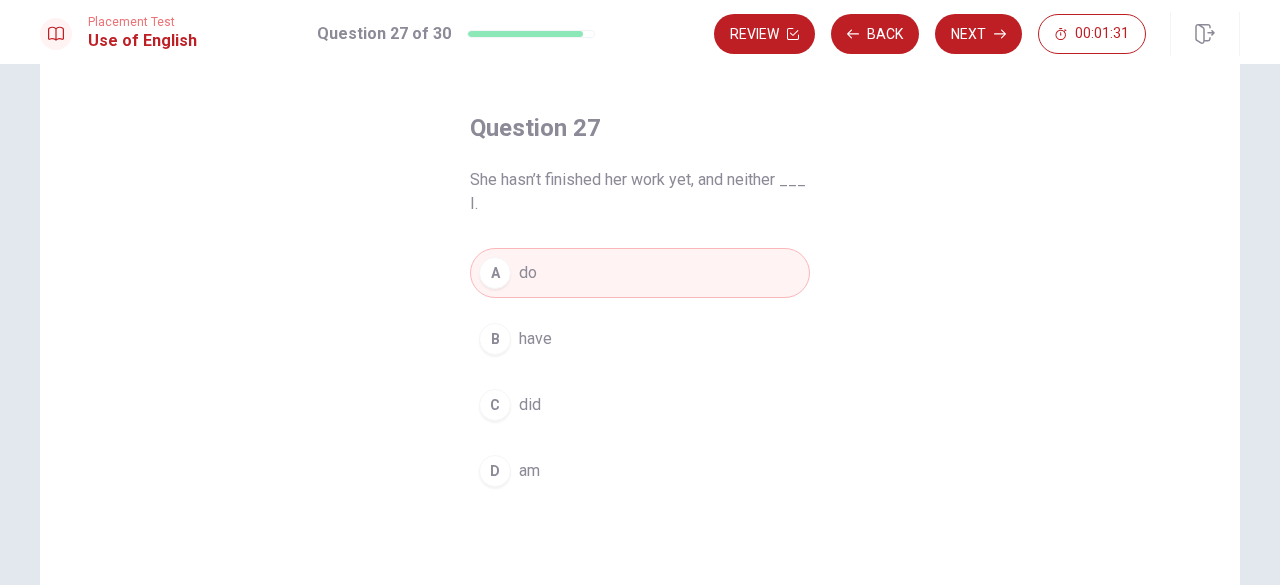 click on "C did" at bounding box center (640, 405) 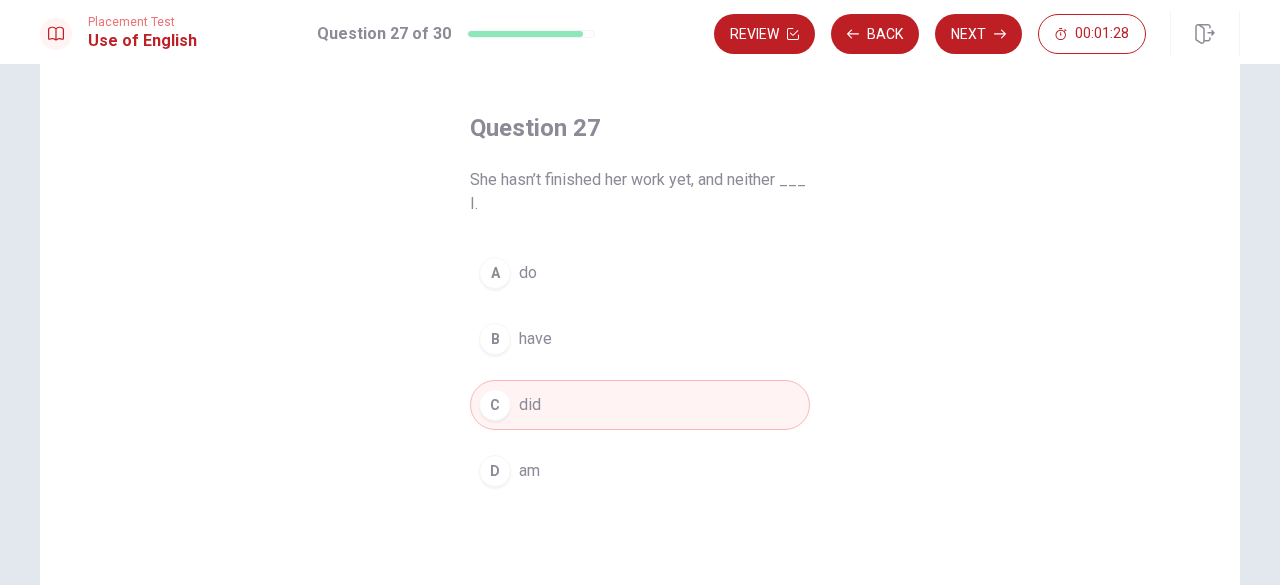 click on "A do" at bounding box center (640, 273) 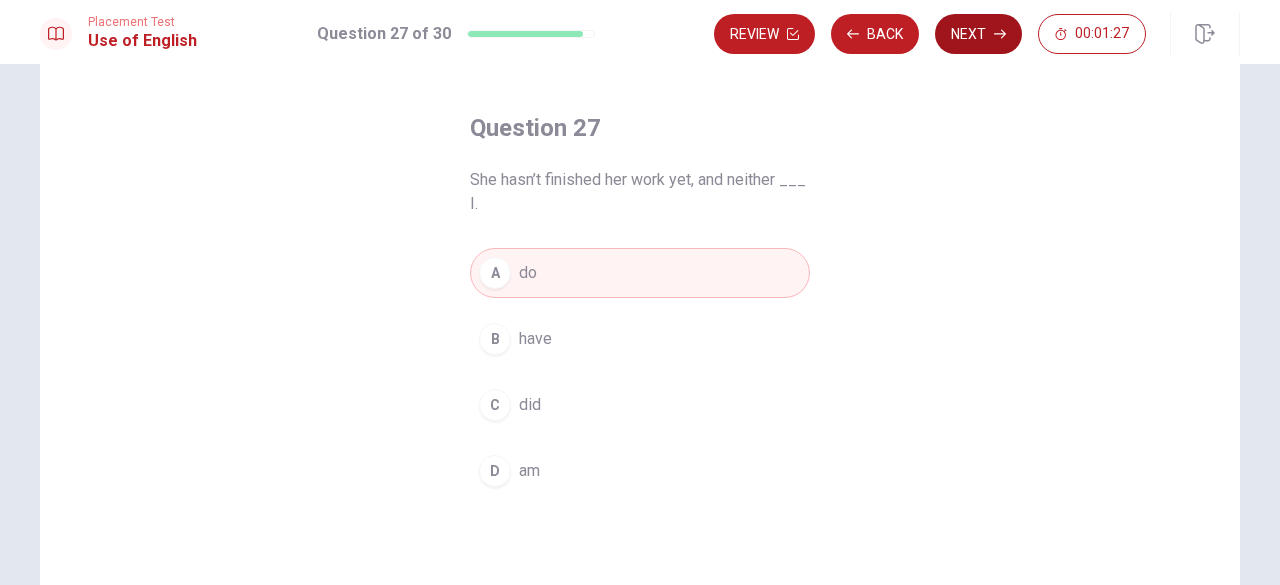click 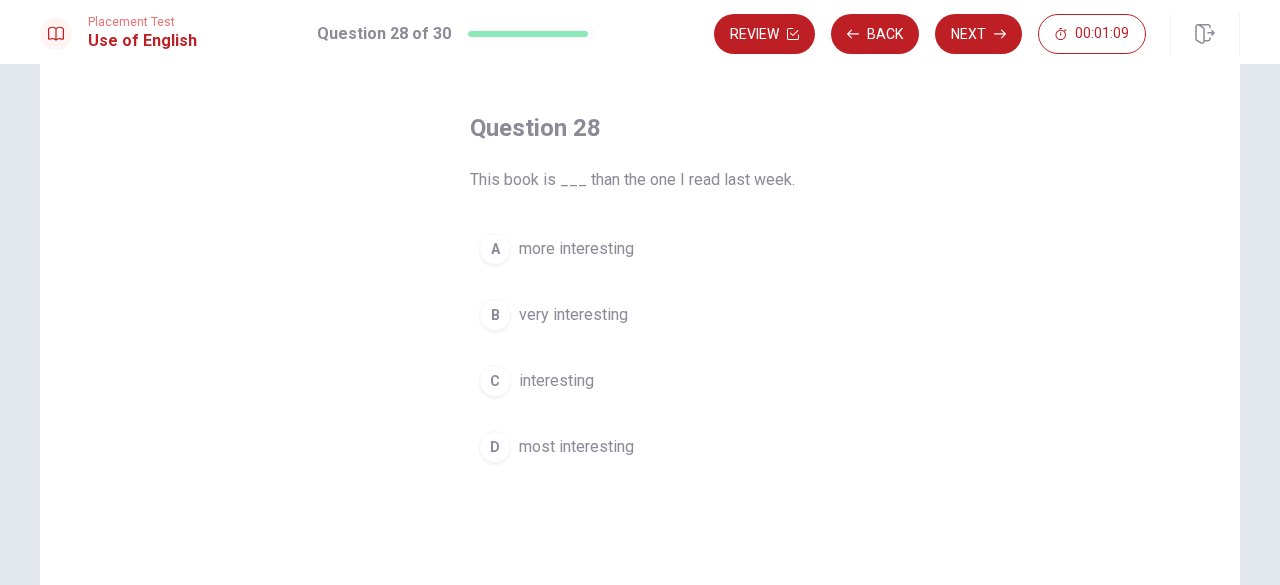 click on "more interesting" at bounding box center [576, 249] 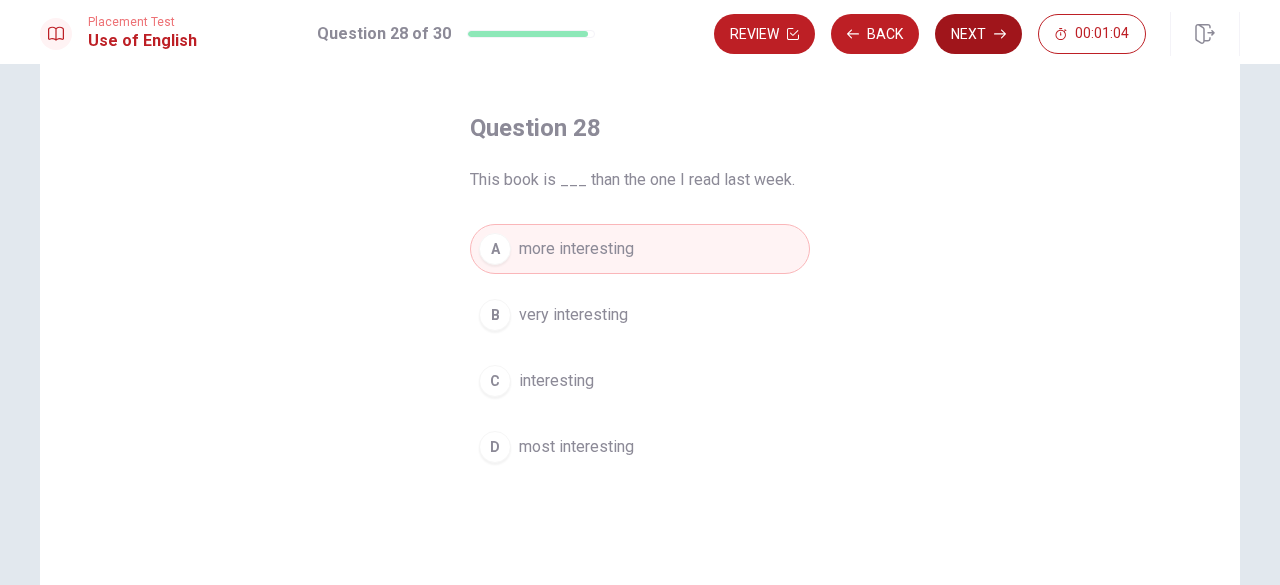 click 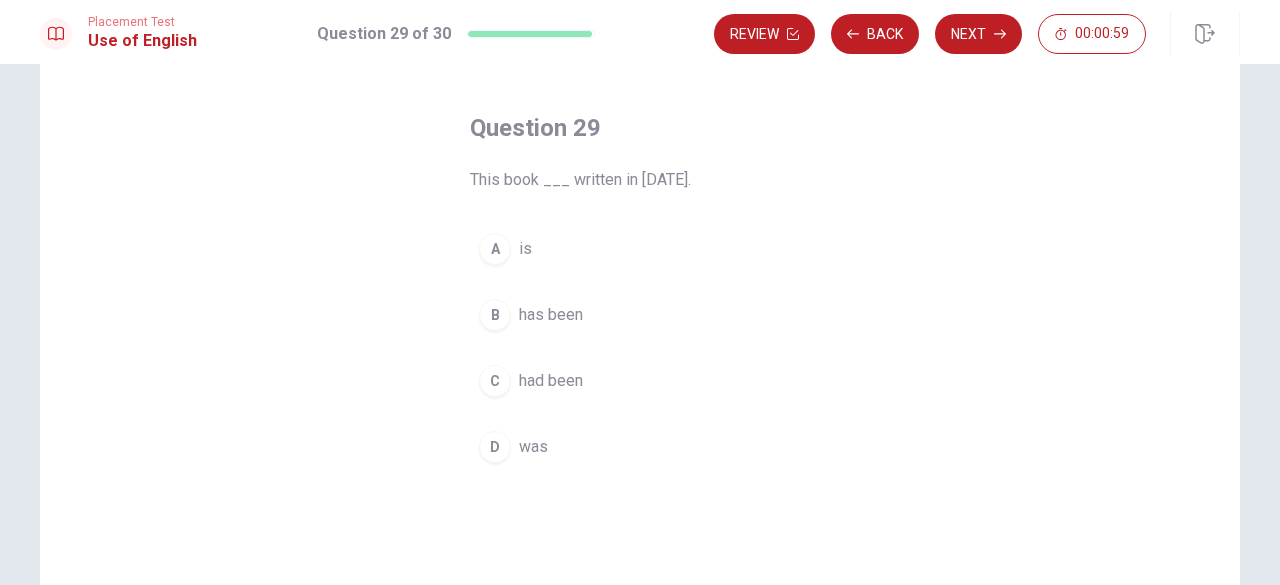 click on "B has been" at bounding box center [640, 315] 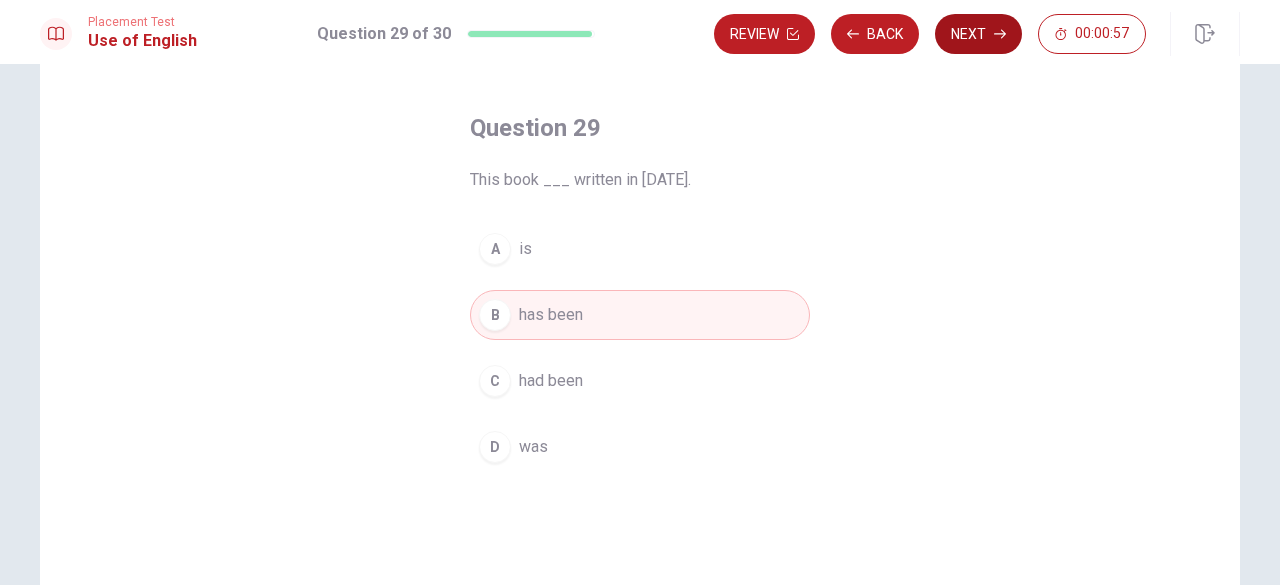 click 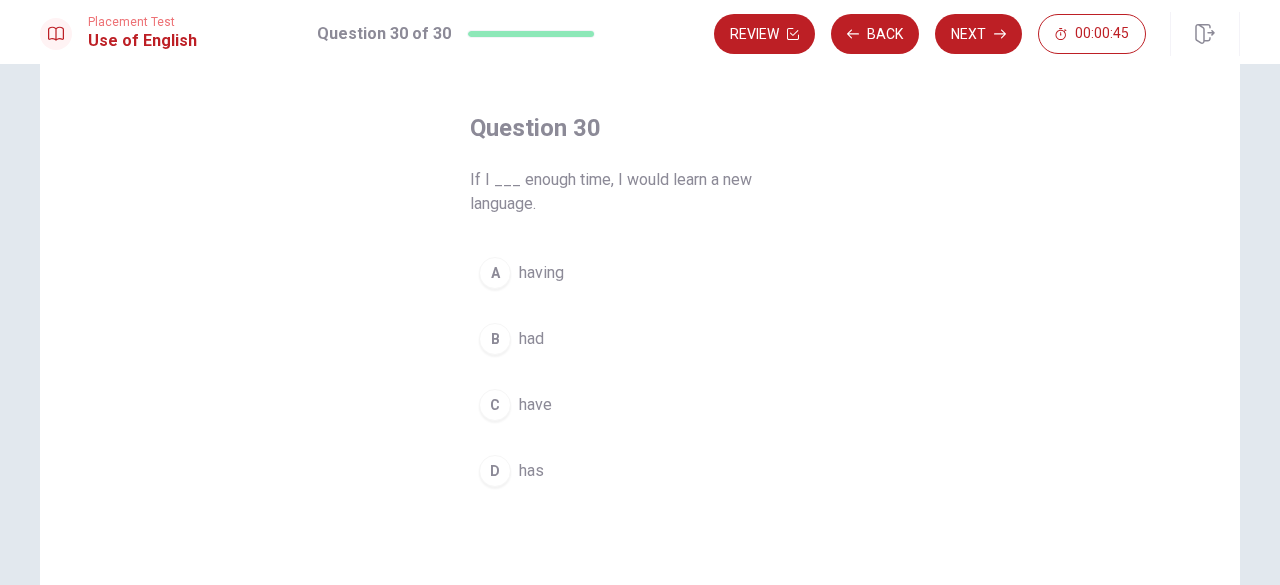 click on "C have" at bounding box center [640, 405] 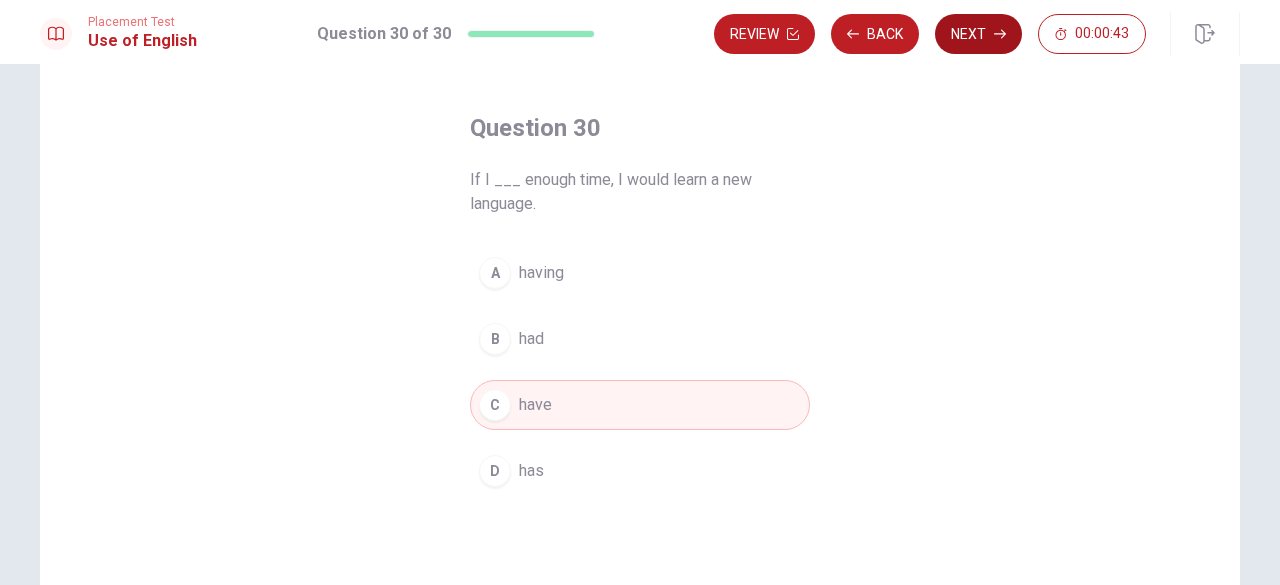 click on "Next" at bounding box center (978, 34) 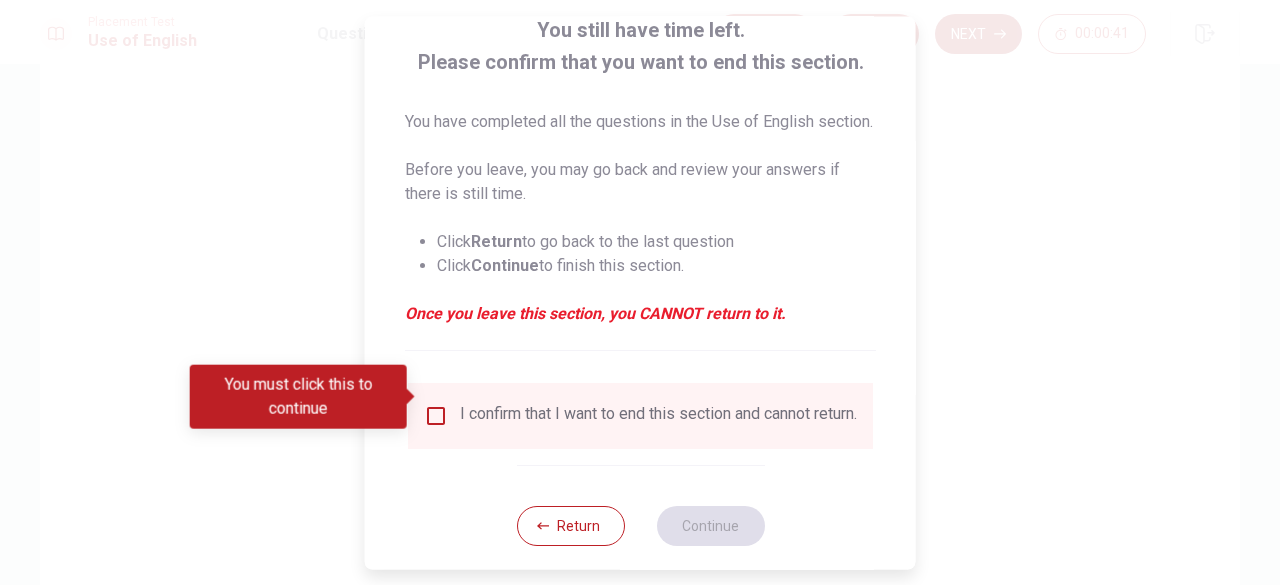 scroll, scrollTop: 184, scrollLeft: 0, axis: vertical 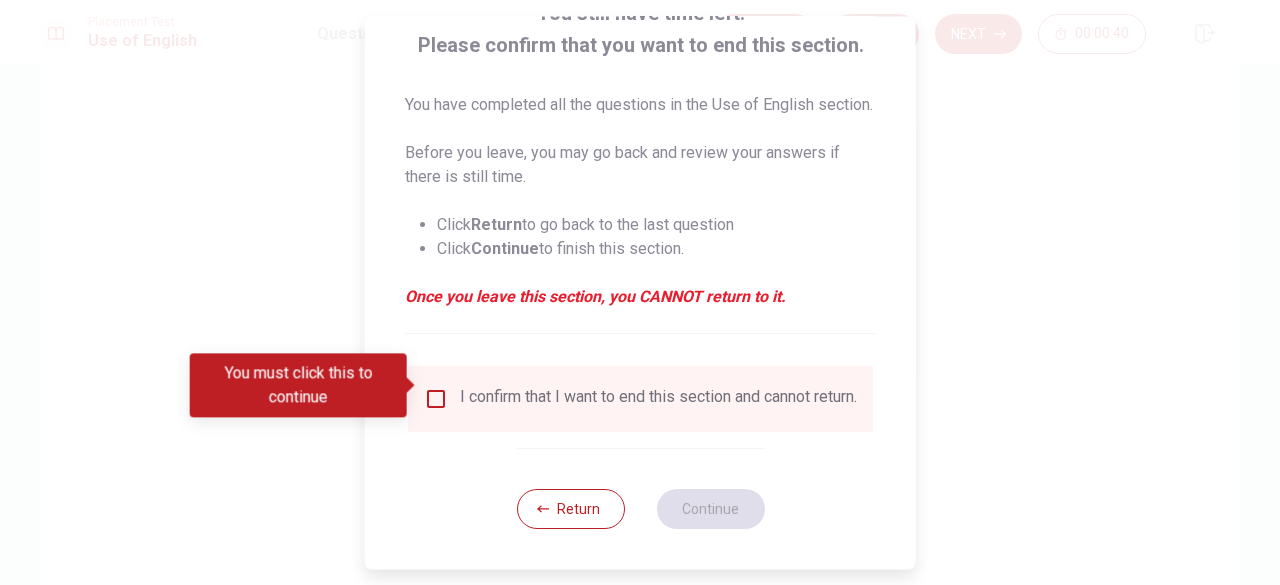 click at bounding box center [436, 399] 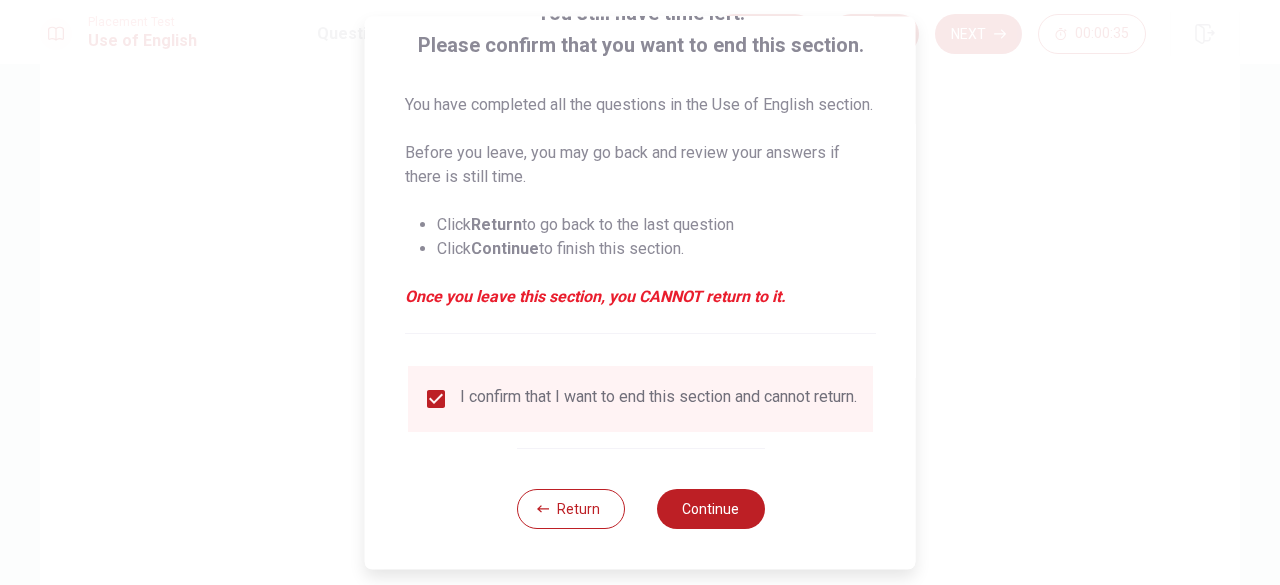scroll, scrollTop: 184, scrollLeft: 0, axis: vertical 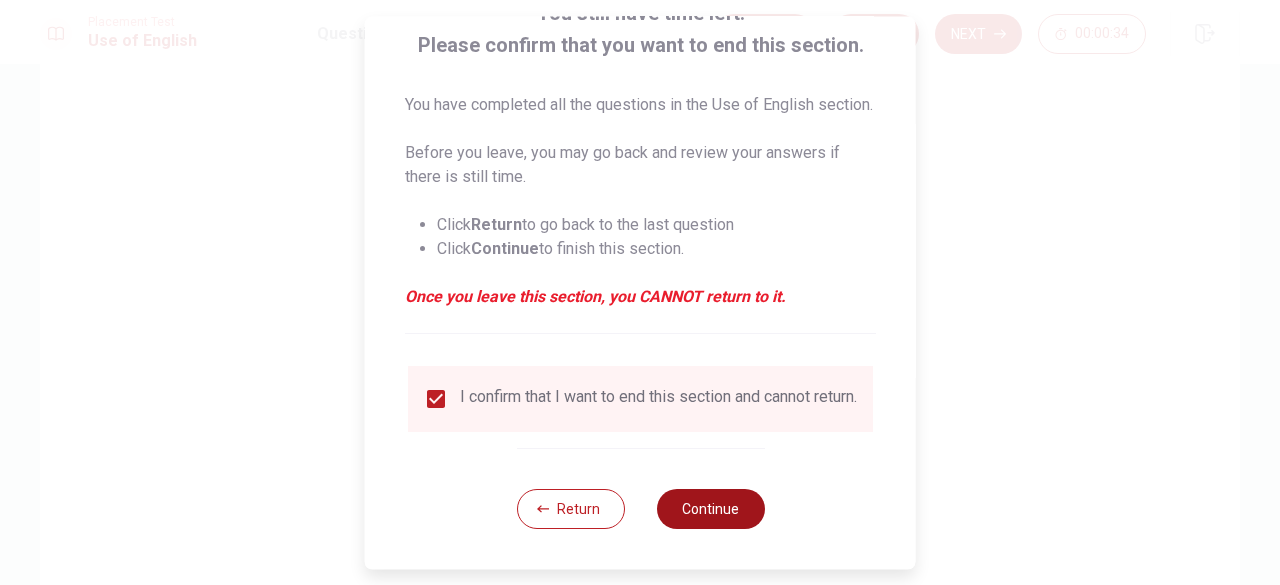 click on "Continue" at bounding box center [710, 509] 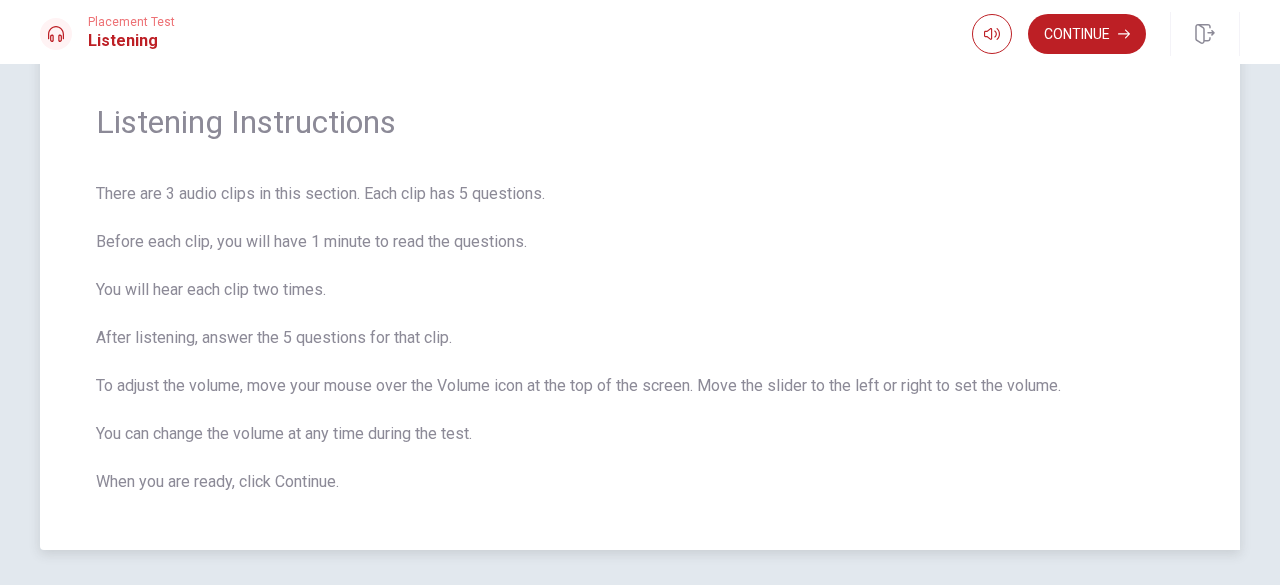 scroll, scrollTop: 14, scrollLeft: 0, axis: vertical 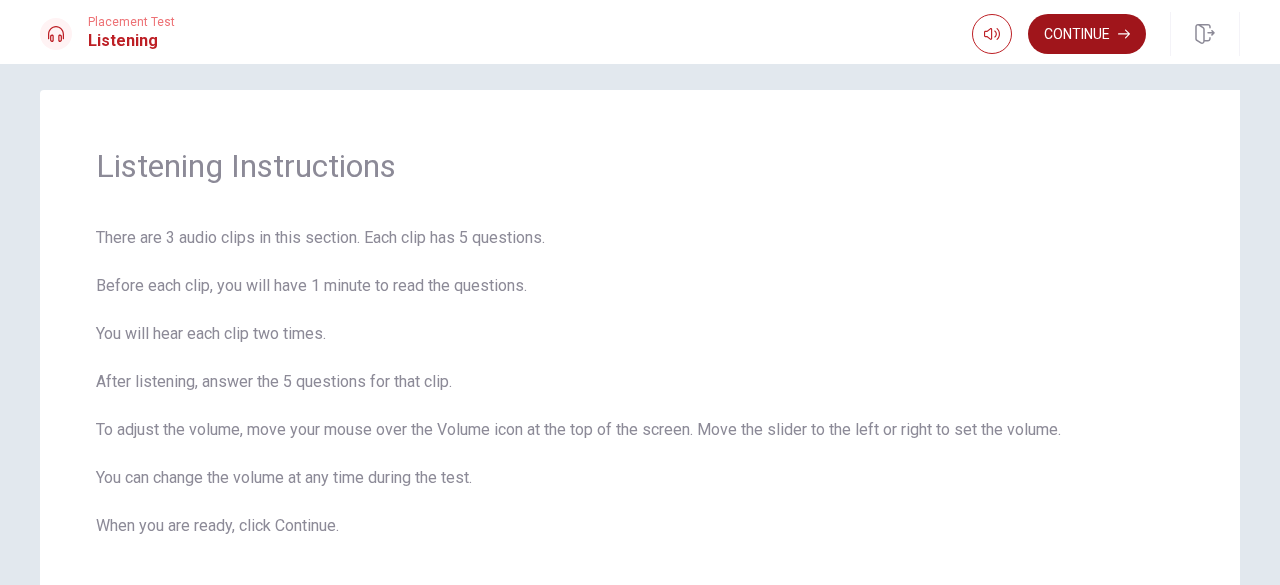 click on "Continue" at bounding box center (1087, 34) 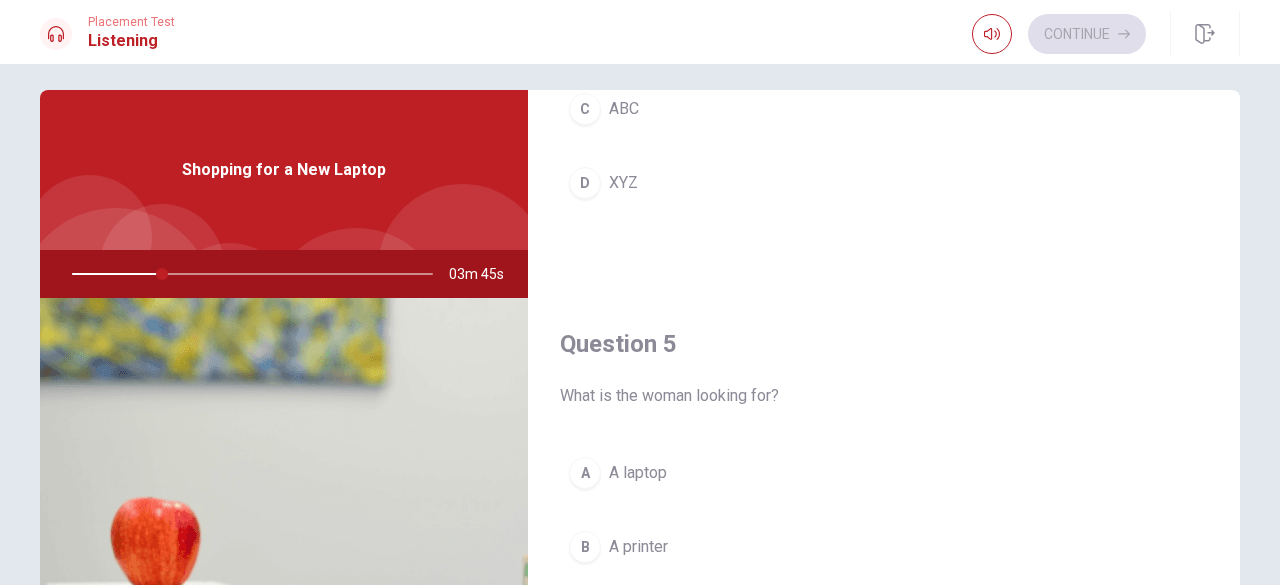 scroll, scrollTop: 1851, scrollLeft: 0, axis: vertical 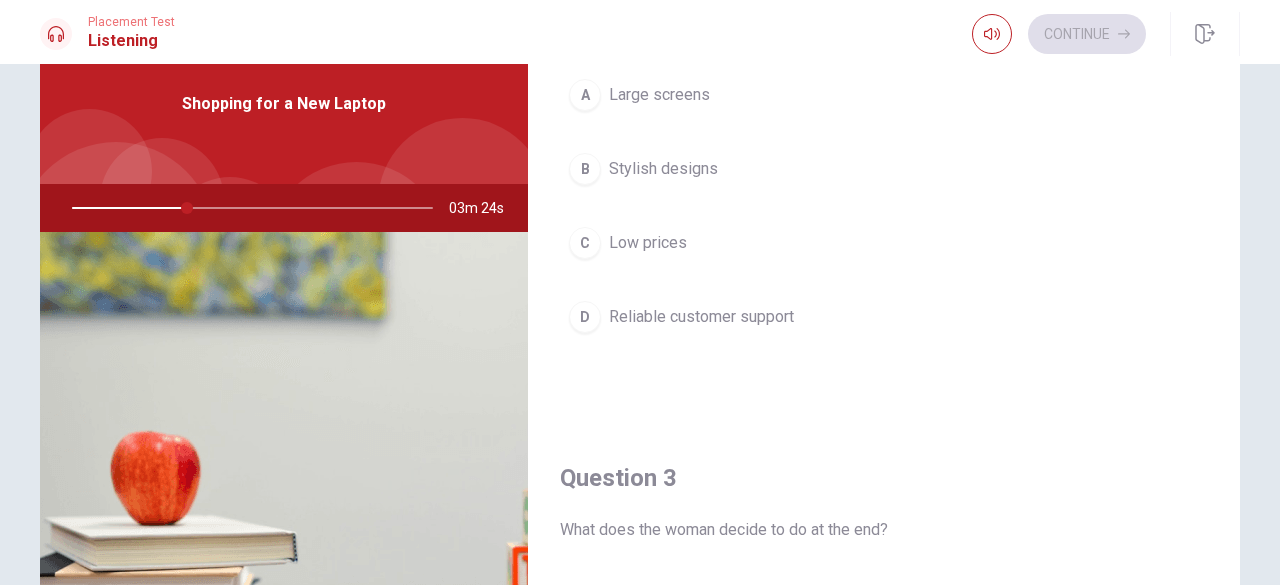 click on "Reliable customer support" at bounding box center [701, 317] 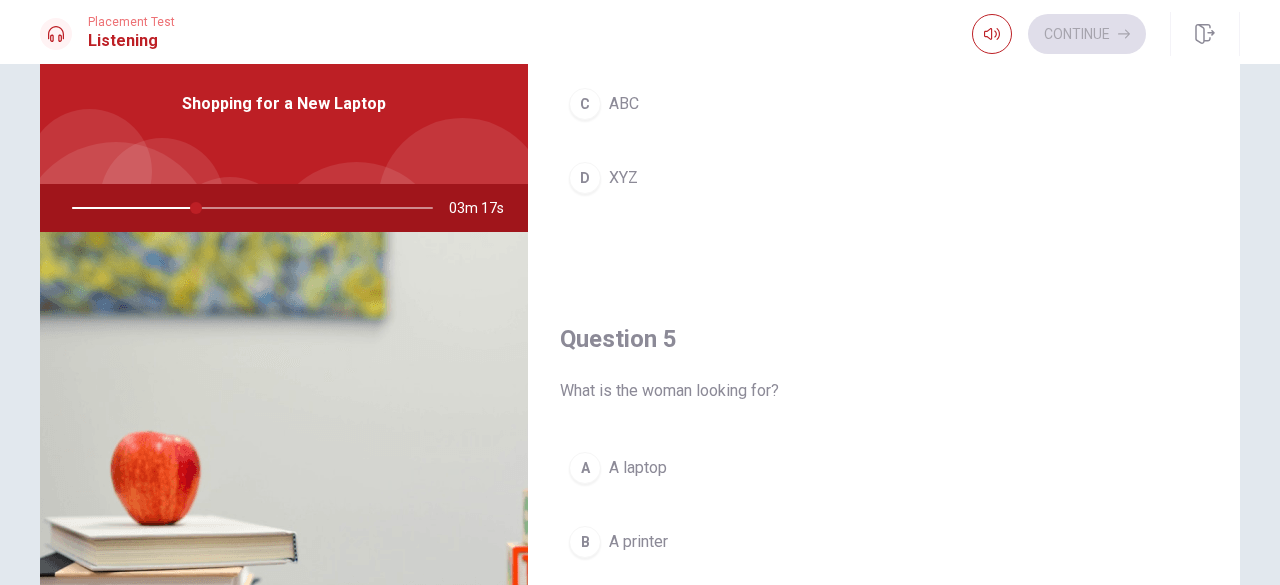 scroll, scrollTop: 1851, scrollLeft: 0, axis: vertical 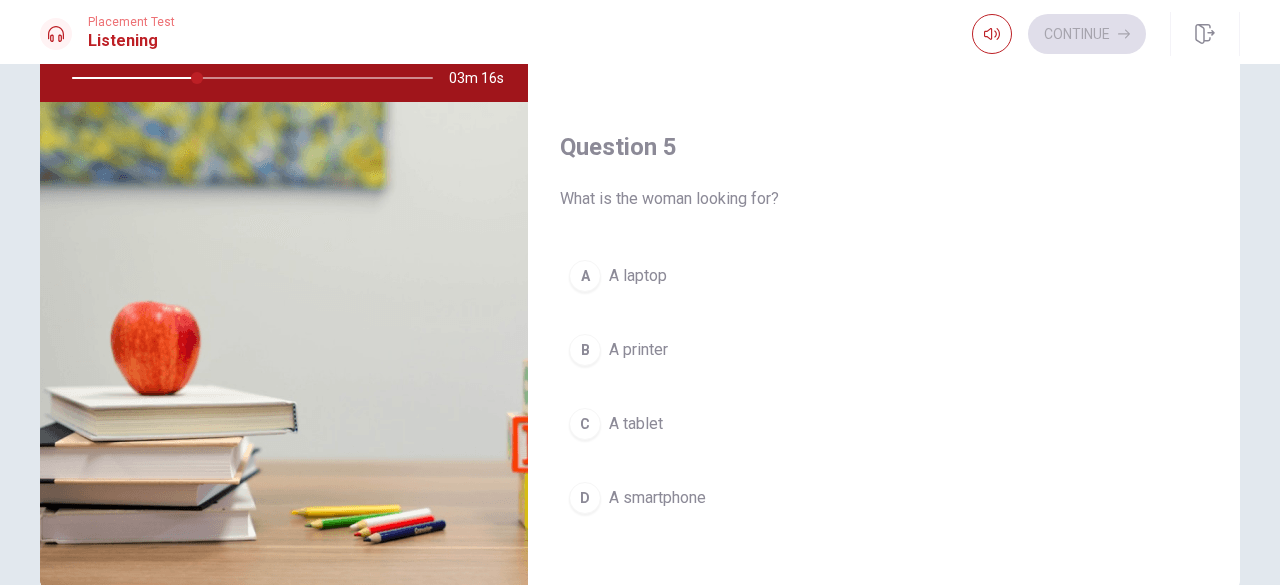 click on "A A laptop" at bounding box center [884, 276] 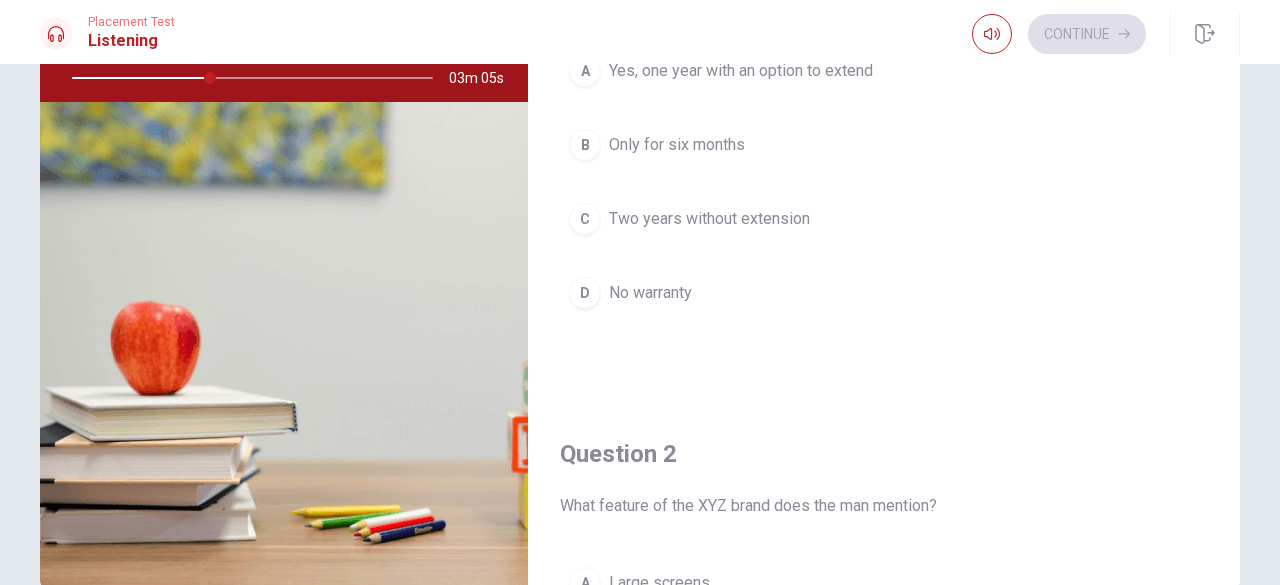 scroll, scrollTop: 0, scrollLeft: 0, axis: both 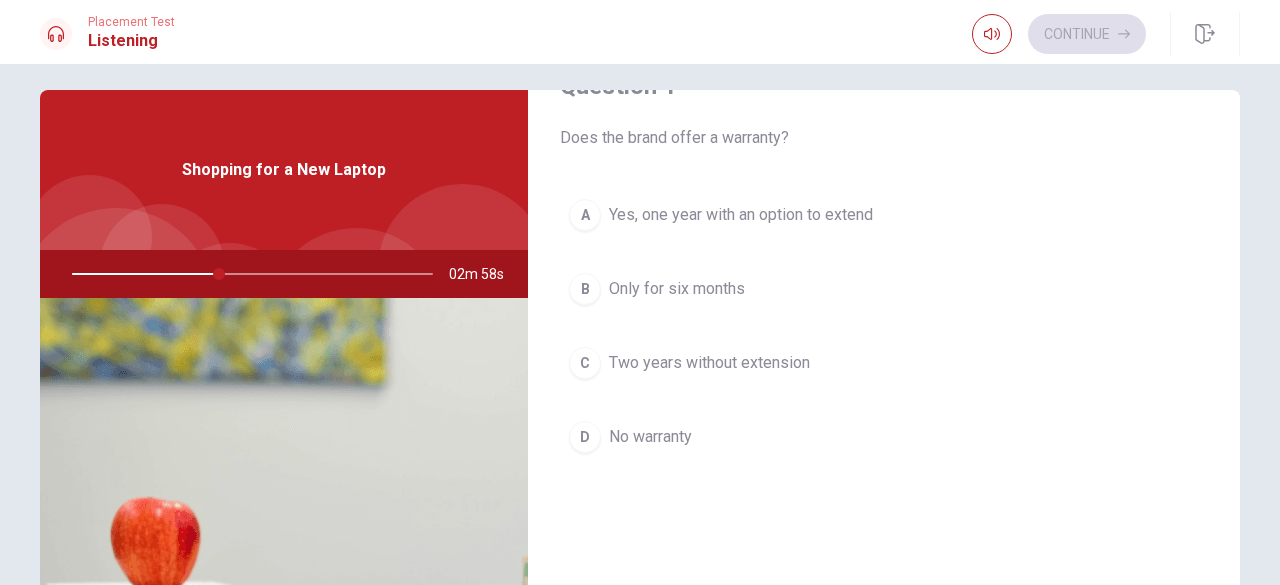 click on "Question 2 What feature of the XYZ brand does the man mention? A Large screens B Stylish designs C Low prices D Reliable customer support" at bounding box center [884, 798] 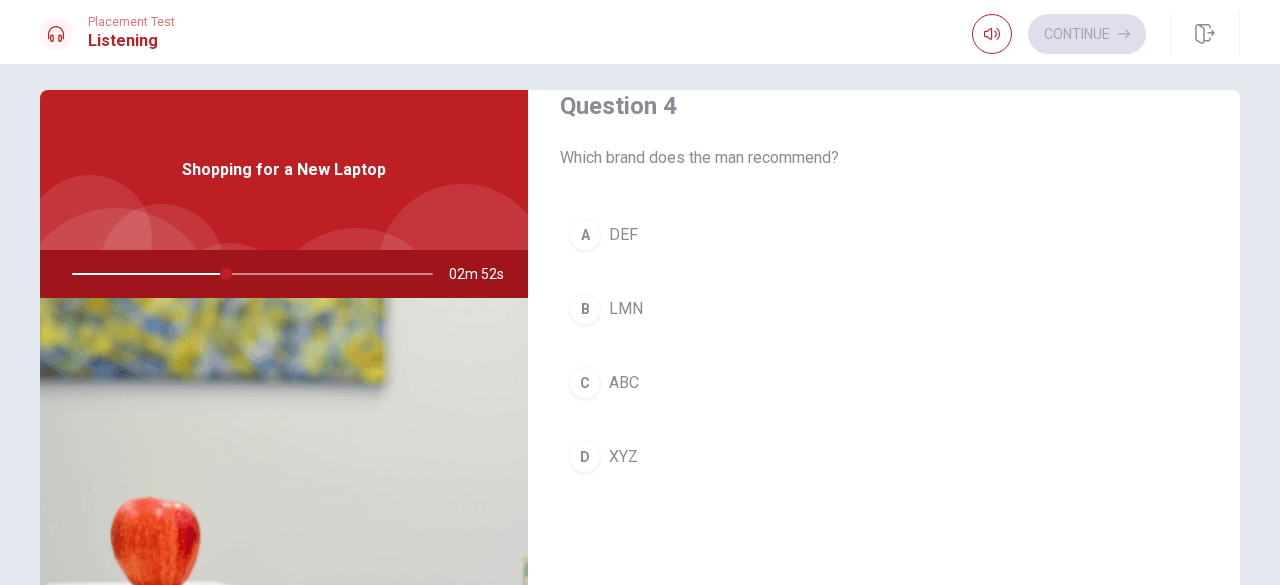scroll, scrollTop: 1578, scrollLeft: 0, axis: vertical 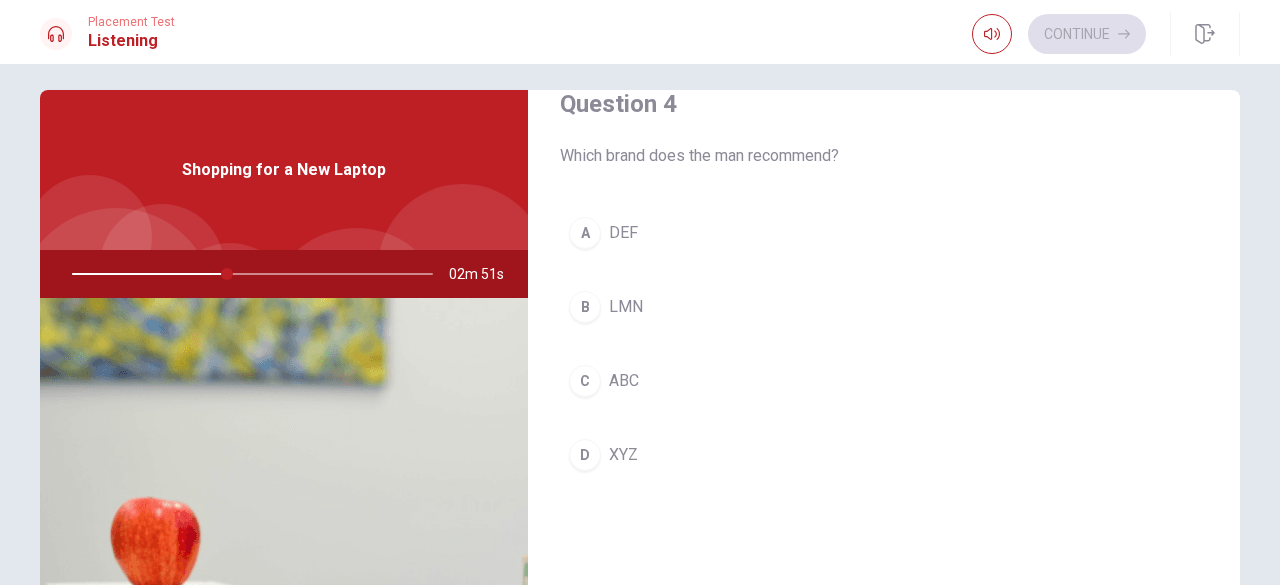 click on "D XYZ" at bounding box center [884, 455] 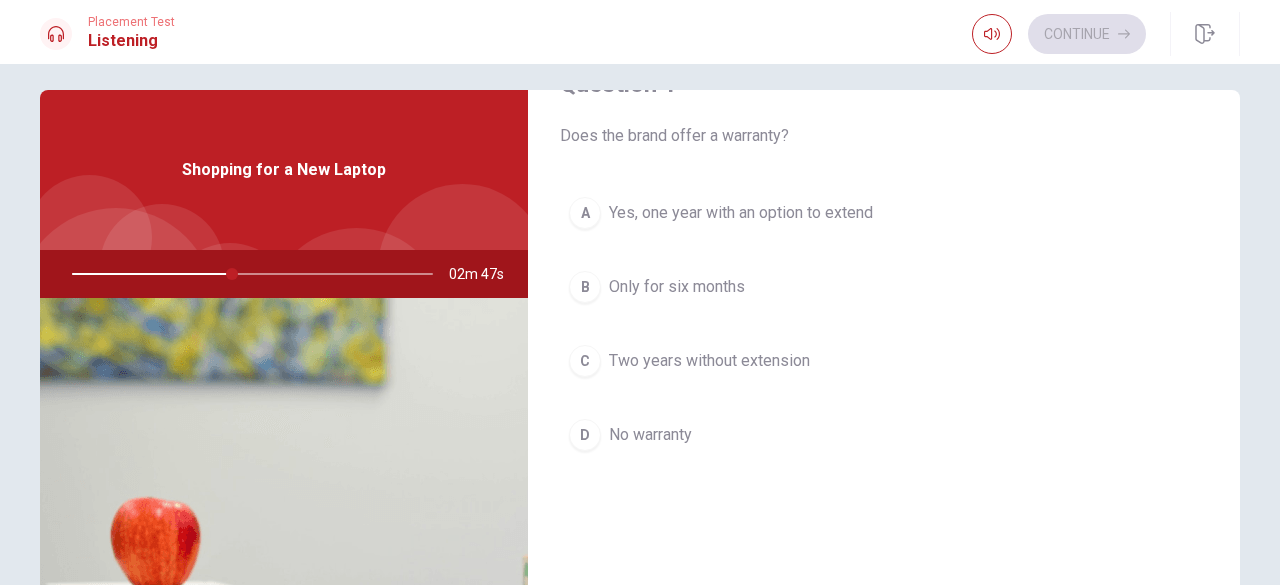 scroll, scrollTop: 0, scrollLeft: 0, axis: both 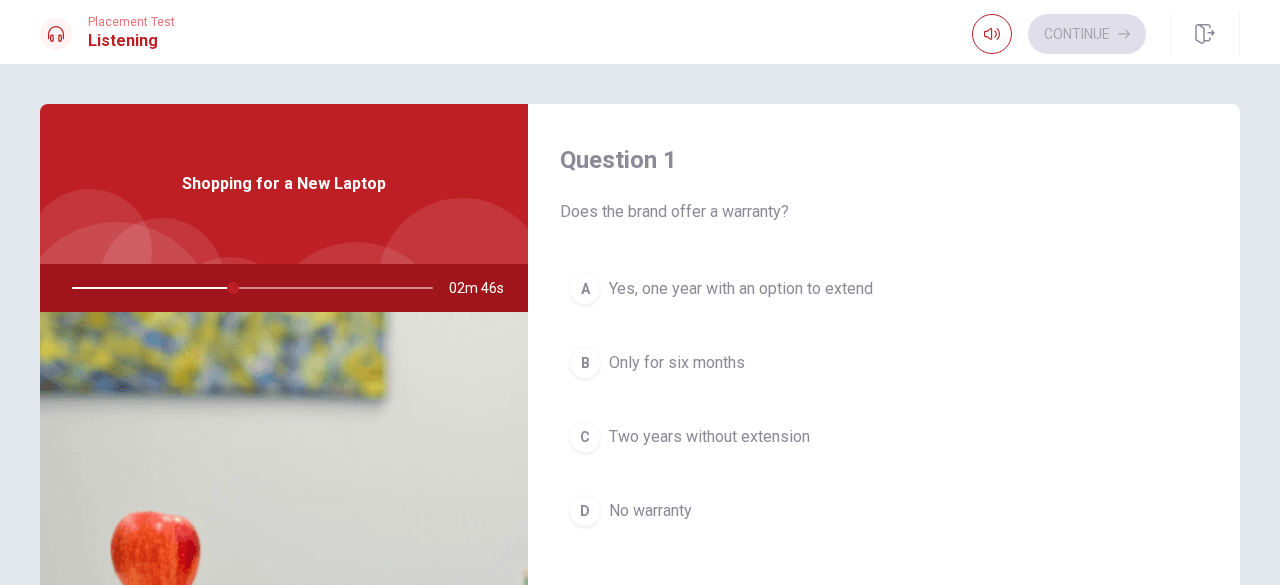 click on "A Yes, one year with an option to extend" at bounding box center (884, 289) 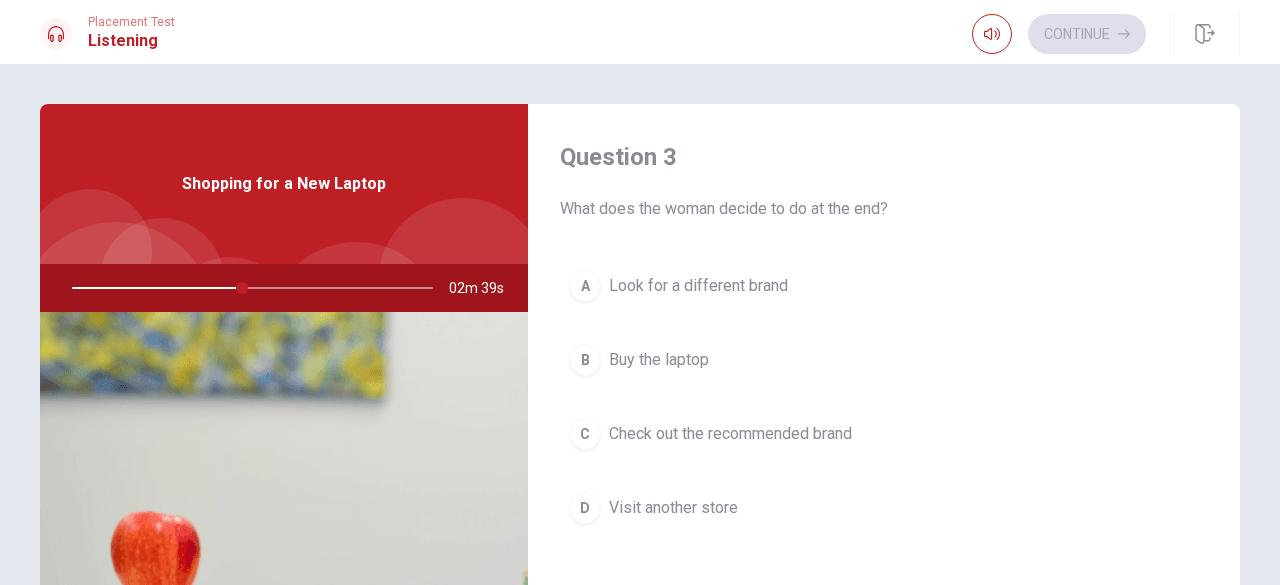 scroll, scrollTop: 1028, scrollLeft: 0, axis: vertical 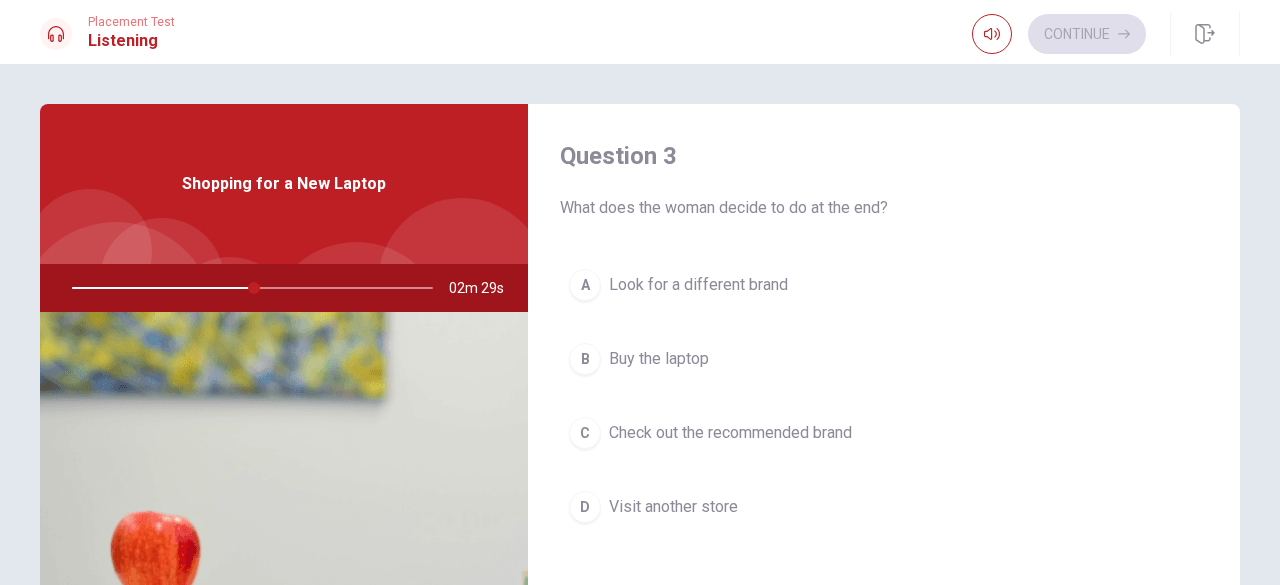 click on "B Buy the laptop" at bounding box center [884, 359] 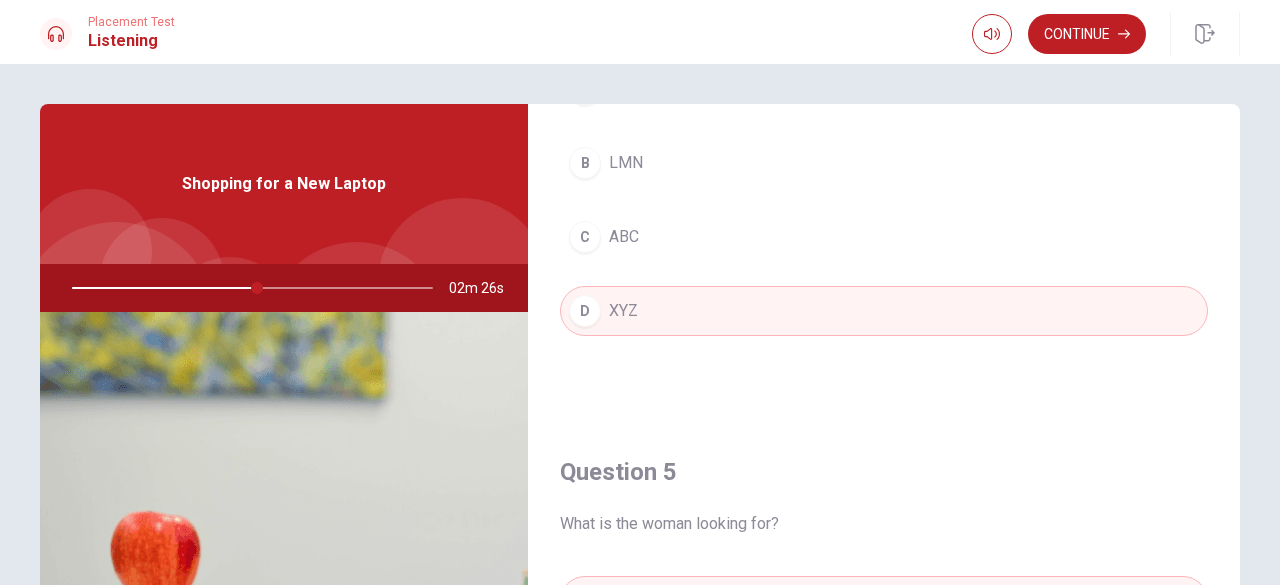 scroll, scrollTop: 1851, scrollLeft: 0, axis: vertical 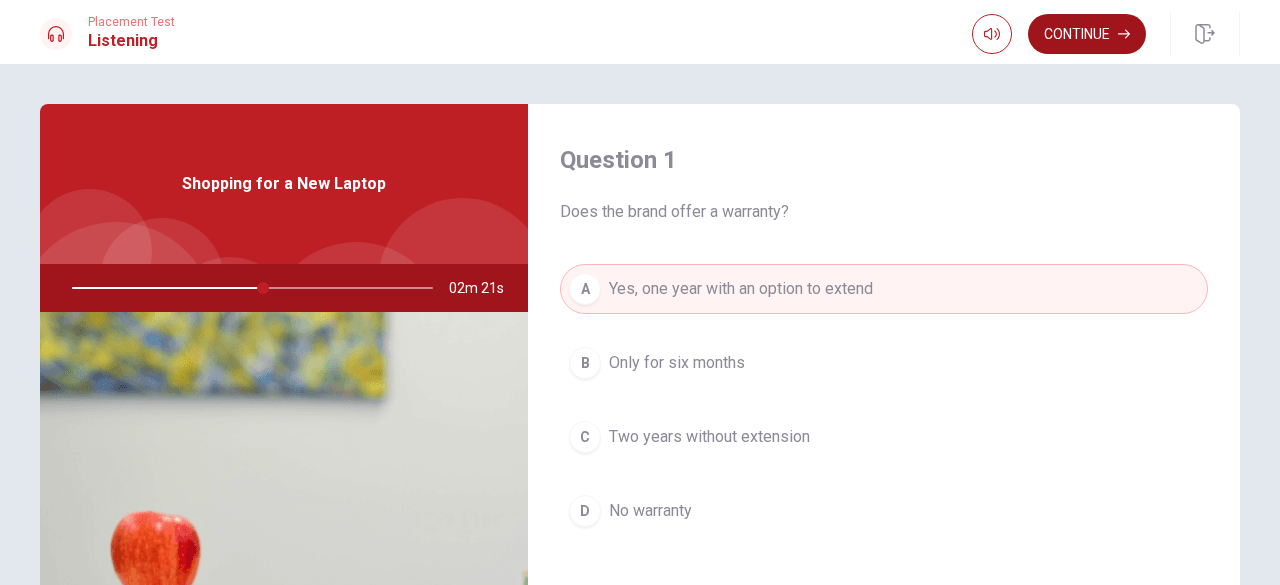click 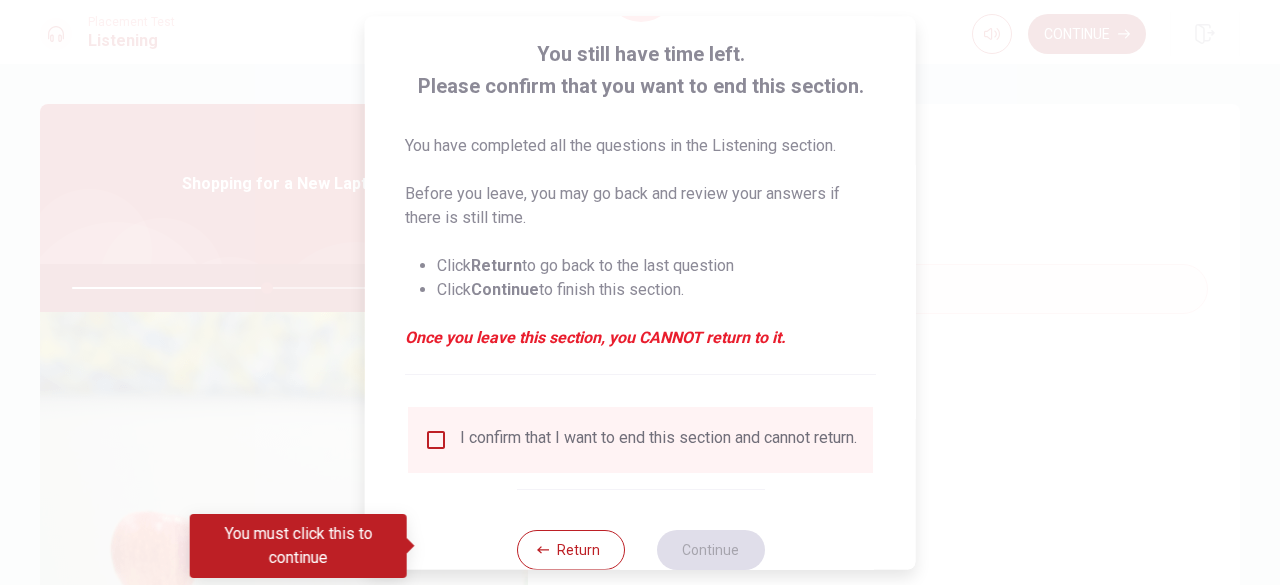 scroll, scrollTop: 160, scrollLeft: 0, axis: vertical 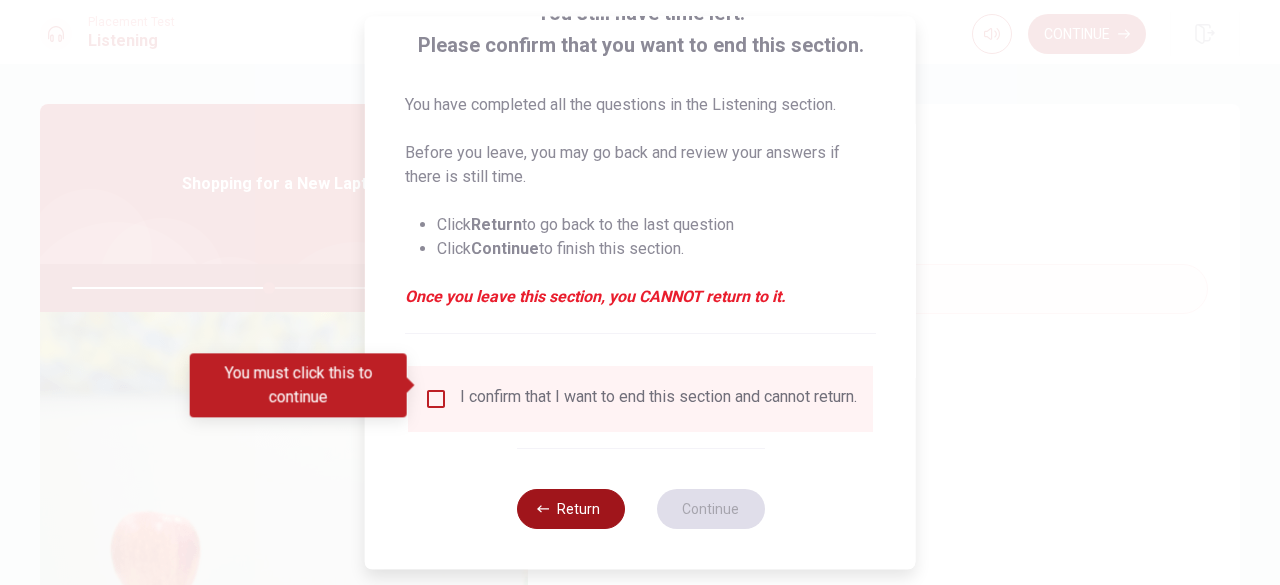 click on "Return" at bounding box center (570, 509) 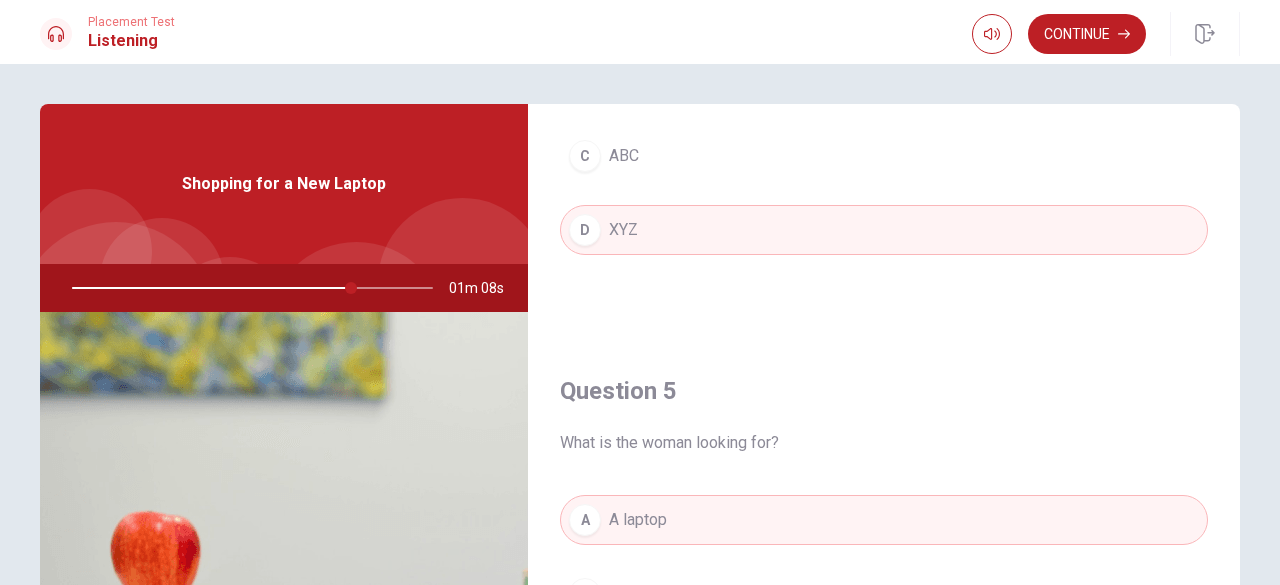 scroll, scrollTop: 1851, scrollLeft: 0, axis: vertical 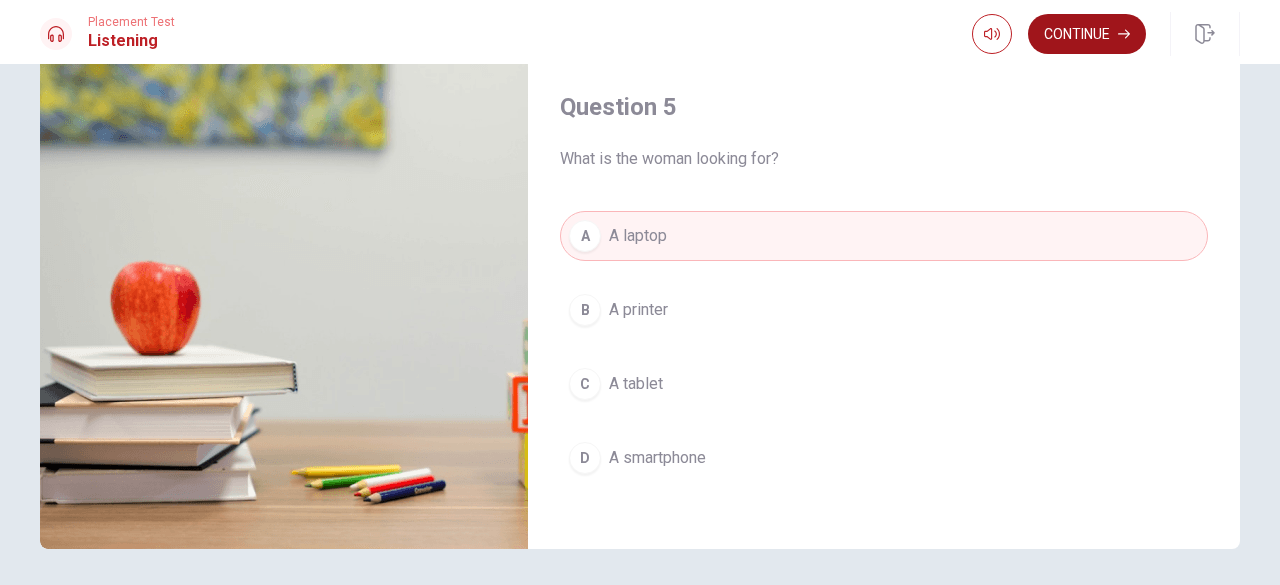 click 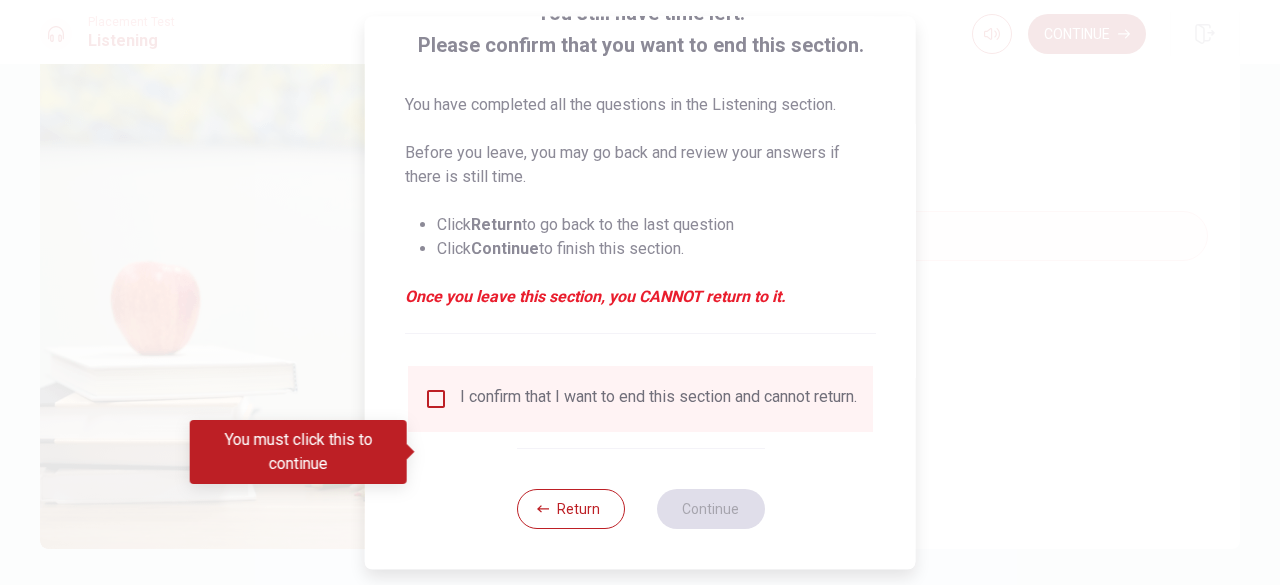 scroll, scrollTop: 160, scrollLeft: 0, axis: vertical 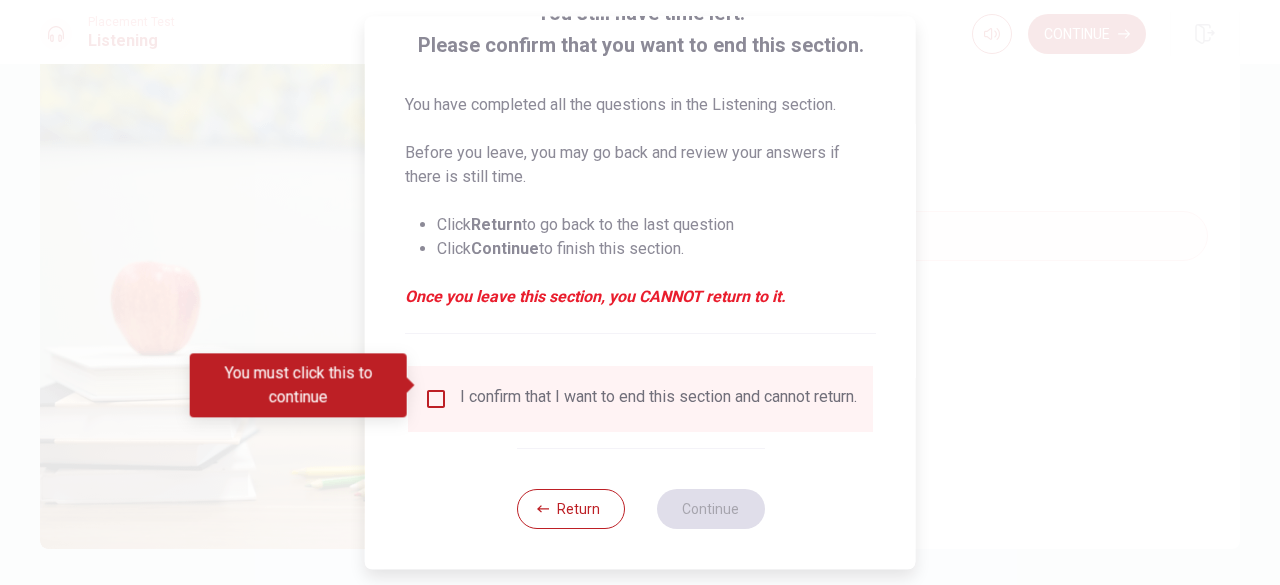 click at bounding box center (436, 399) 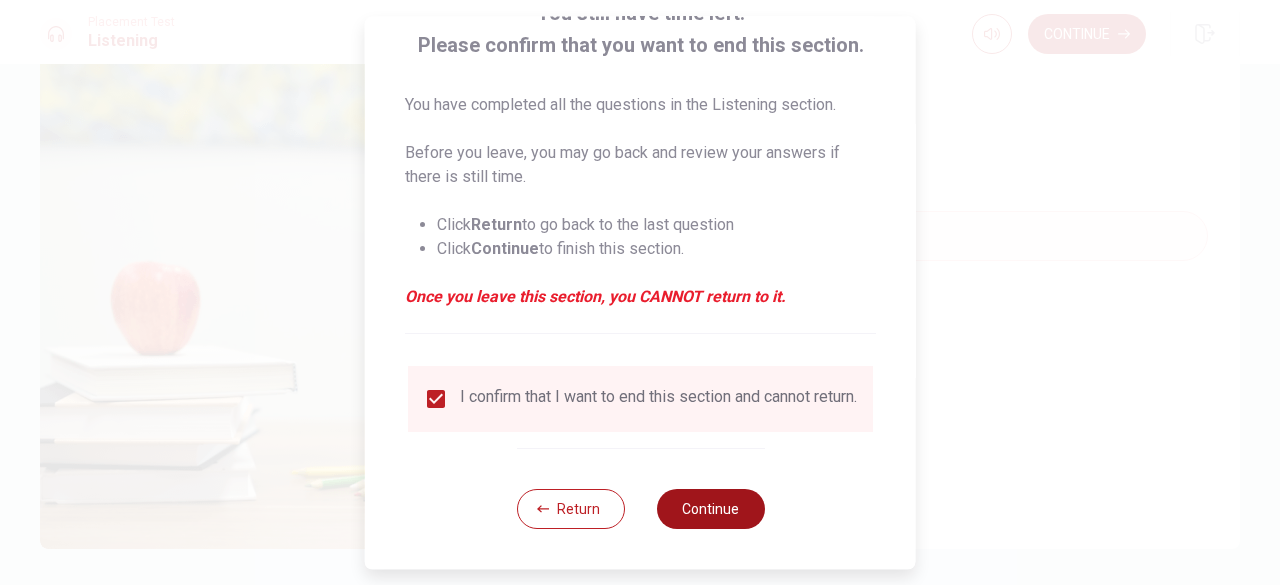 click on "Continue" at bounding box center (710, 509) 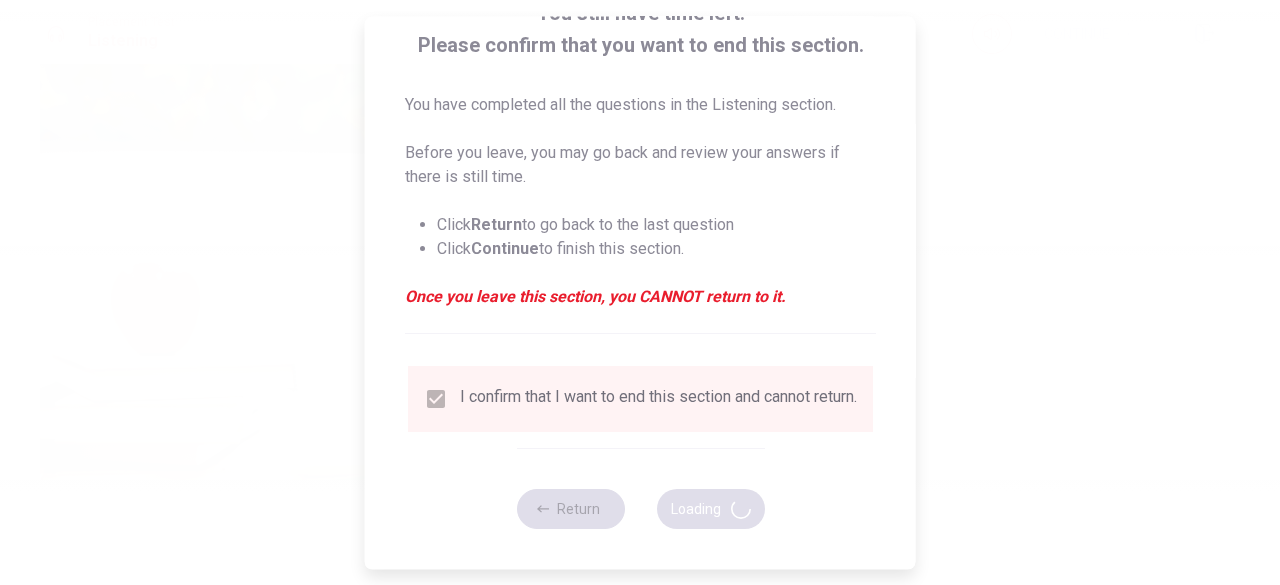 type on "80" 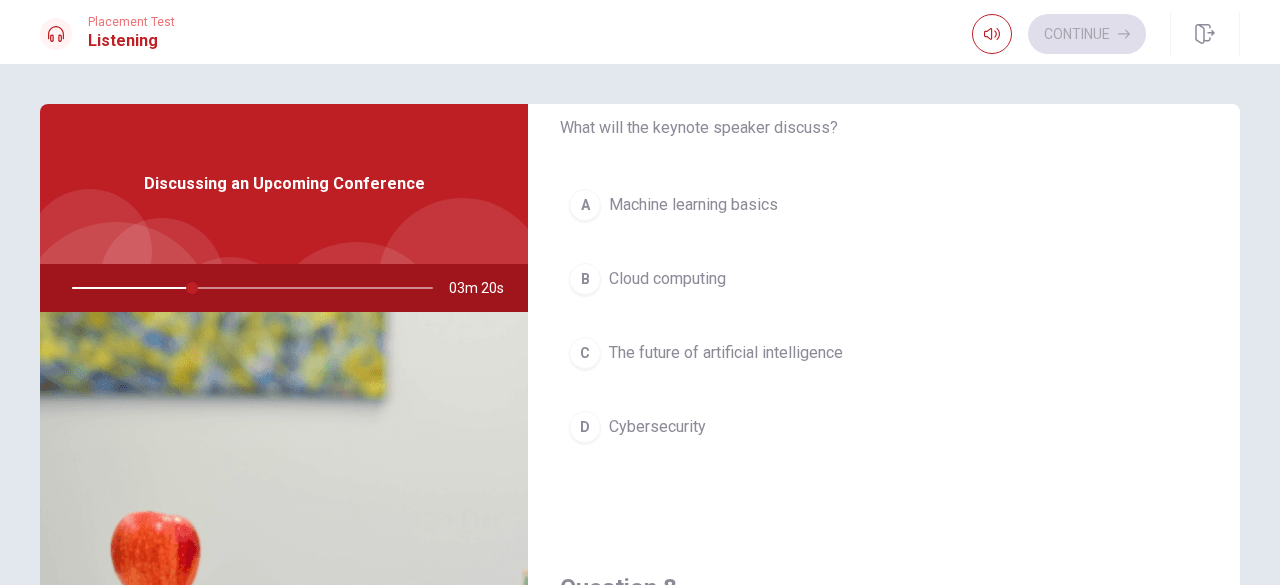 scroll, scrollTop: 601, scrollLeft: 0, axis: vertical 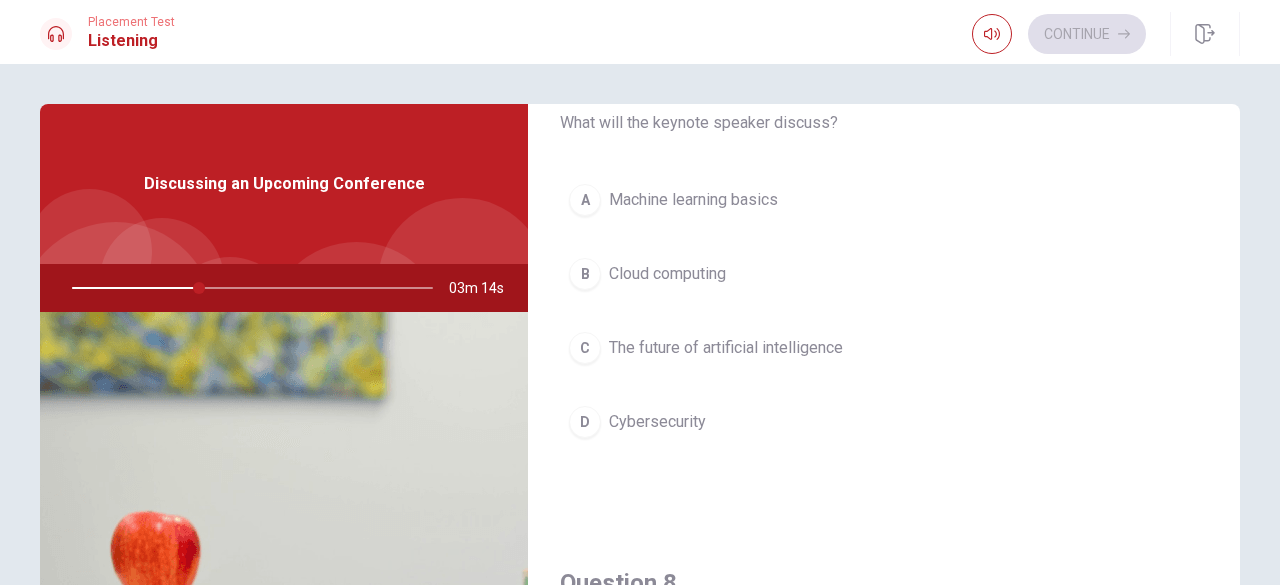 click on "C The future of artificial intelligence" at bounding box center (884, 348) 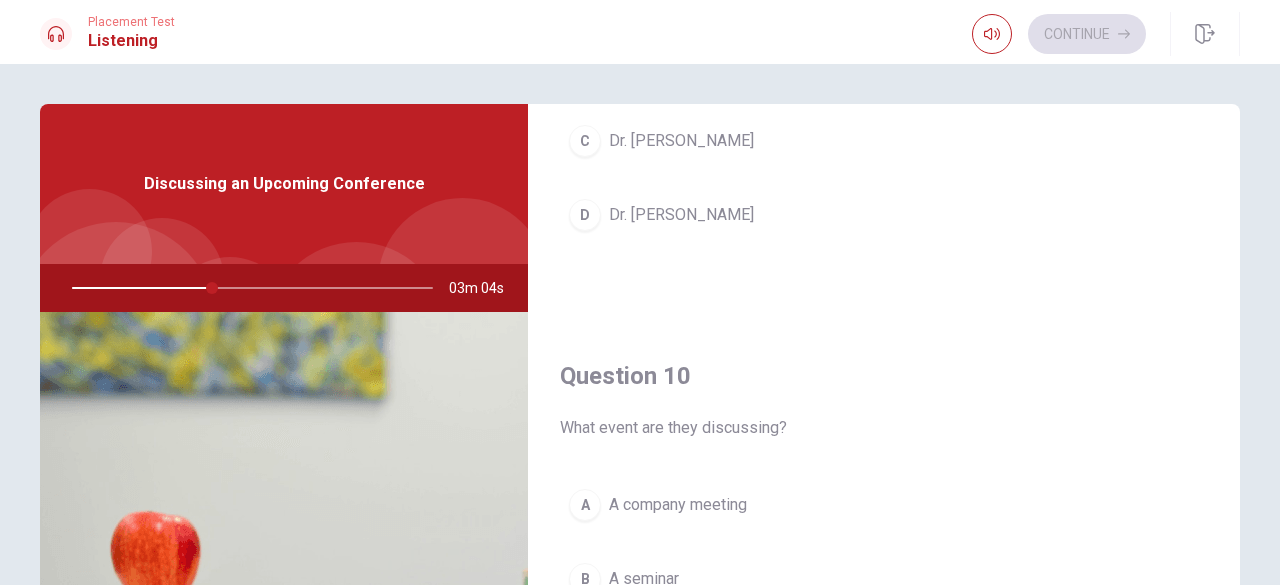 scroll, scrollTop: 1851, scrollLeft: 0, axis: vertical 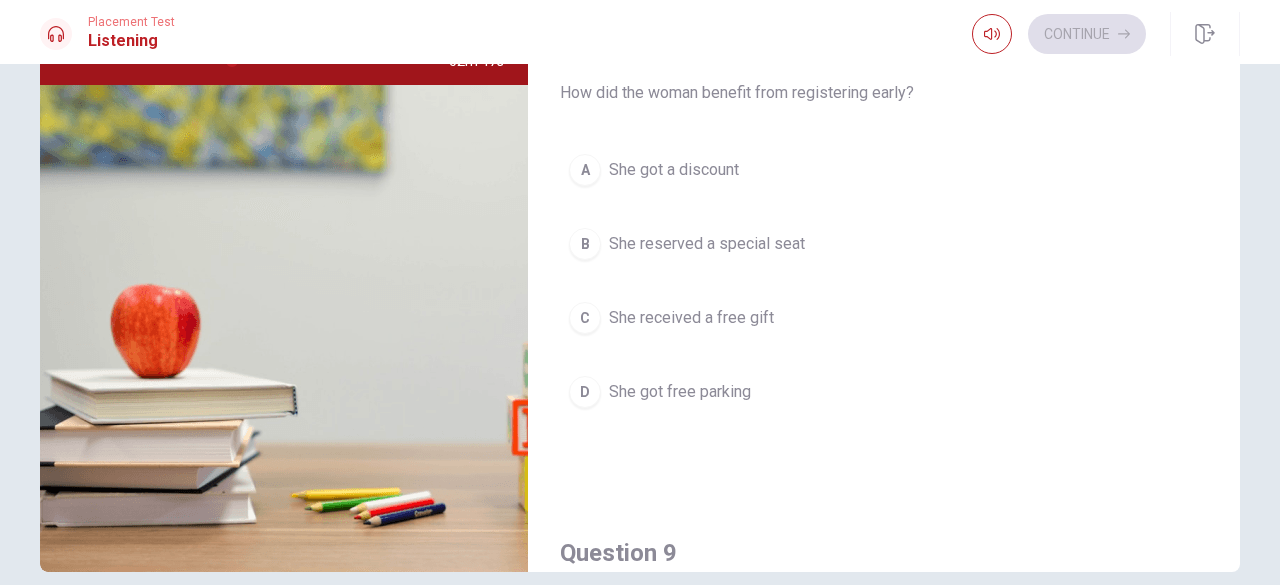 click on "C She received a free gift" at bounding box center (884, 318) 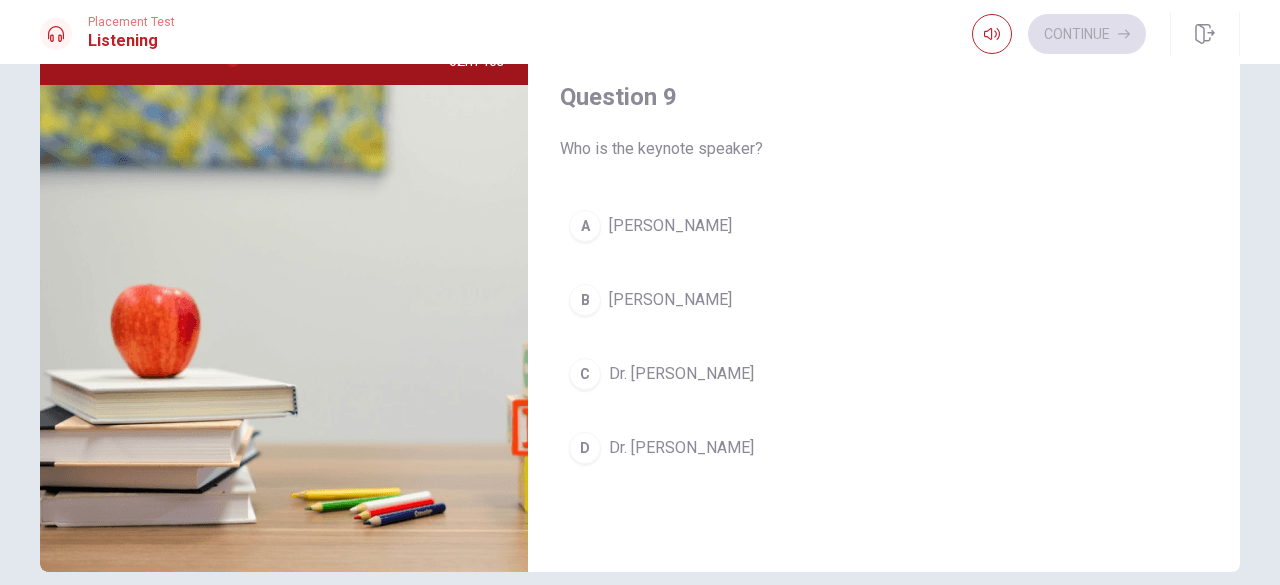 scroll, scrollTop: 1383, scrollLeft: 0, axis: vertical 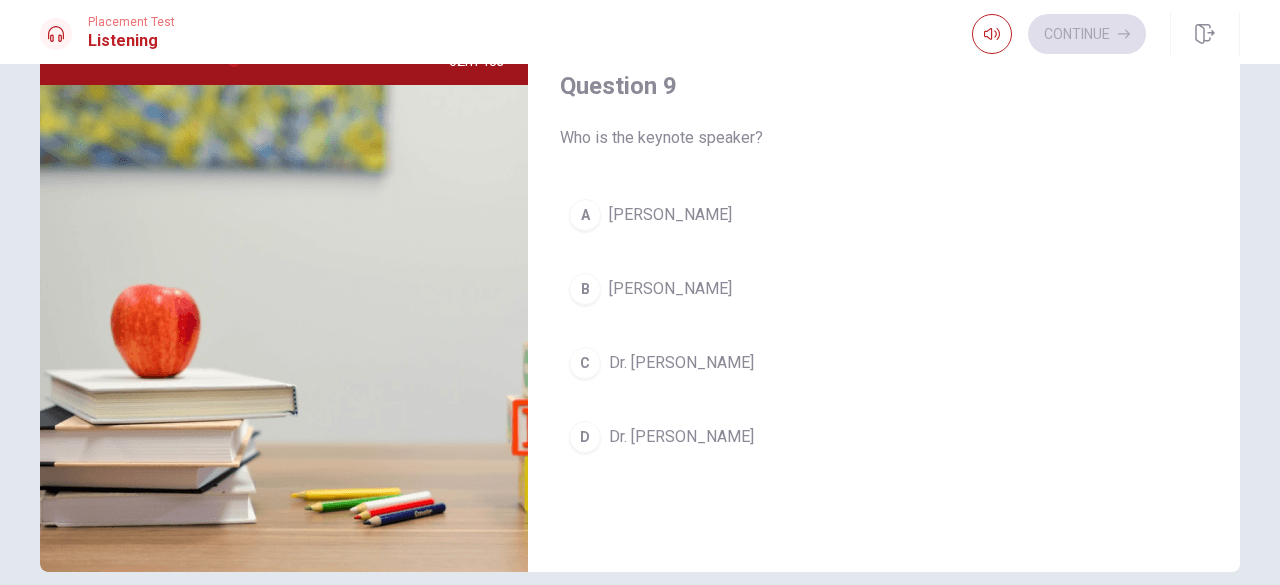 click on "A [PERSON_NAME]" at bounding box center [884, 215] 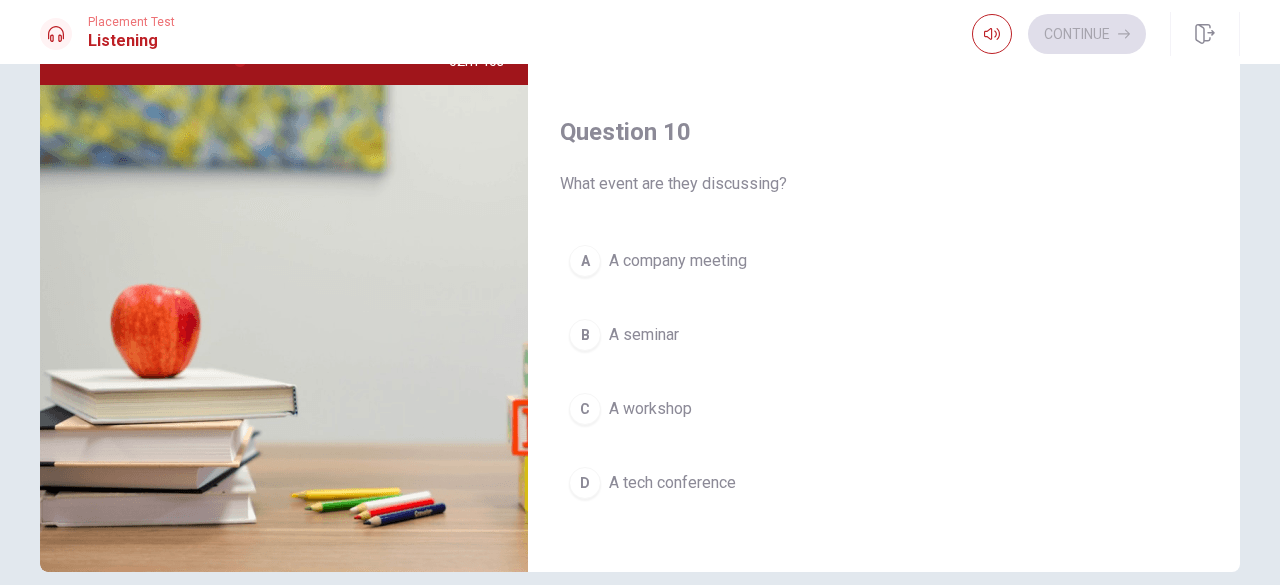 scroll, scrollTop: 1851, scrollLeft: 0, axis: vertical 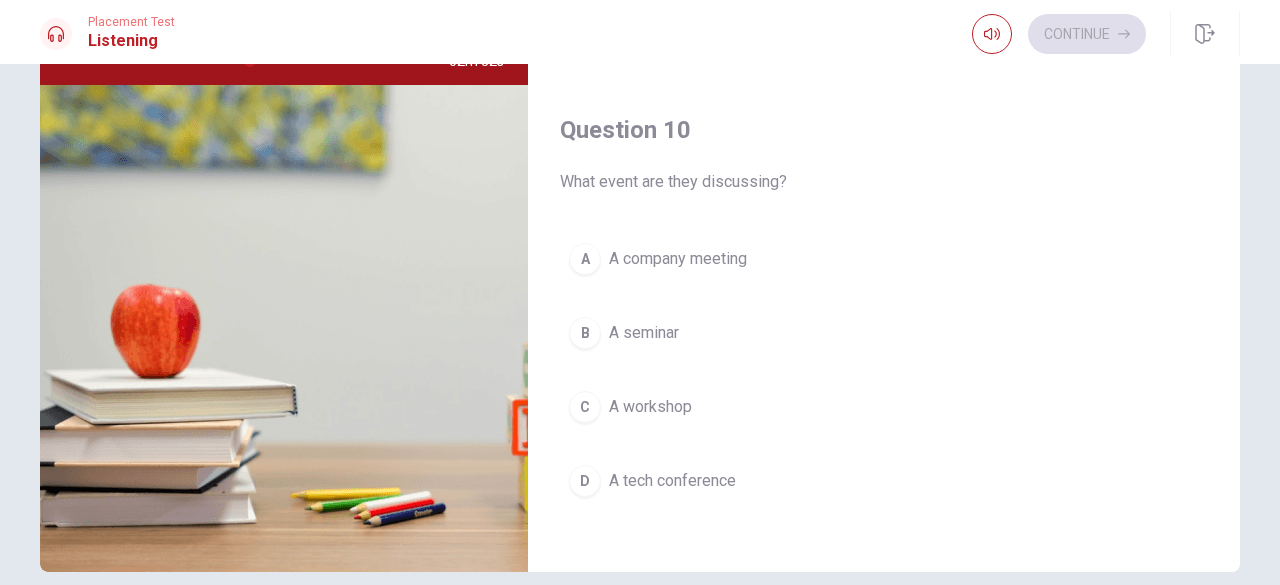 click on "D A tech conference" at bounding box center (884, 481) 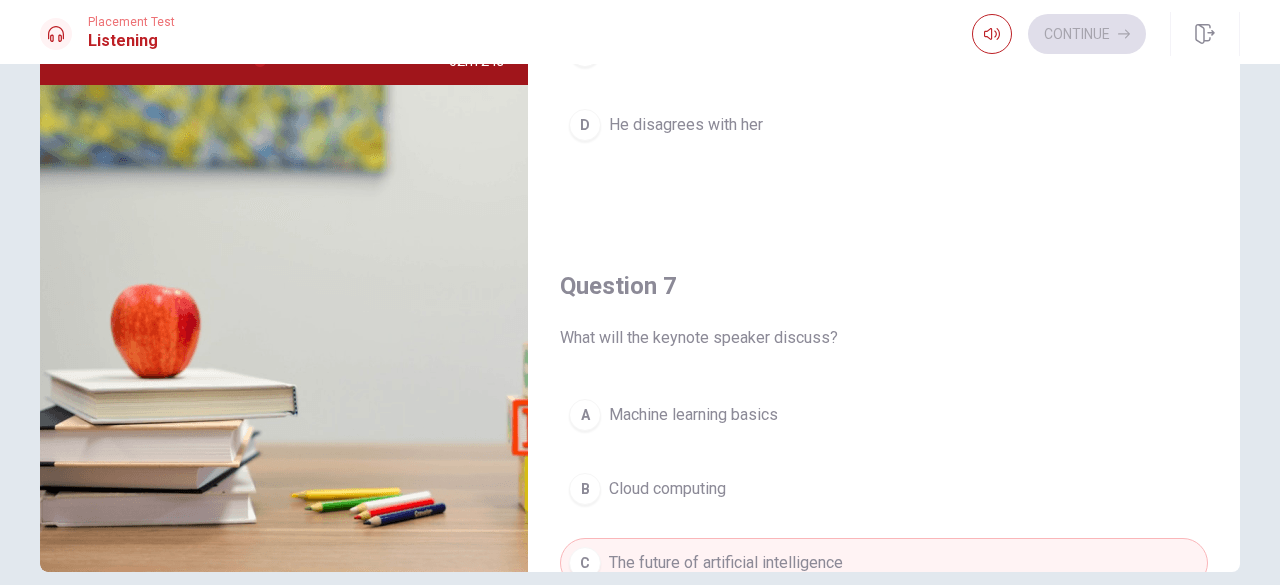 scroll, scrollTop: 0, scrollLeft: 0, axis: both 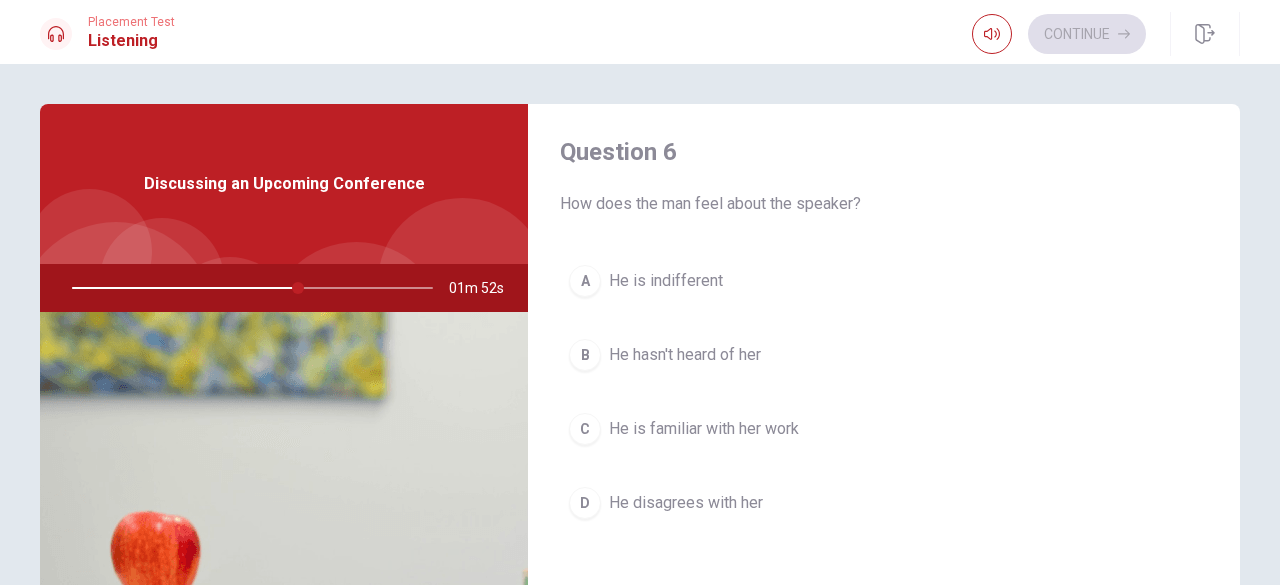 click on "A He is indifferent" at bounding box center [884, 281] 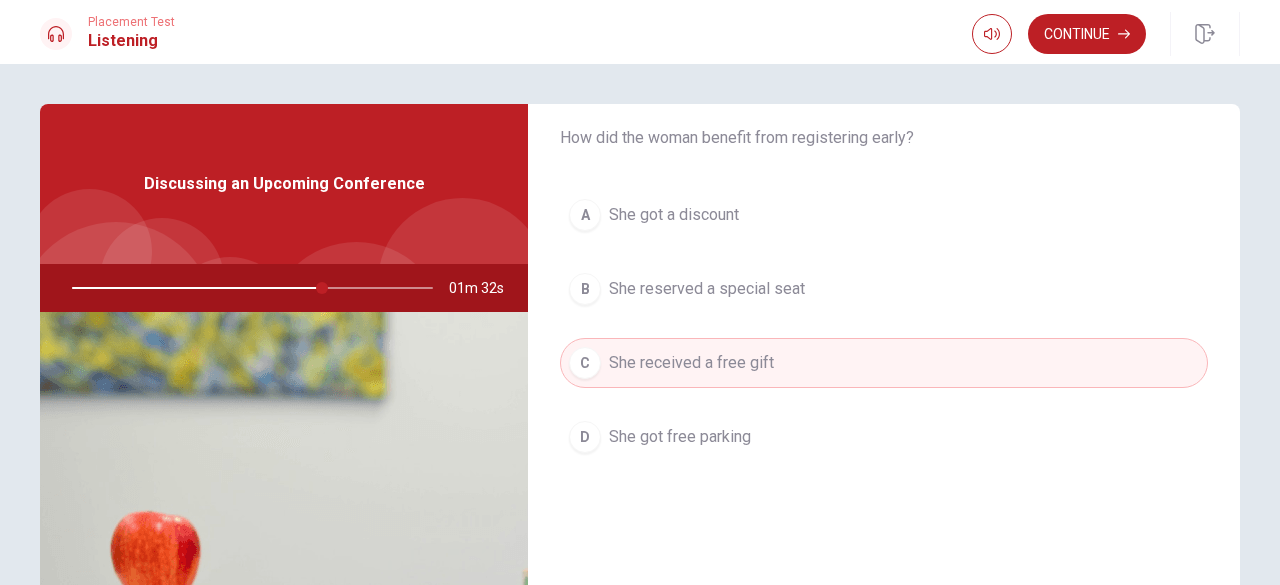scroll, scrollTop: 1095, scrollLeft: 0, axis: vertical 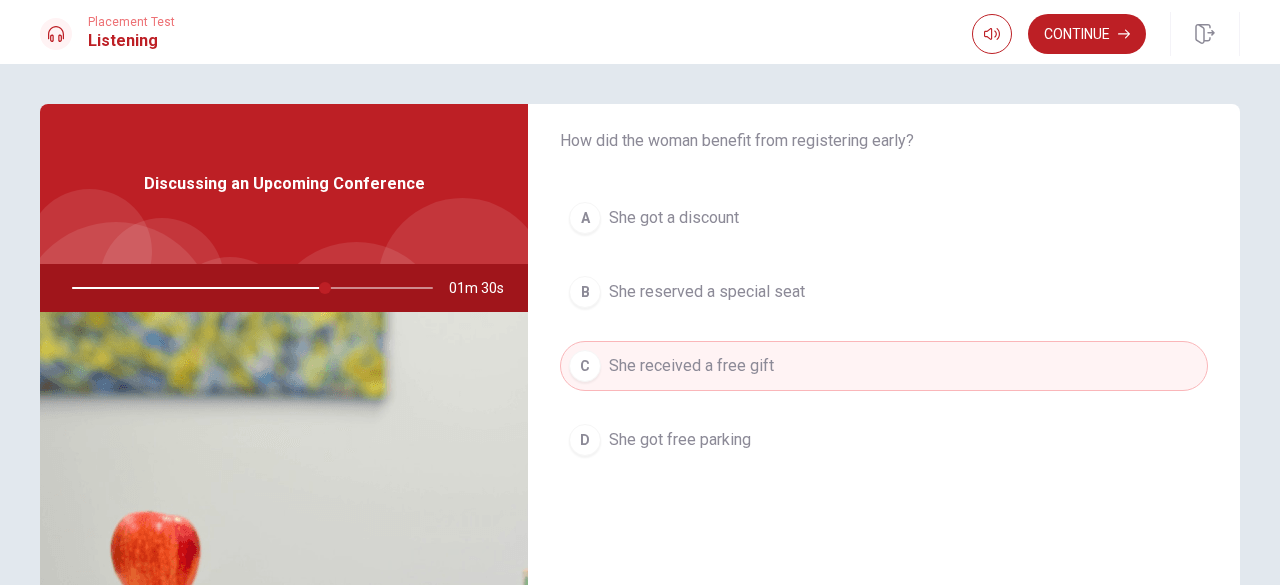 click on "B She reserved a special seat" at bounding box center (884, 292) 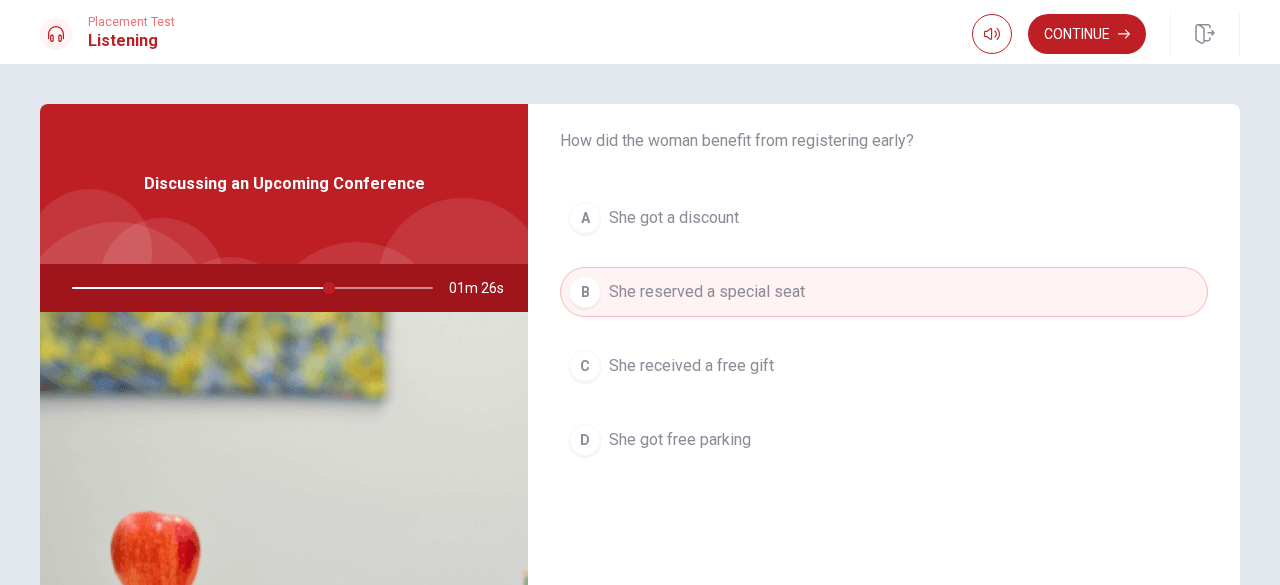 click on "C She received a free gift" at bounding box center (884, 366) 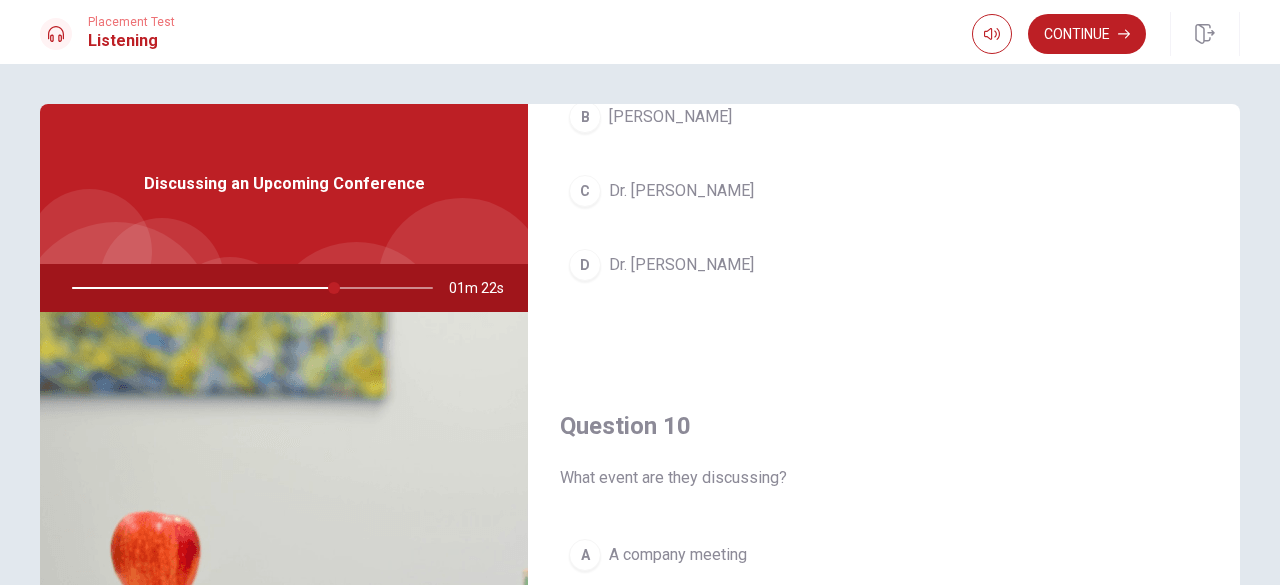 scroll, scrollTop: 1851, scrollLeft: 0, axis: vertical 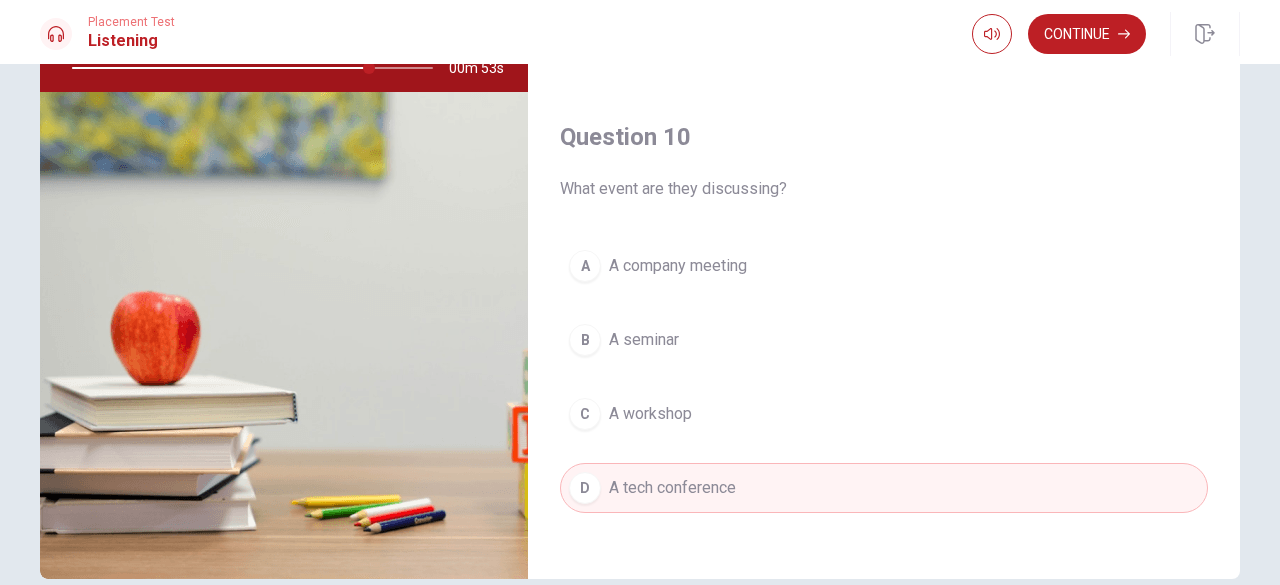 click on "A A company meeting" at bounding box center (884, 266) 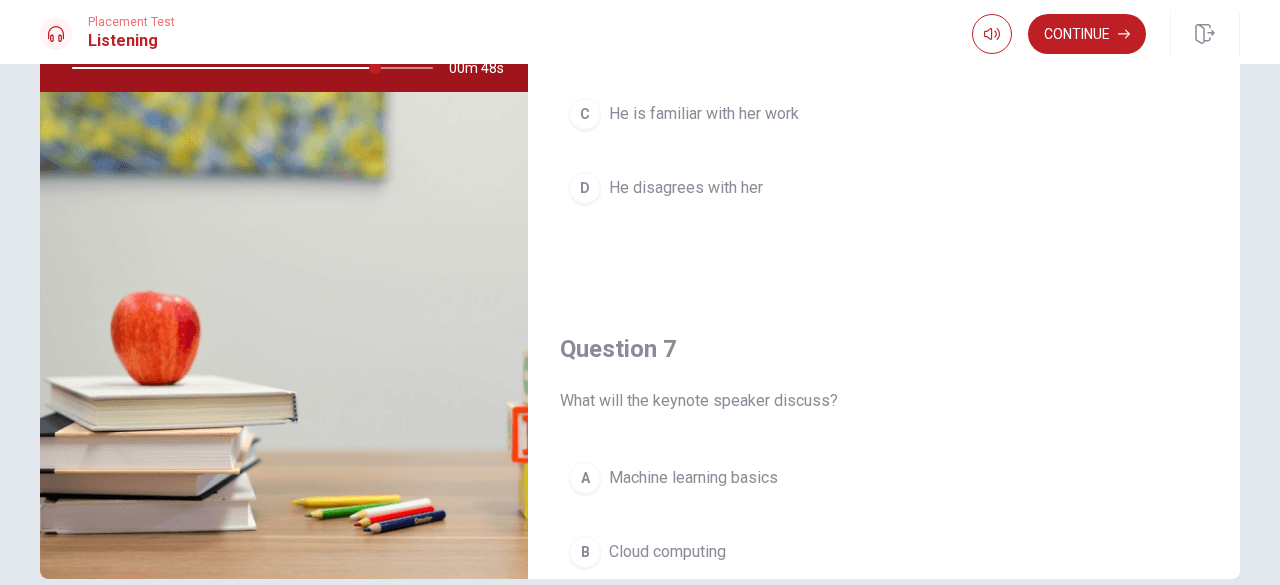 scroll, scrollTop: 0, scrollLeft: 0, axis: both 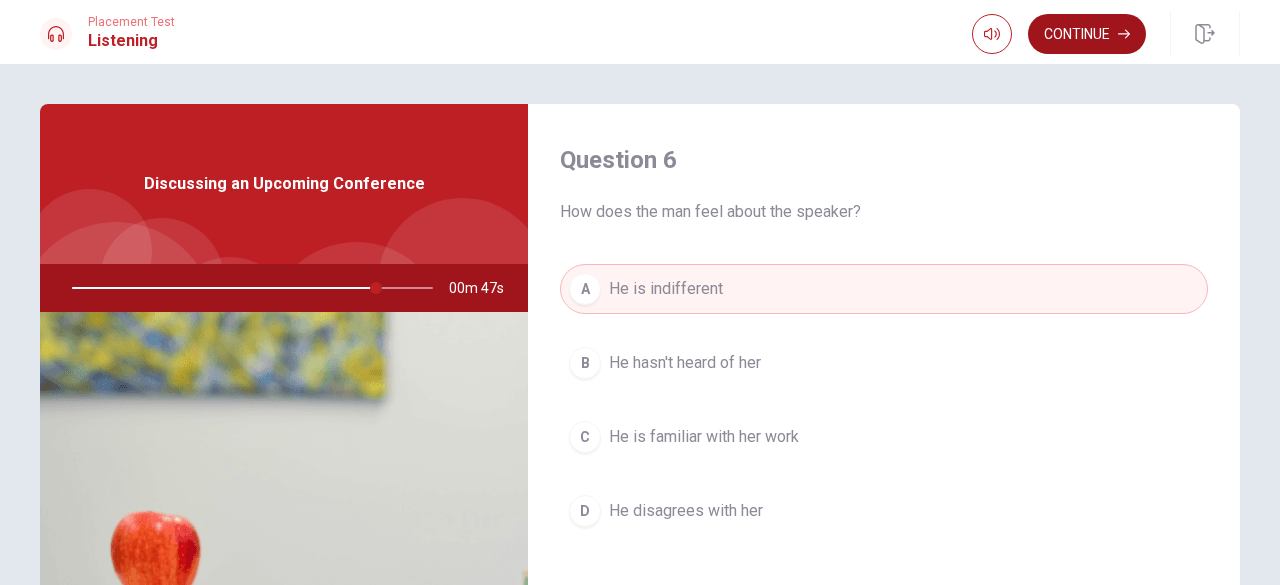 click on "Continue" at bounding box center [1087, 34] 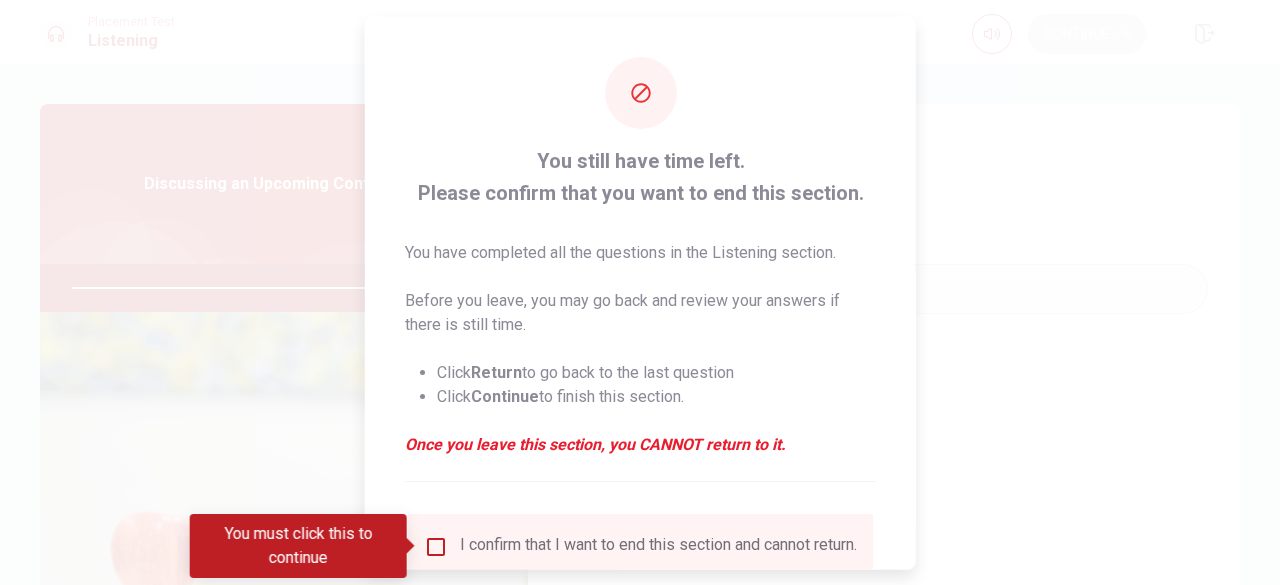 scroll, scrollTop: 160, scrollLeft: 0, axis: vertical 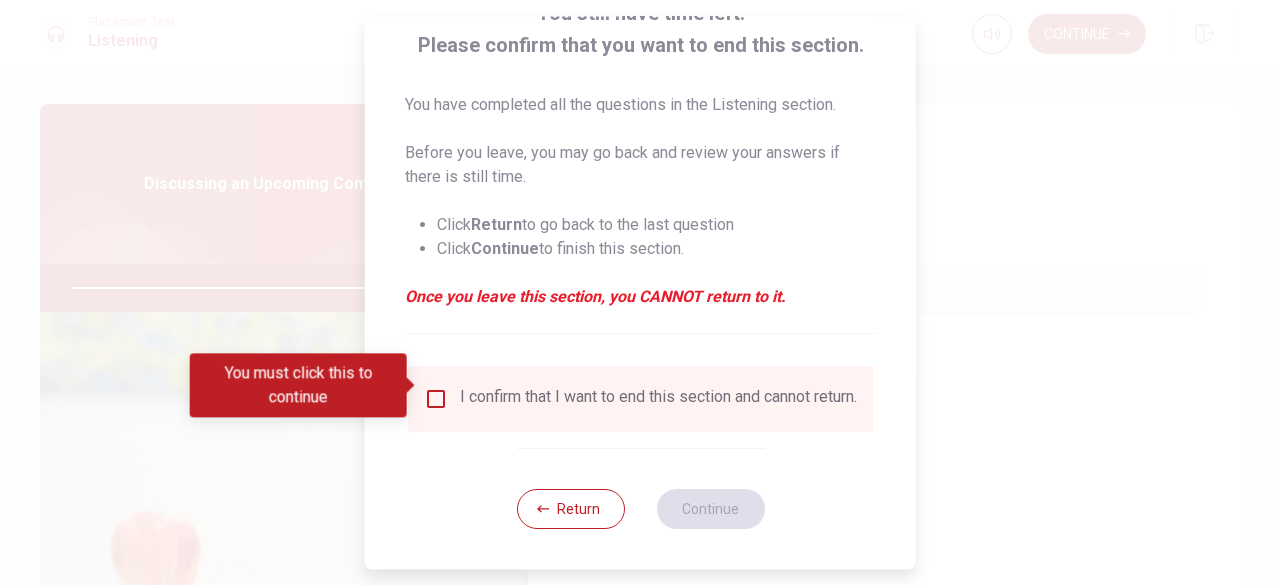click at bounding box center [436, 399] 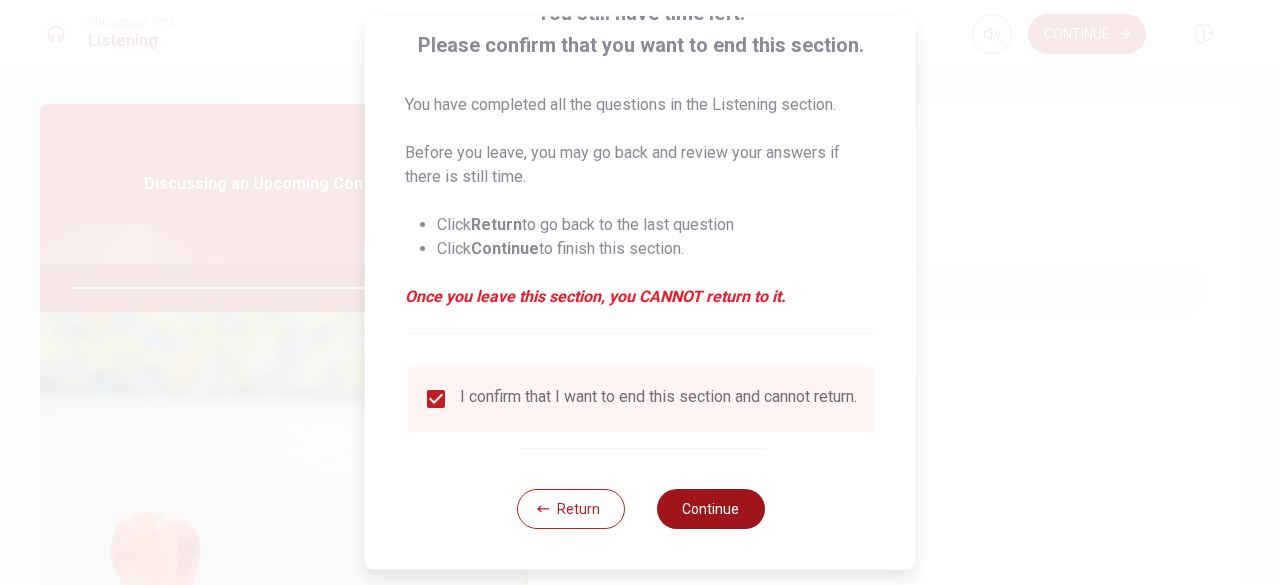 click on "Continue" at bounding box center (710, 509) 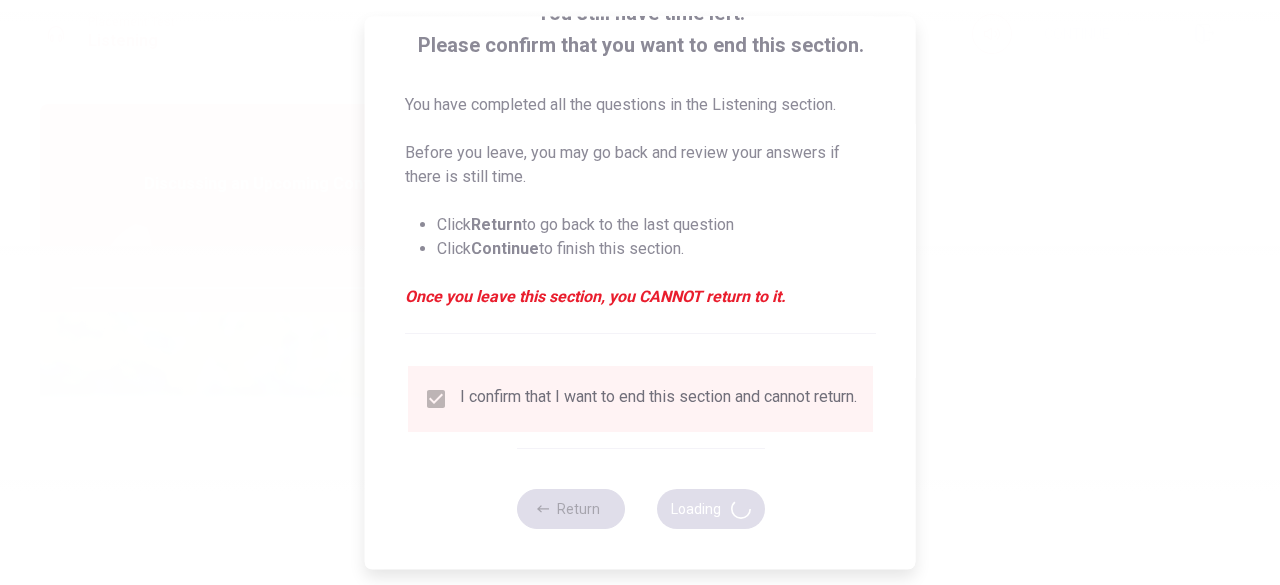 type on "86" 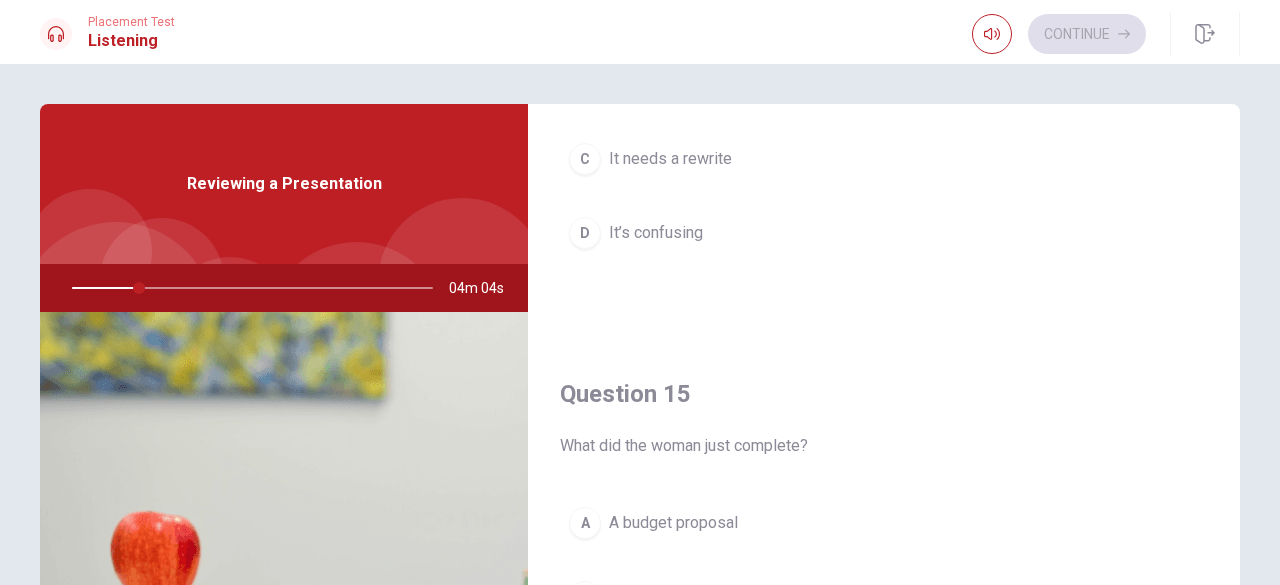 scroll, scrollTop: 1851, scrollLeft: 0, axis: vertical 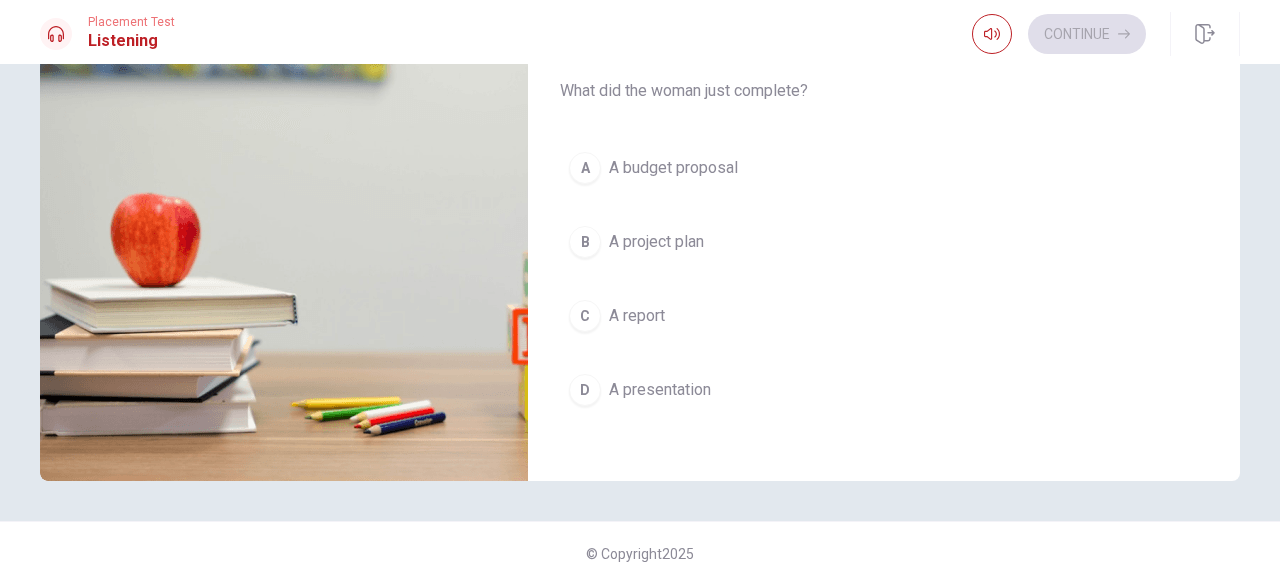 click on "D A presentation" at bounding box center (884, 390) 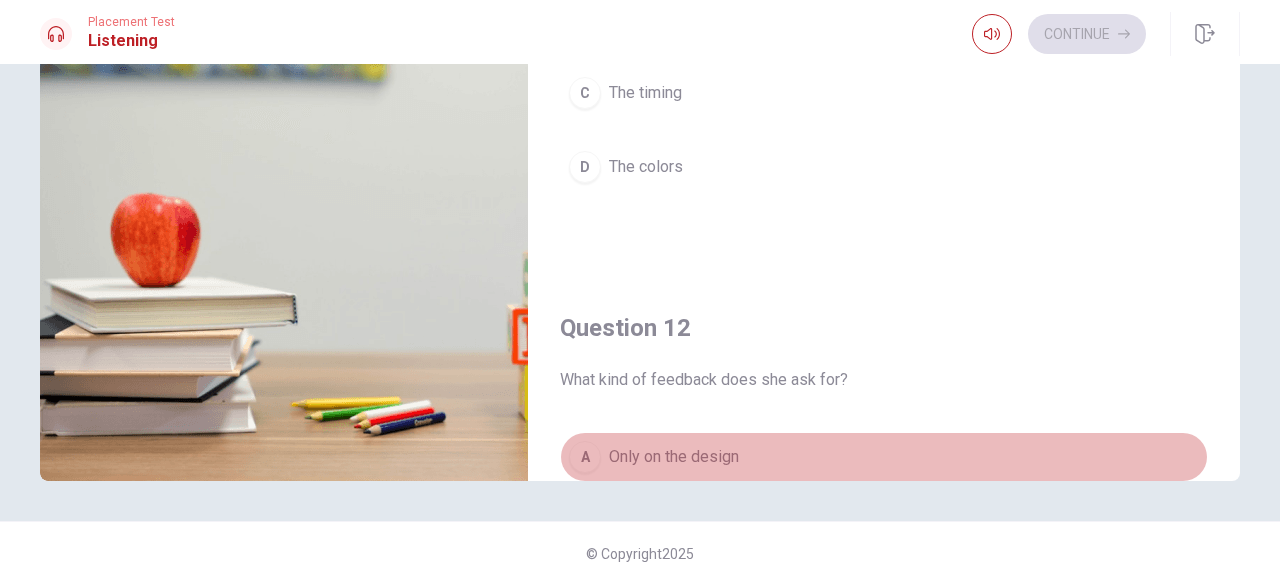 scroll, scrollTop: 0, scrollLeft: 0, axis: both 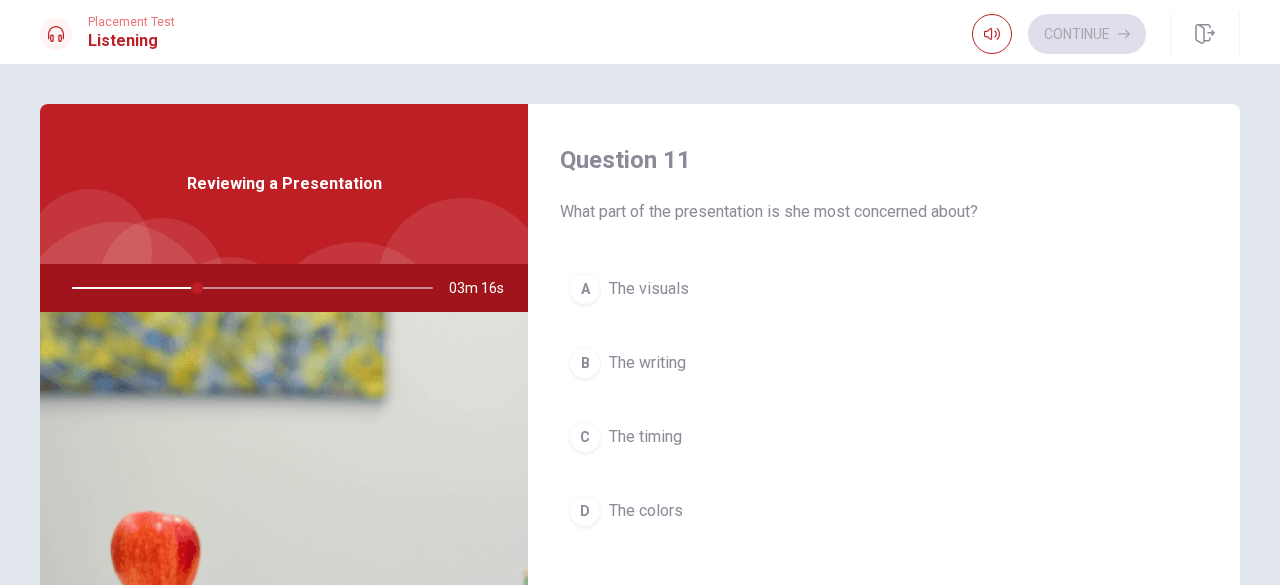 click on "A The visuals" at bounding box center [884, 289] 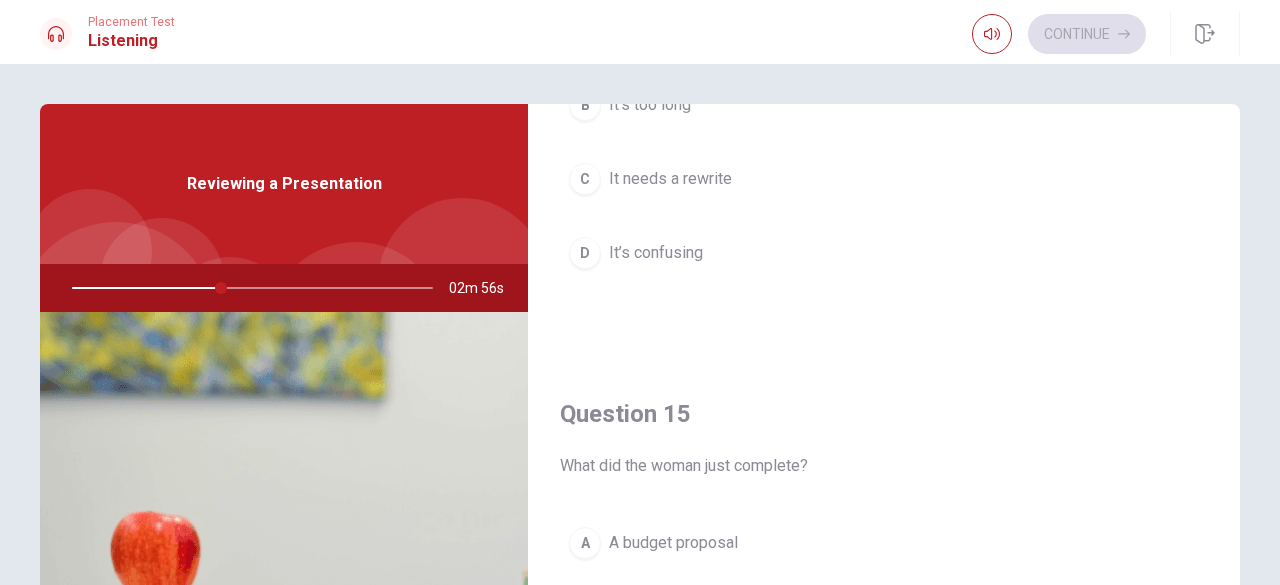 scroll, scrollTop: 1851, scrollLeft: 0, axis: vertical 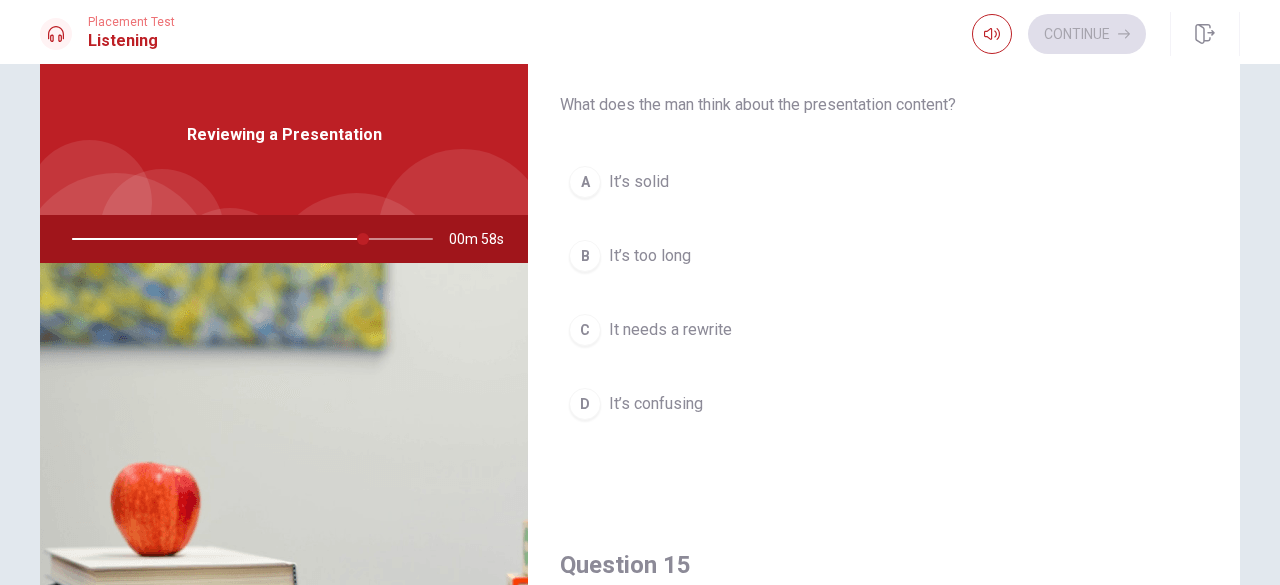 click on "D It’s confusing" at bounding box center (884, 404) 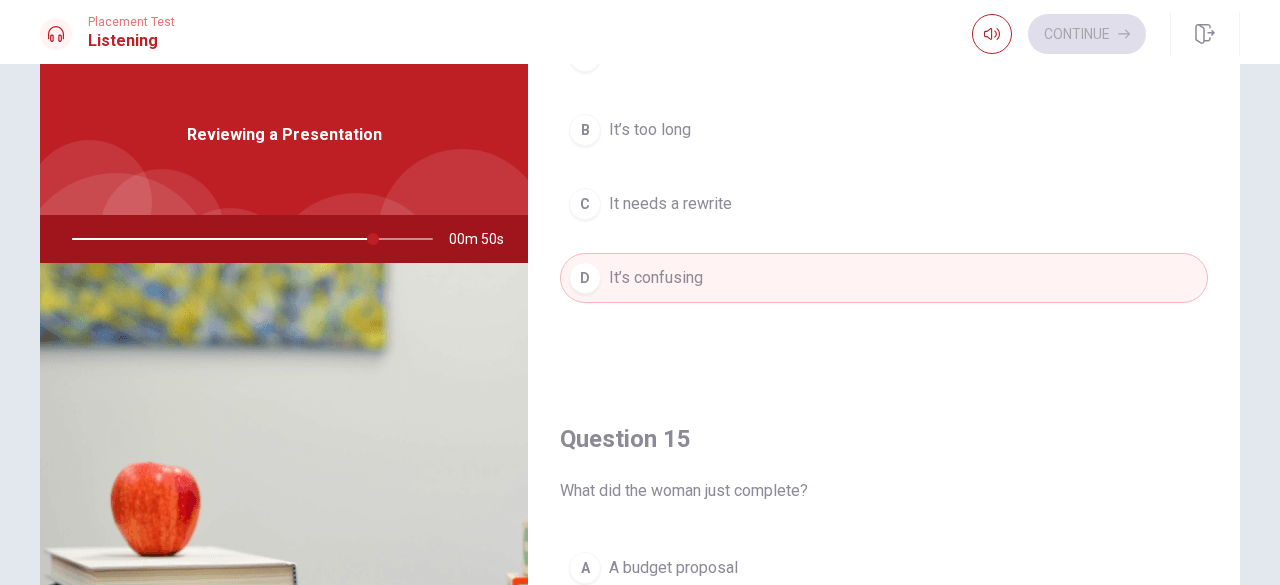 scroll, scrollTop: 1851, scrollLeft: 0, axis: vertical 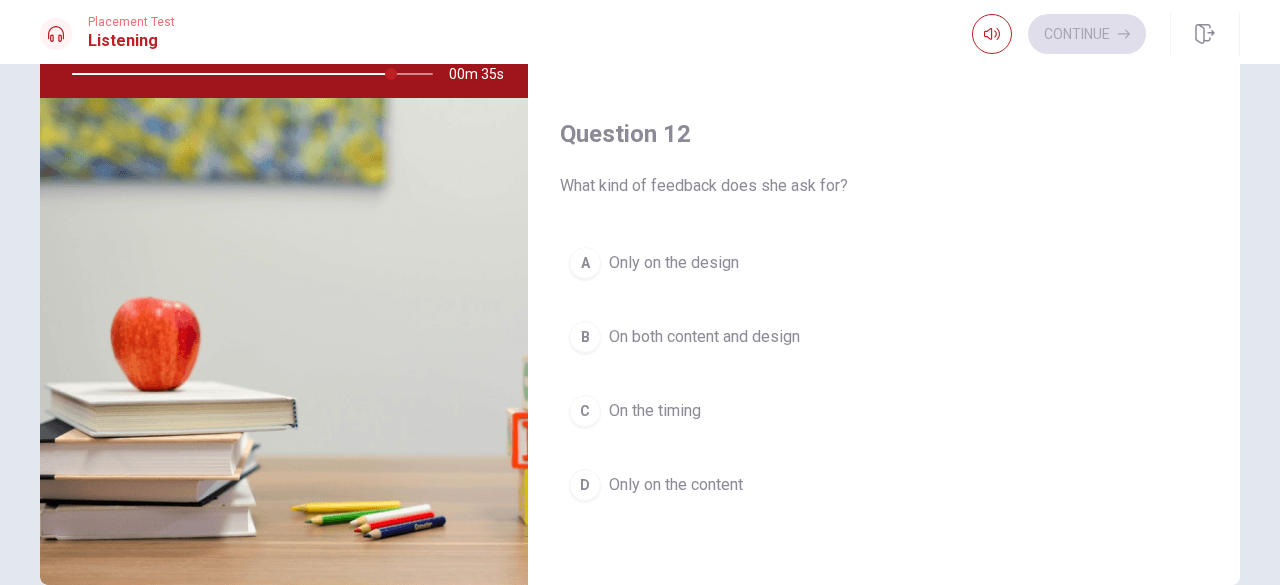 click on "A Only on the design" at bounding box center [884, 263] 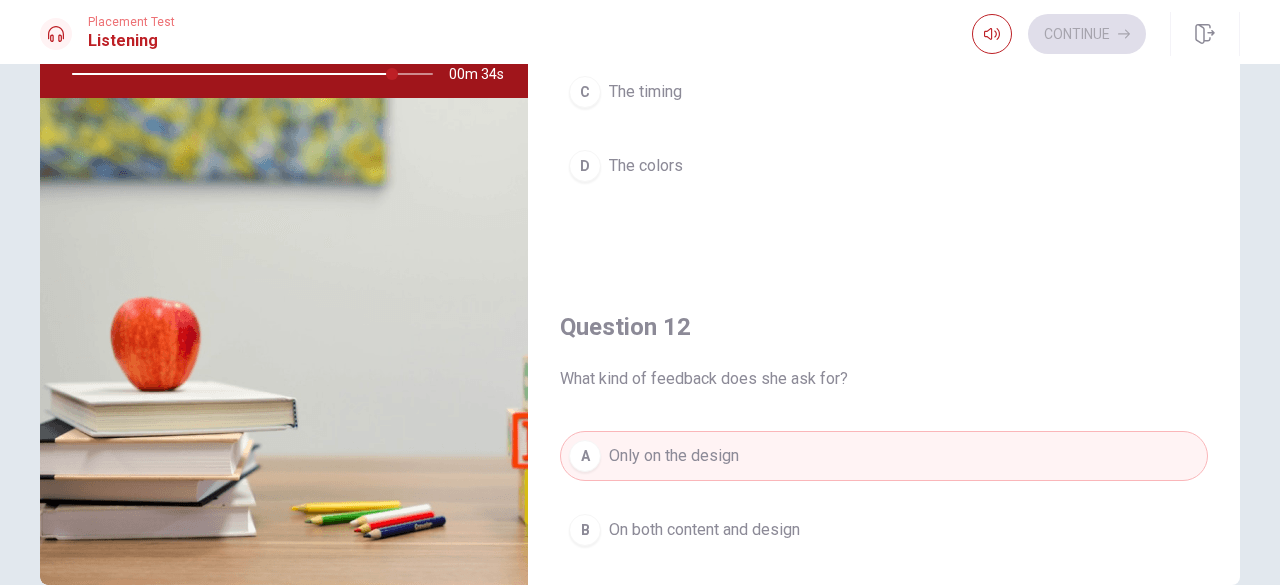 scroll, scrollTop: 0, scrollLeft: 0, axis: both 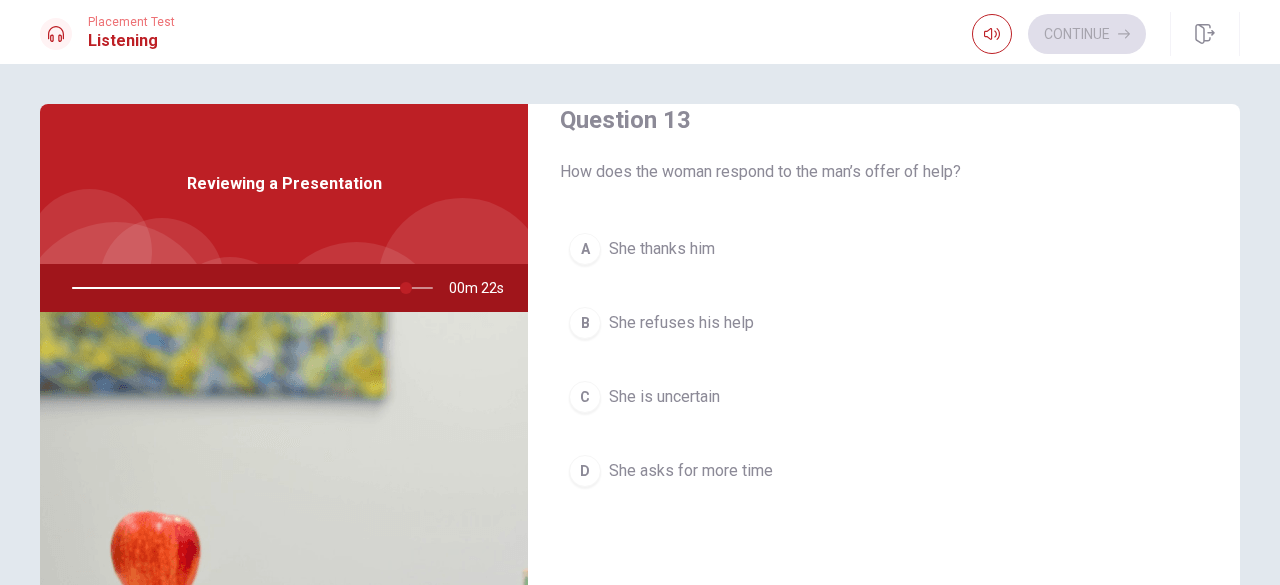 click on "A She thanks him" at bounding box center [884, 249] 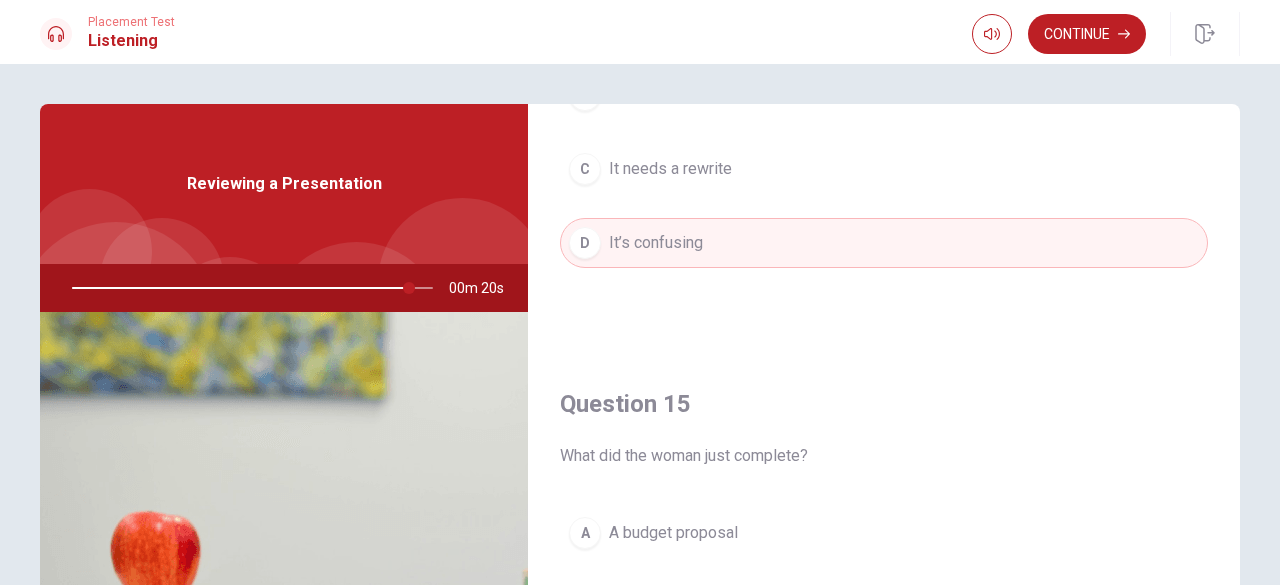 scroll, scrollTop: 1851, scrollLeft: 0, axis: vertical 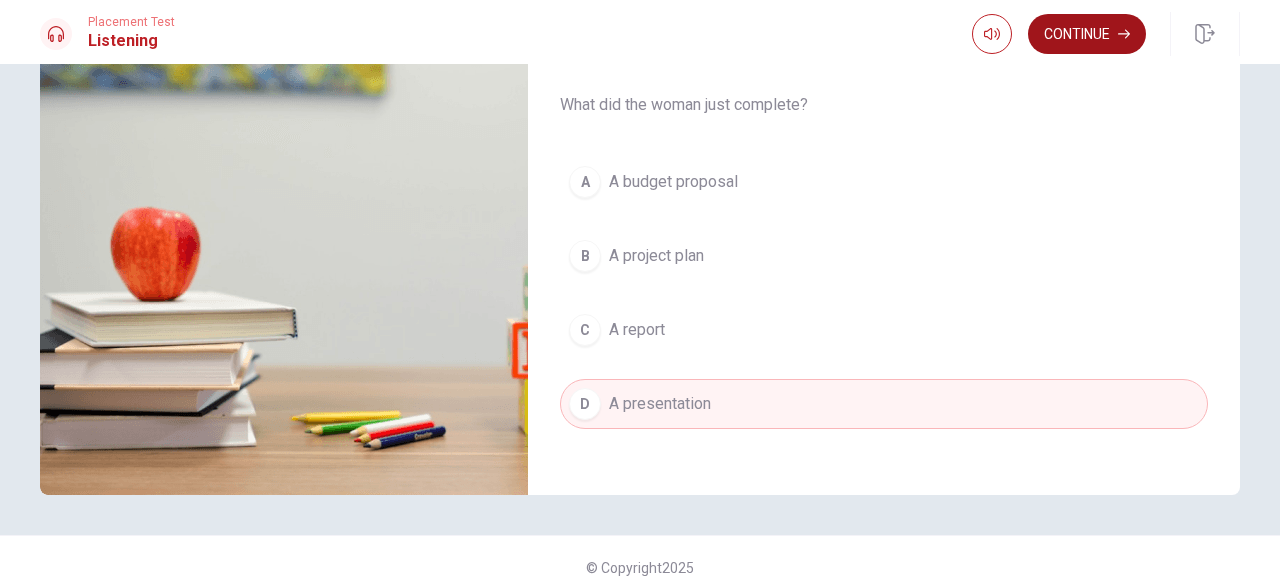click 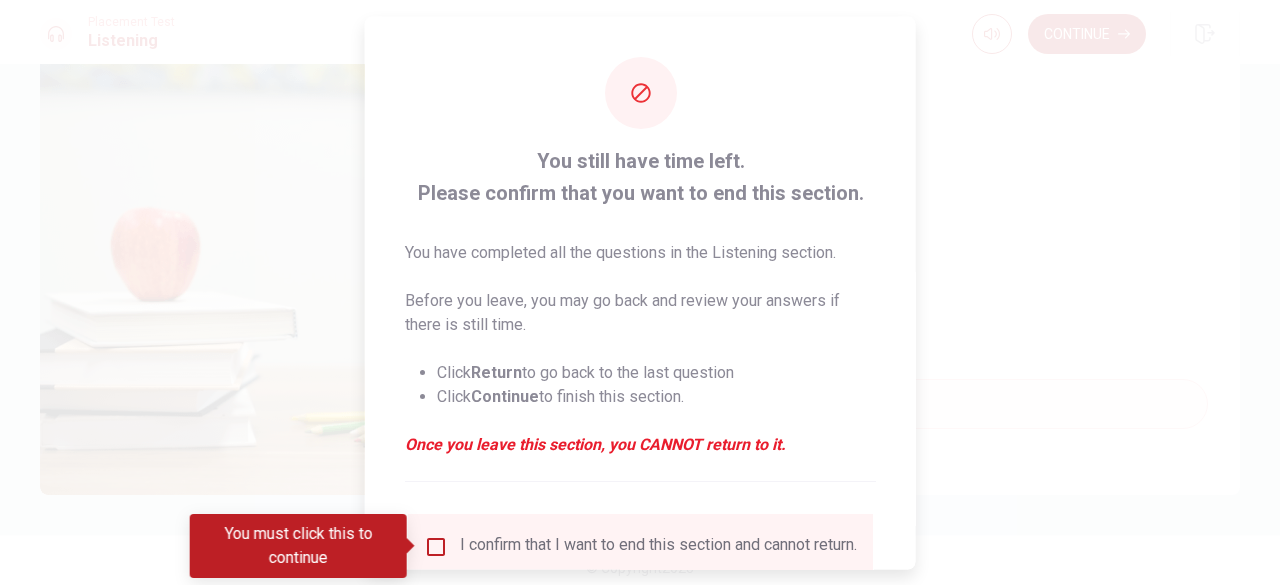 click at bounding box center (436, 546) 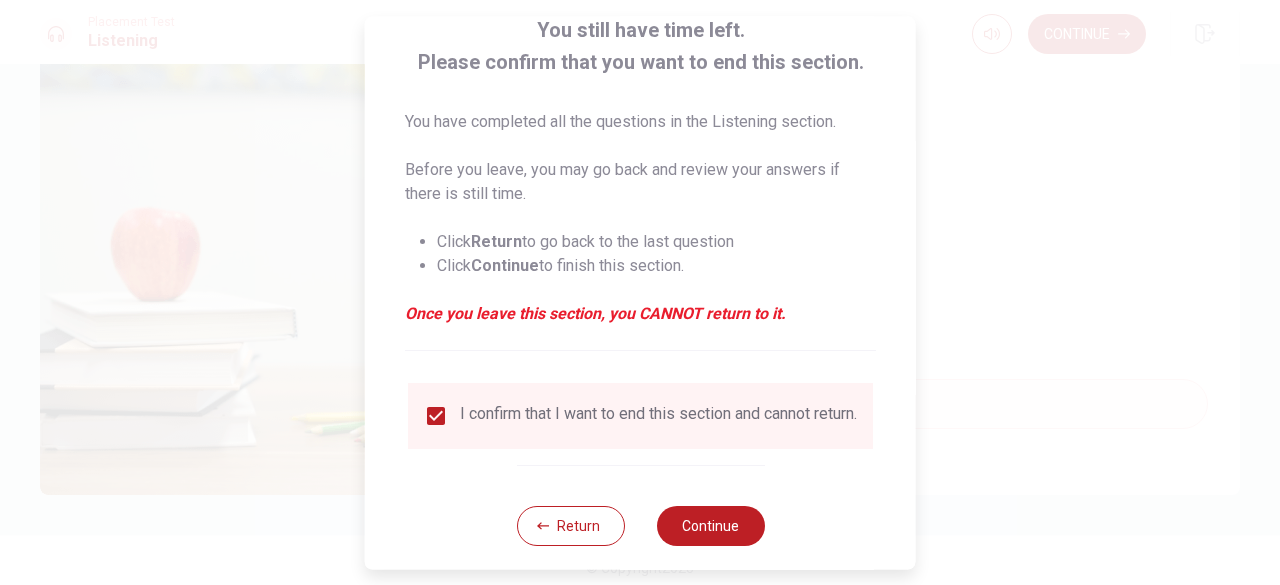 scroll, scrollTop: 160, scrollLeft: 0, axis: vertical 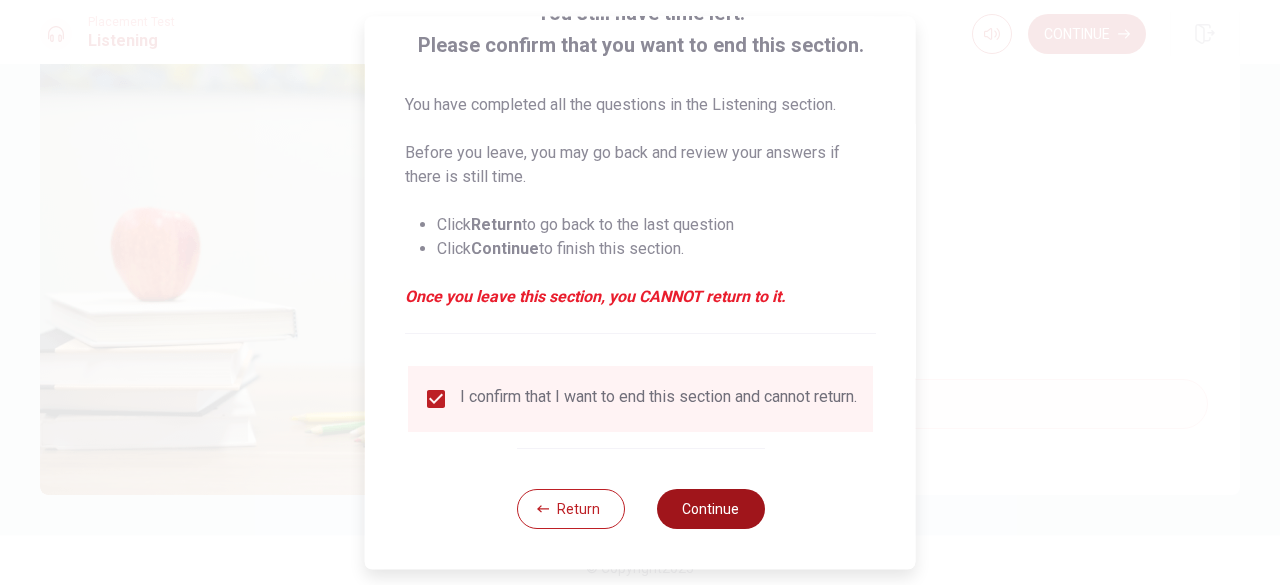 click on "Continue" at bounding box center (710, 509) 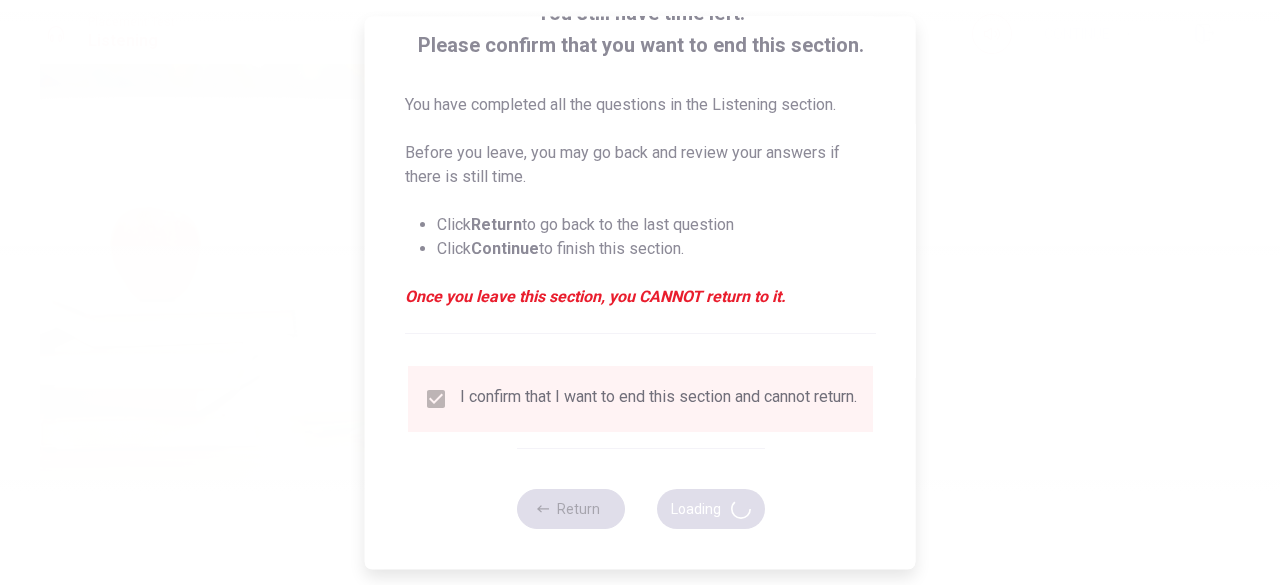 type on "96" 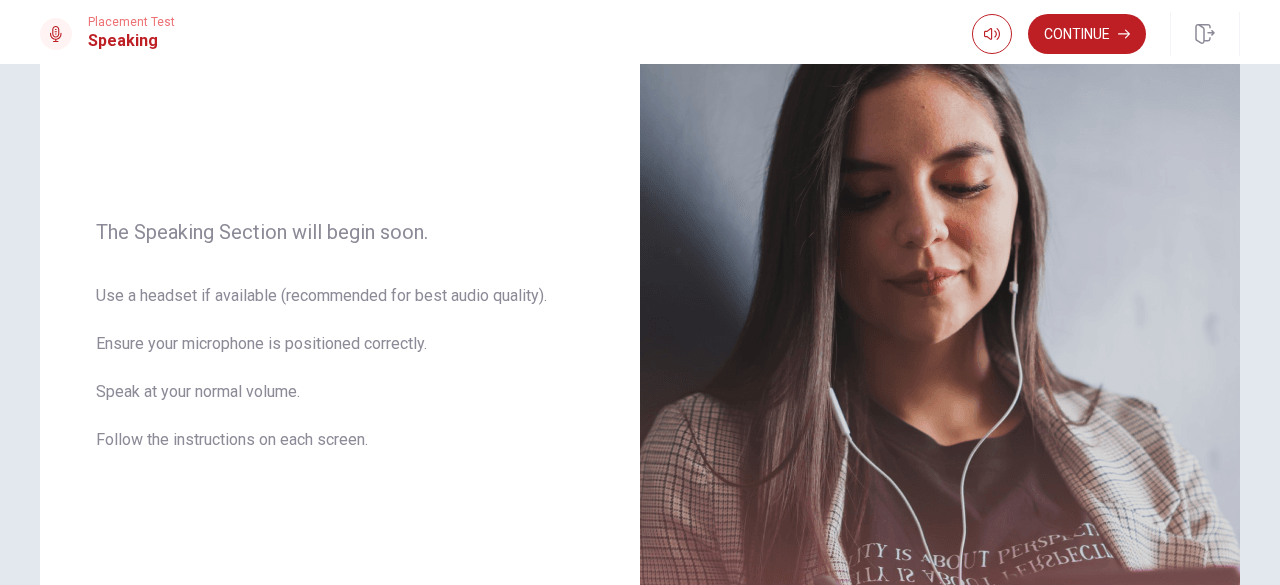 scroll, scrollTop: 194, scrollLeft: 0, axis: vertical 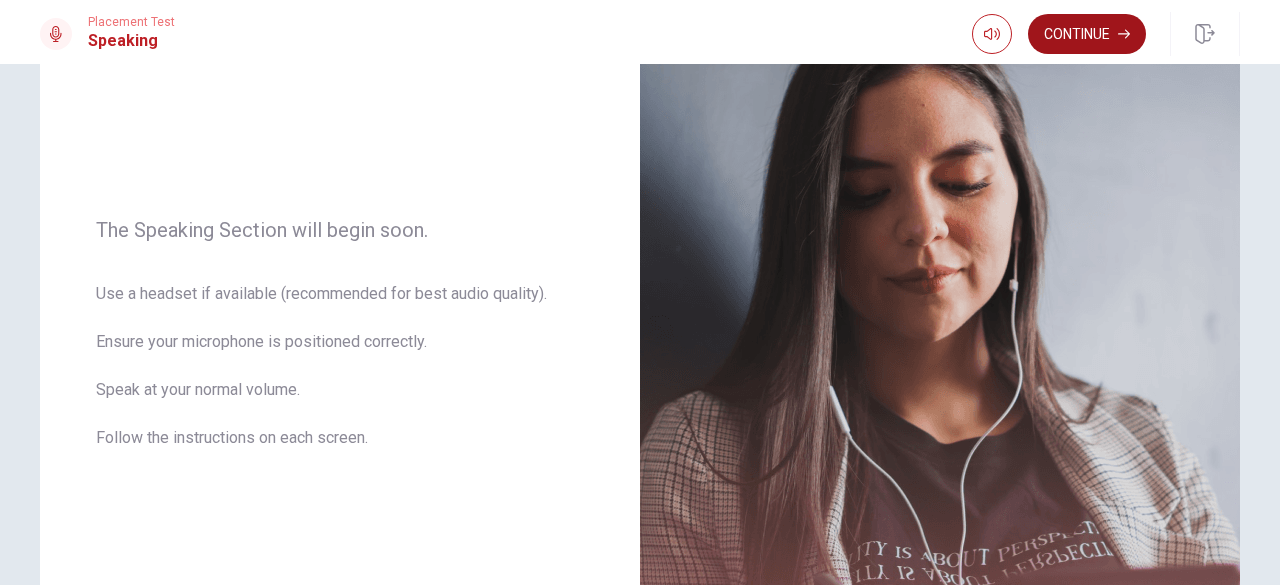 click 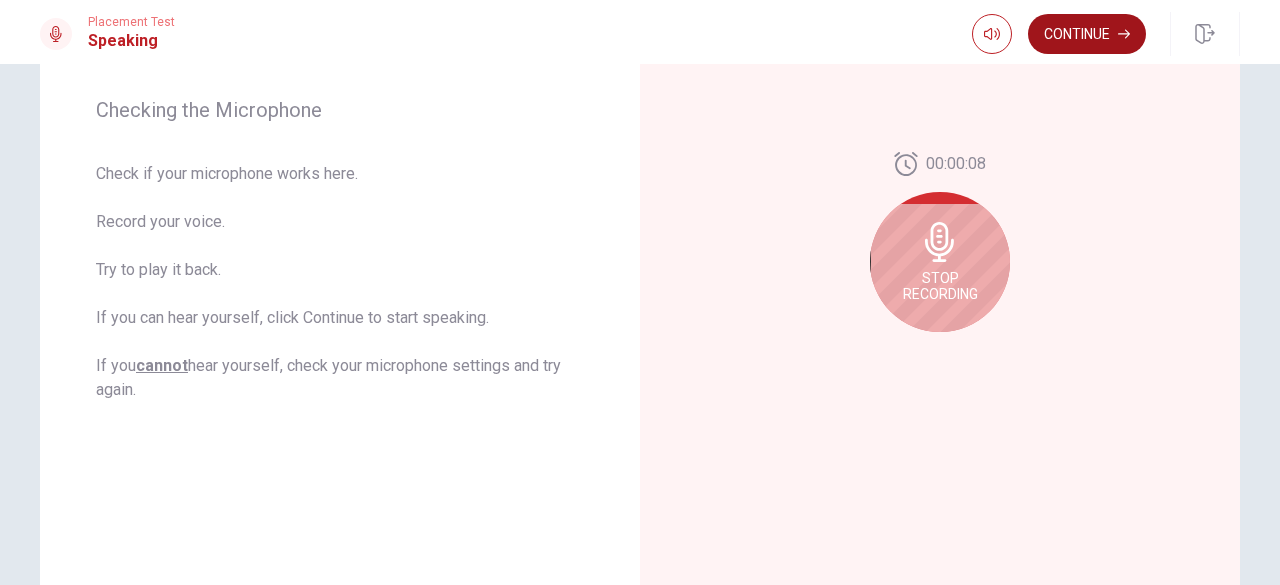 scroll, scrollTop: 299, scrollLeft: 0, axis: vertical 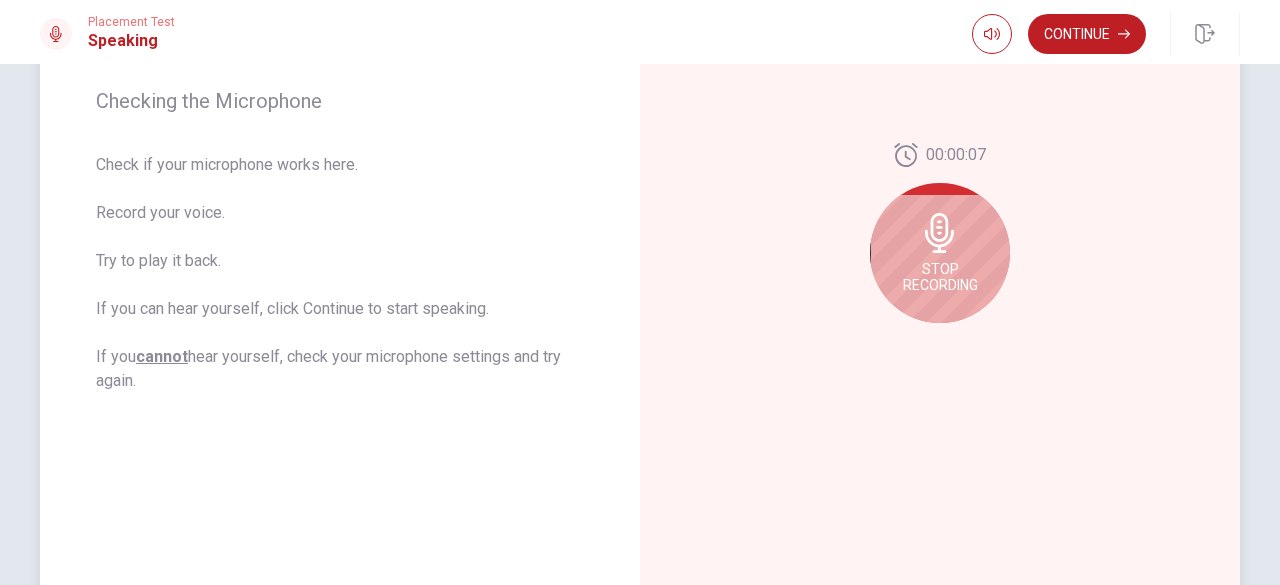 click on "Stop   Recording" at bounding box center [940, 277] 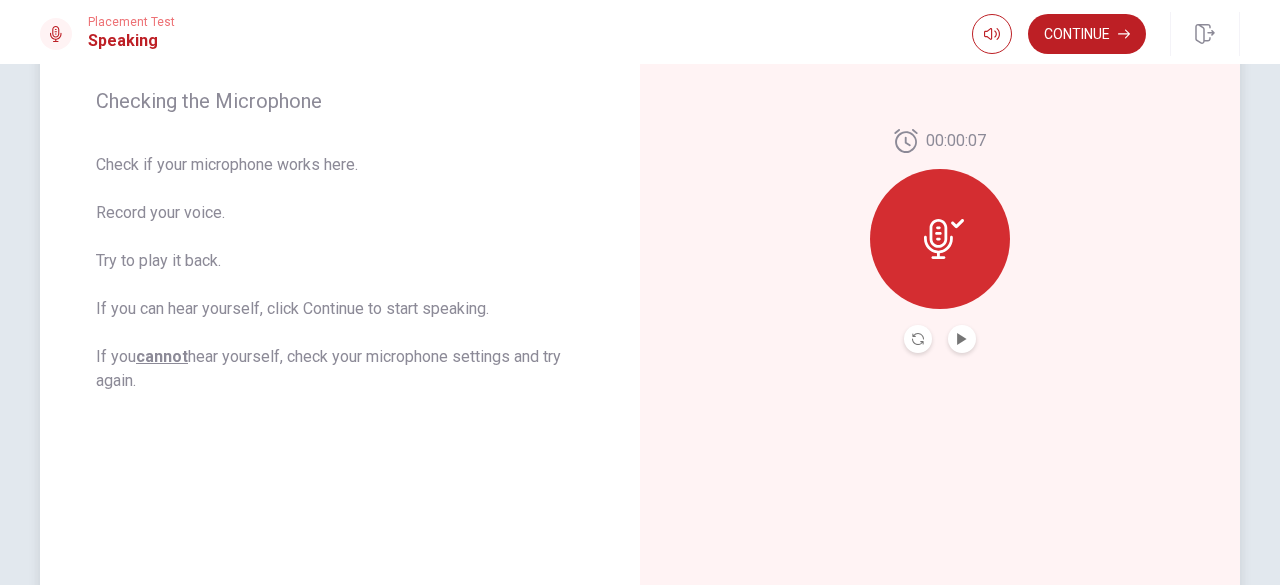click 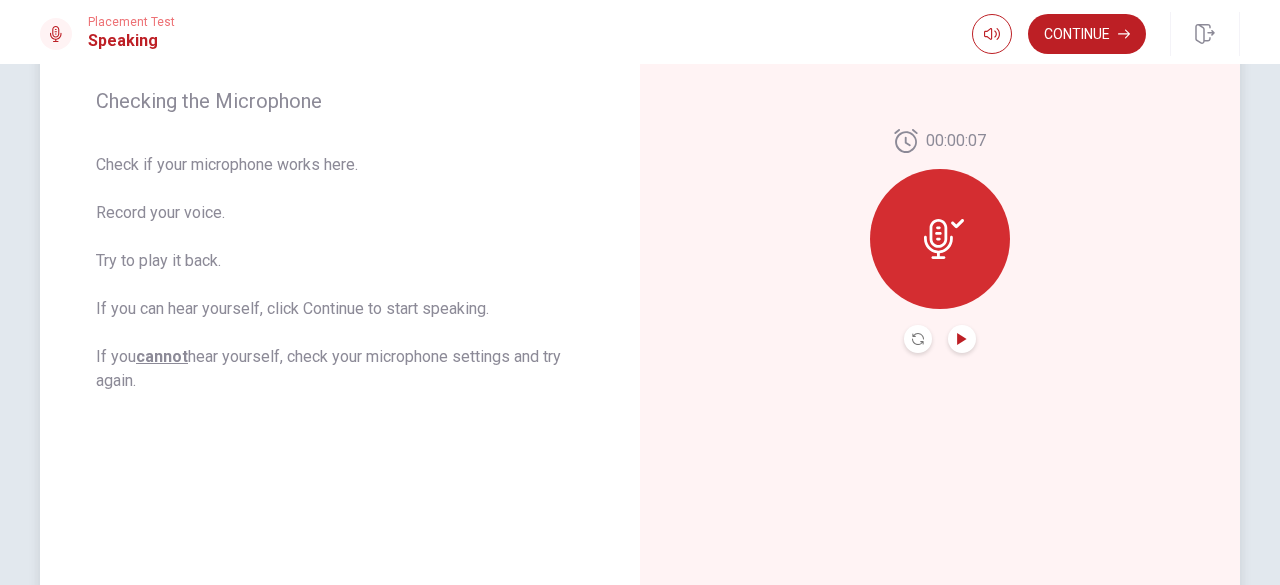 click 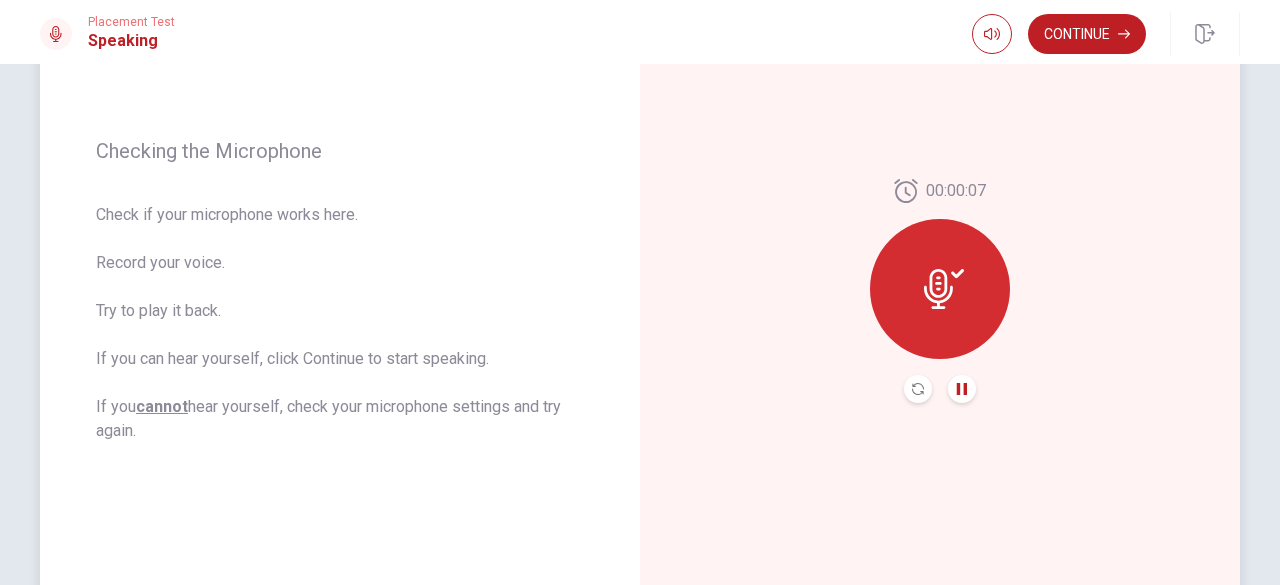 scroll, scrollTop: 249, scrollLeft: 0, axis: vertical 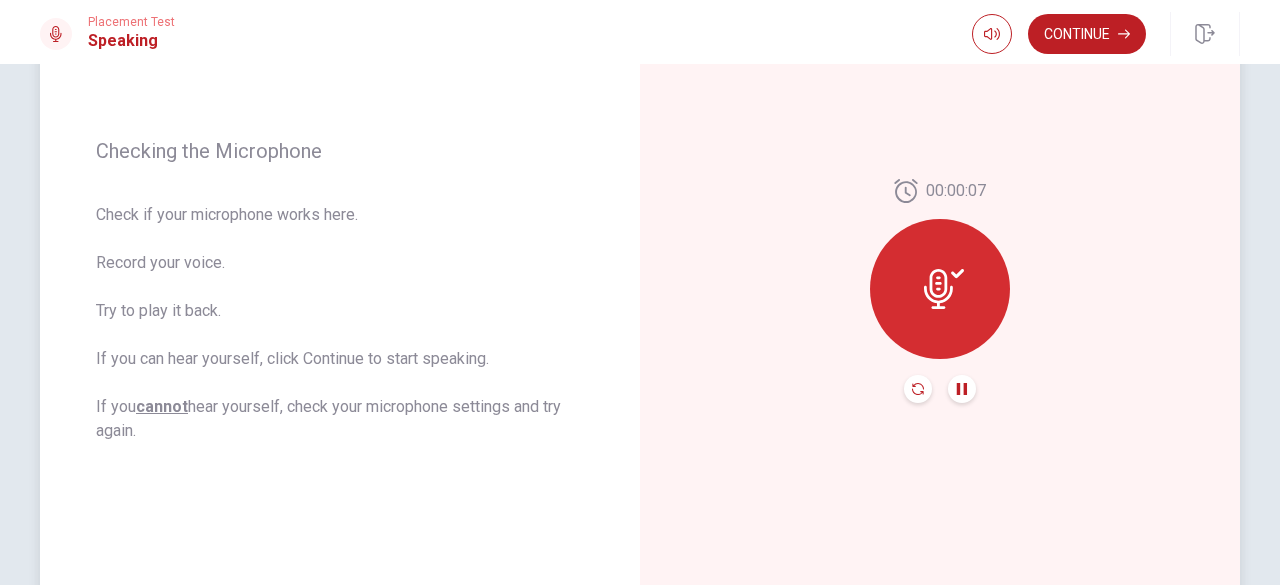 click 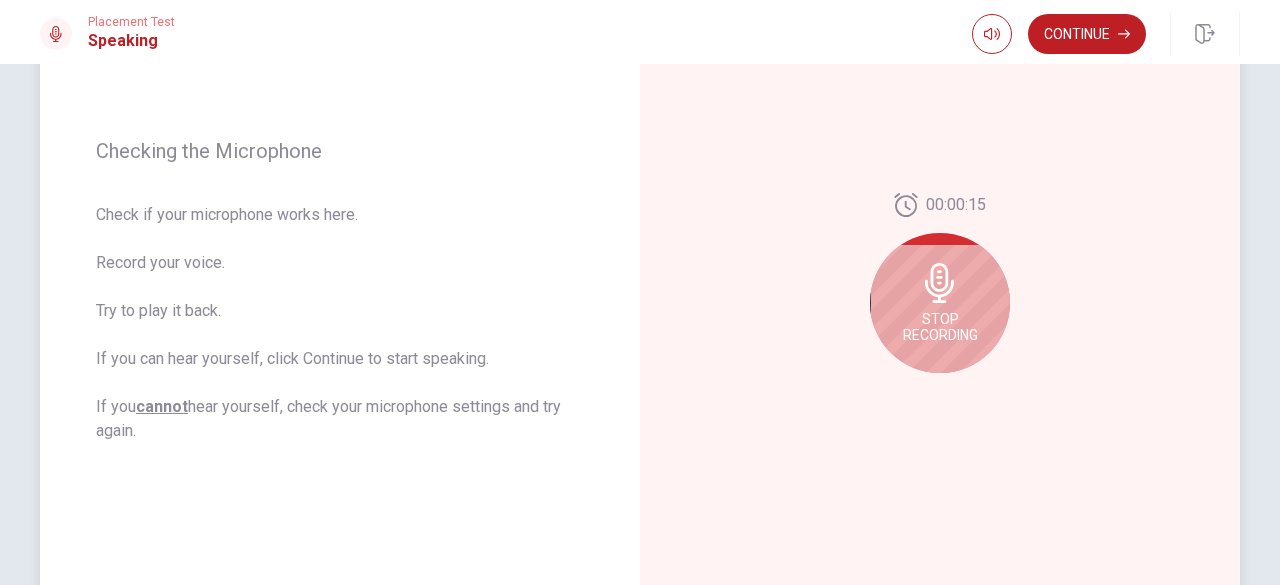 click on "Stop   Recording" at bounding box center [940, 327] 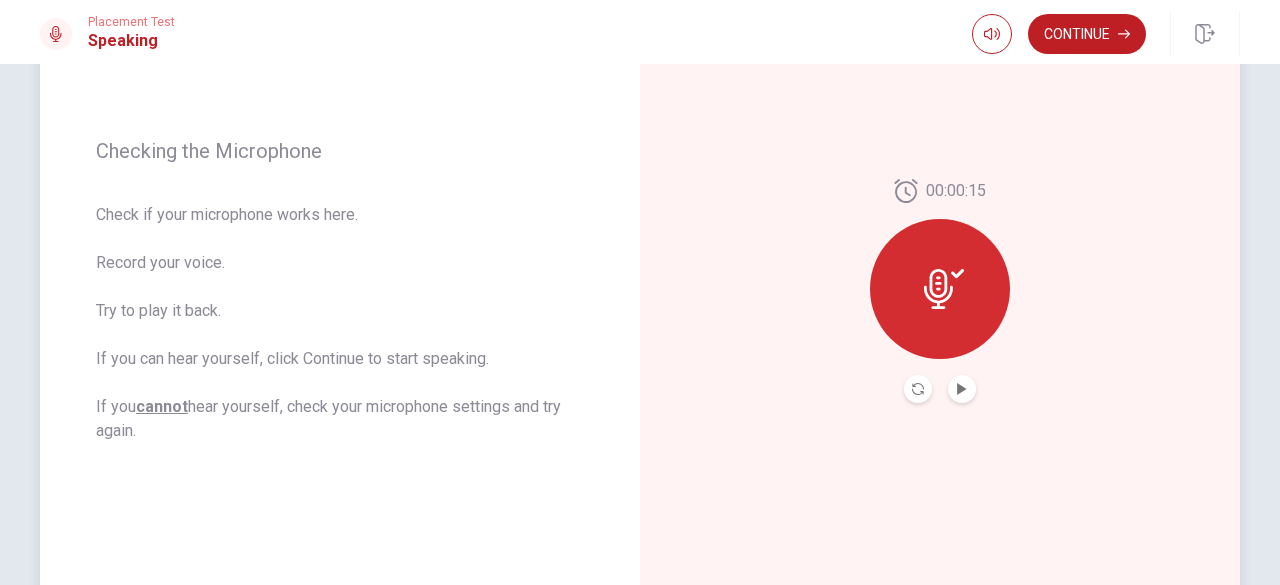 click at bounding box center (918, 389) 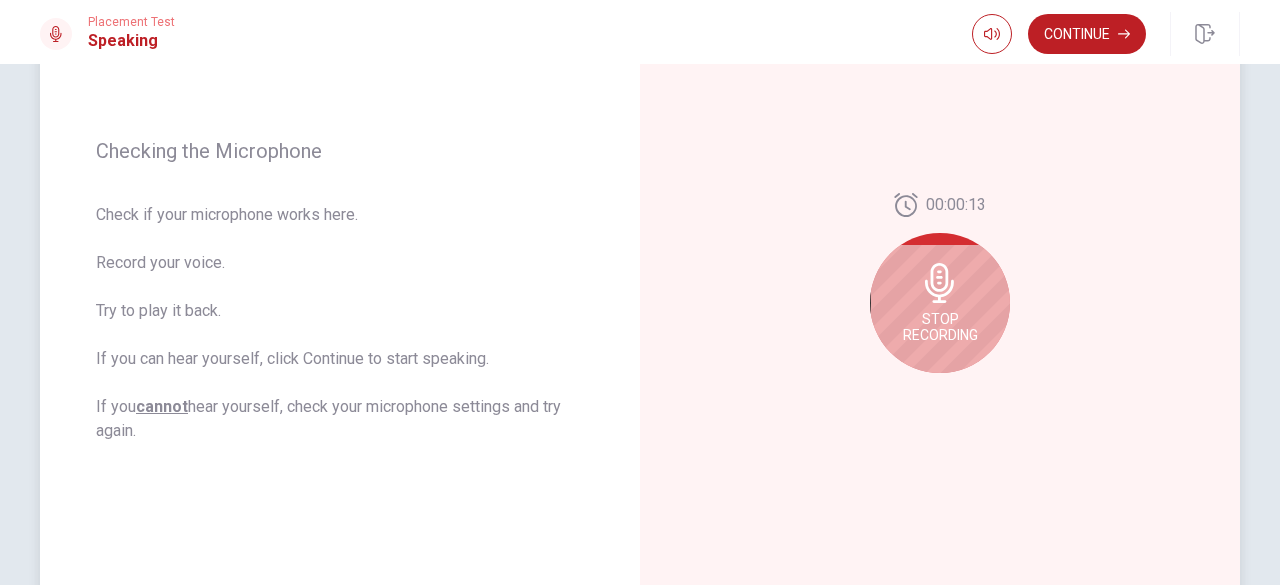 click on "Stop   Recording" at bounding box center [940, 327] 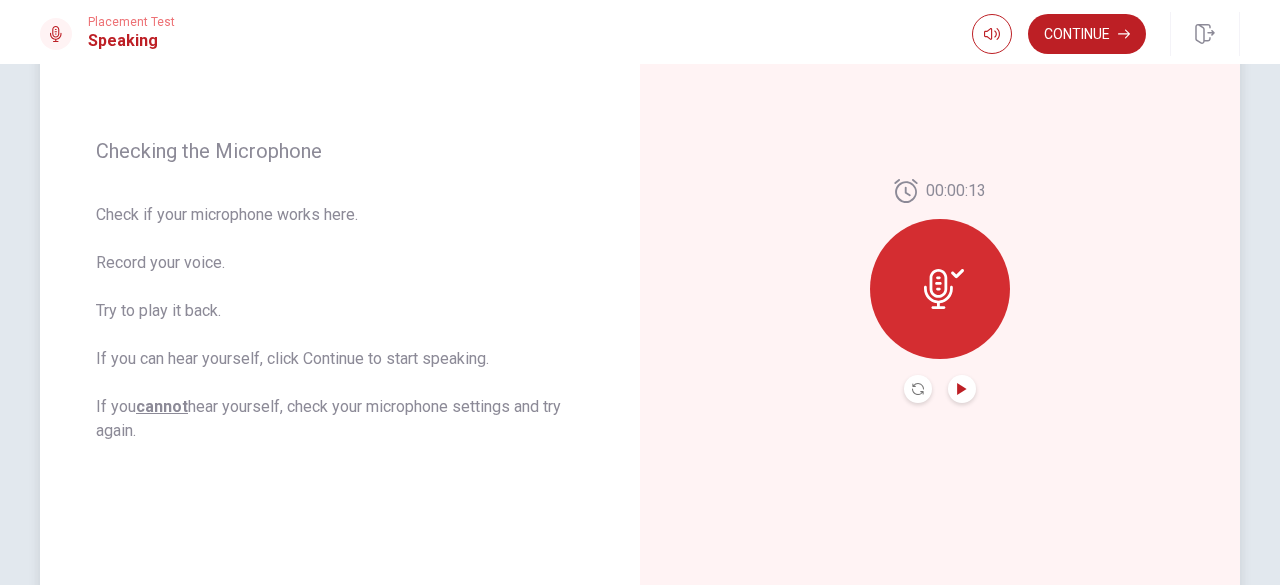 click 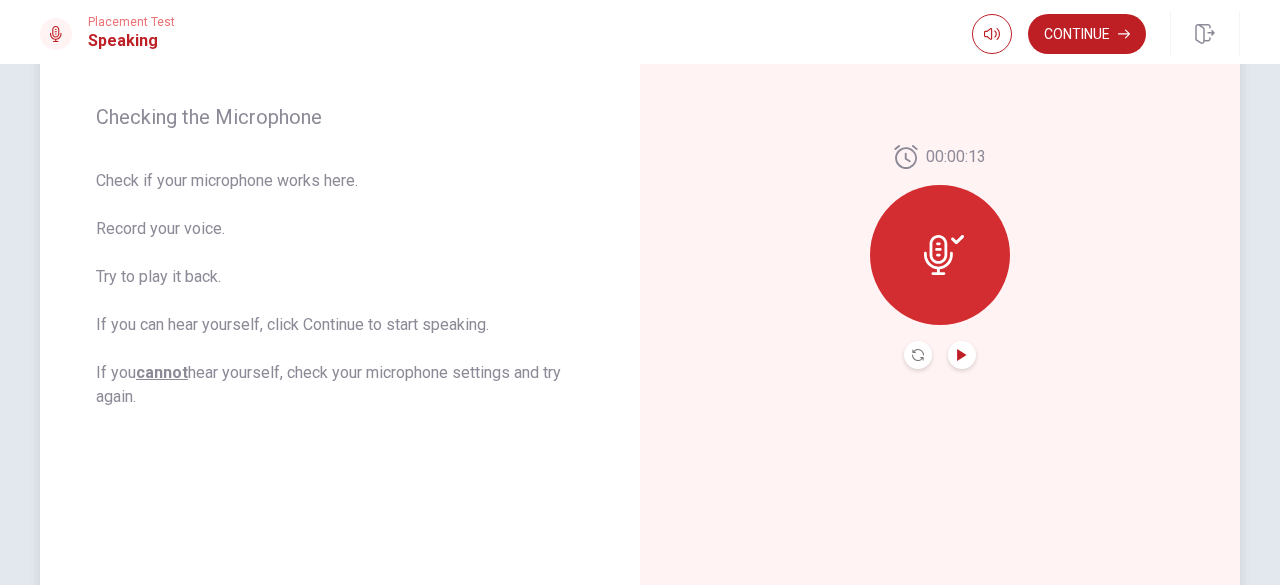 scroll, scrollTop: 281, scrollLeft: 0, axis: vertical 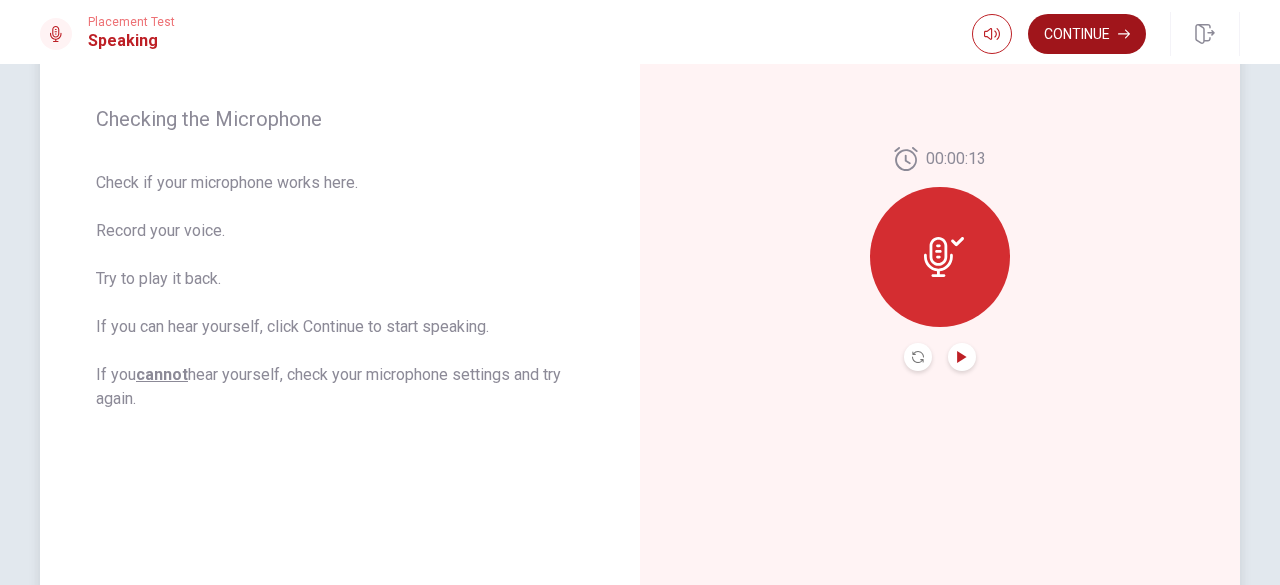 click 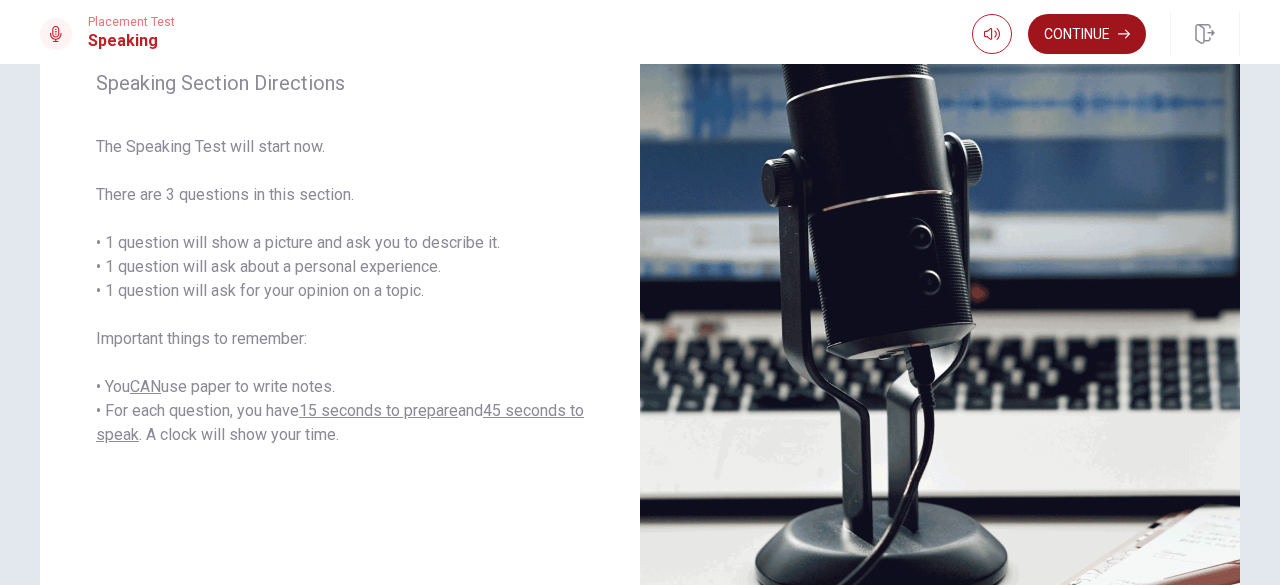 click 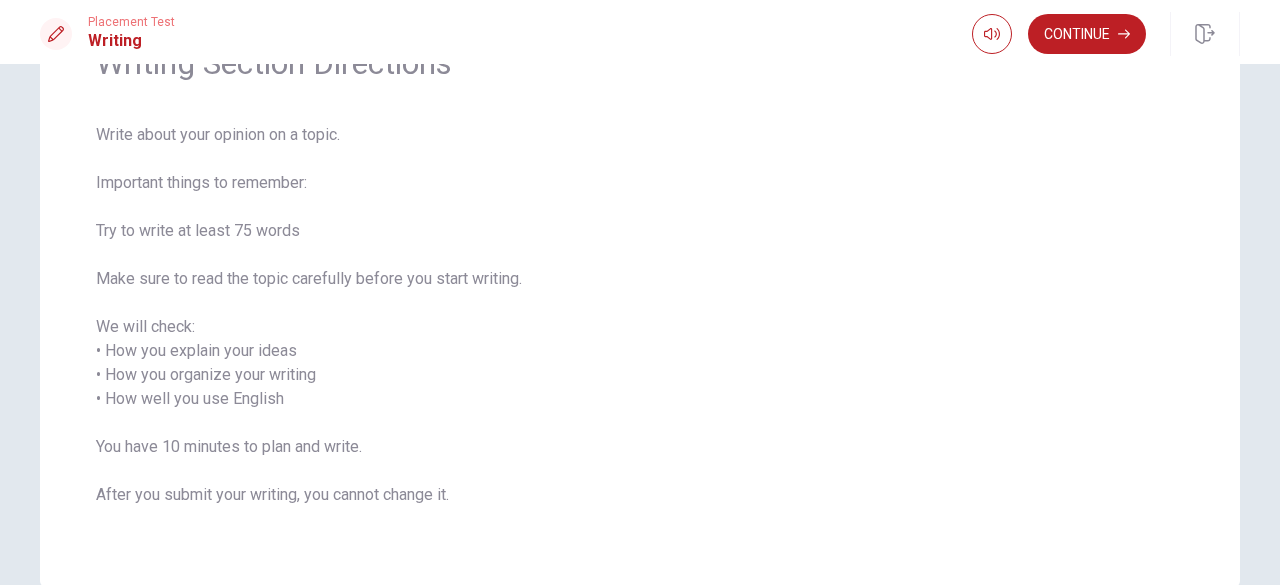 scroll, scrollTop: 109, scrollLeft: 0, axis: vertical 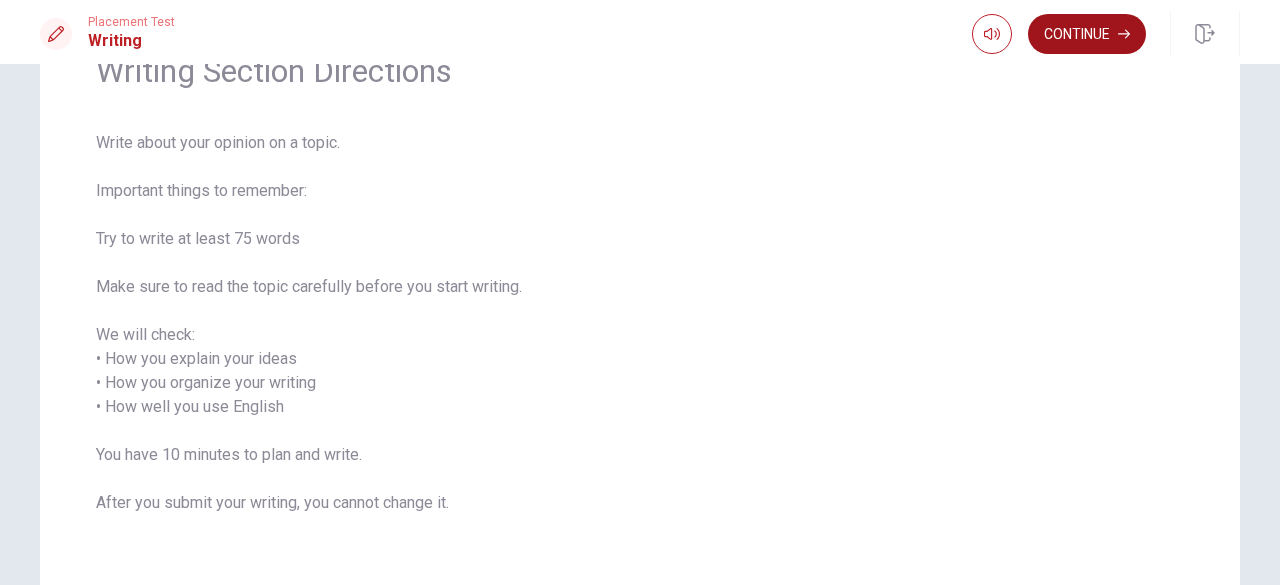 click on "Continue" at bounding box center [1087, 34] 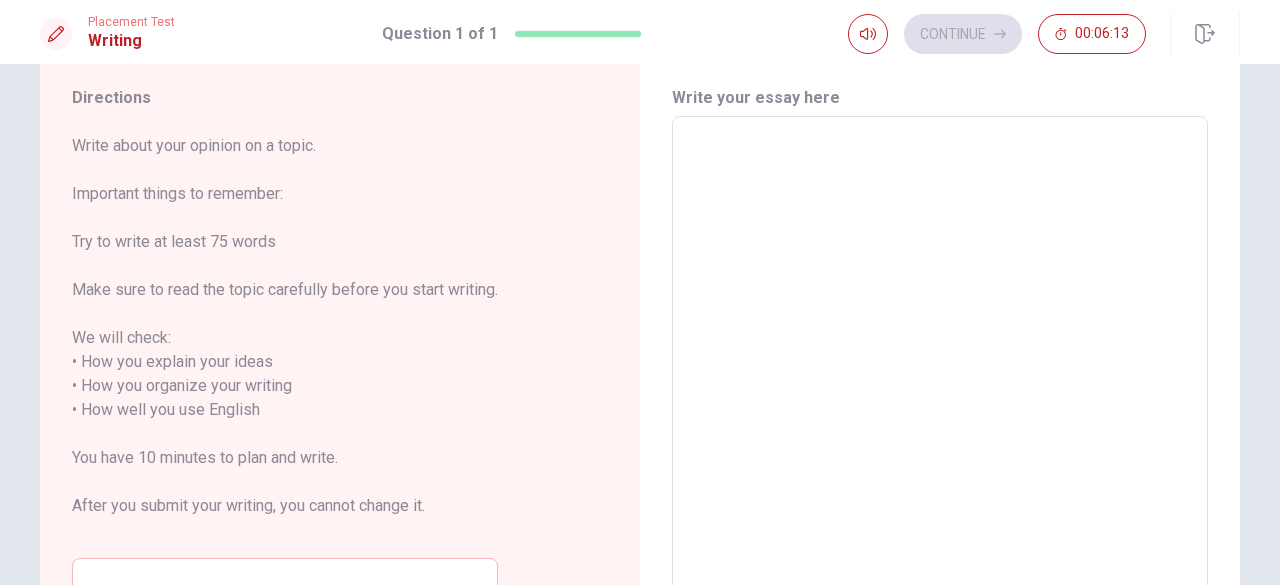 scroll, scrollTop: 22, scrollLeft: 0, axis: vertical 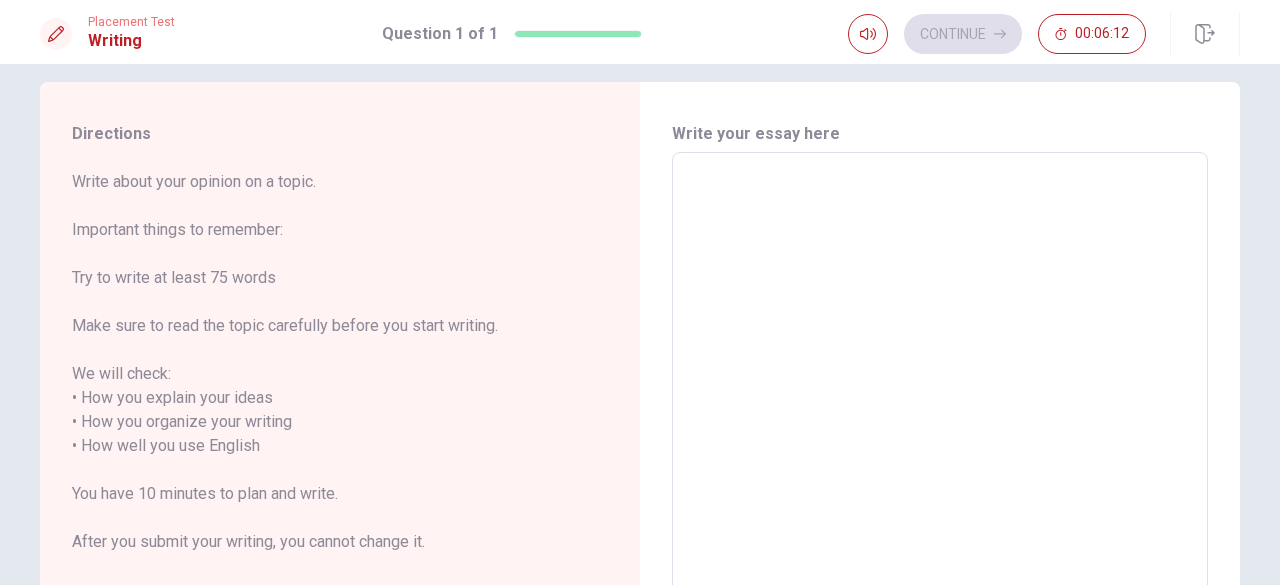click at bounding box center [940, 434] 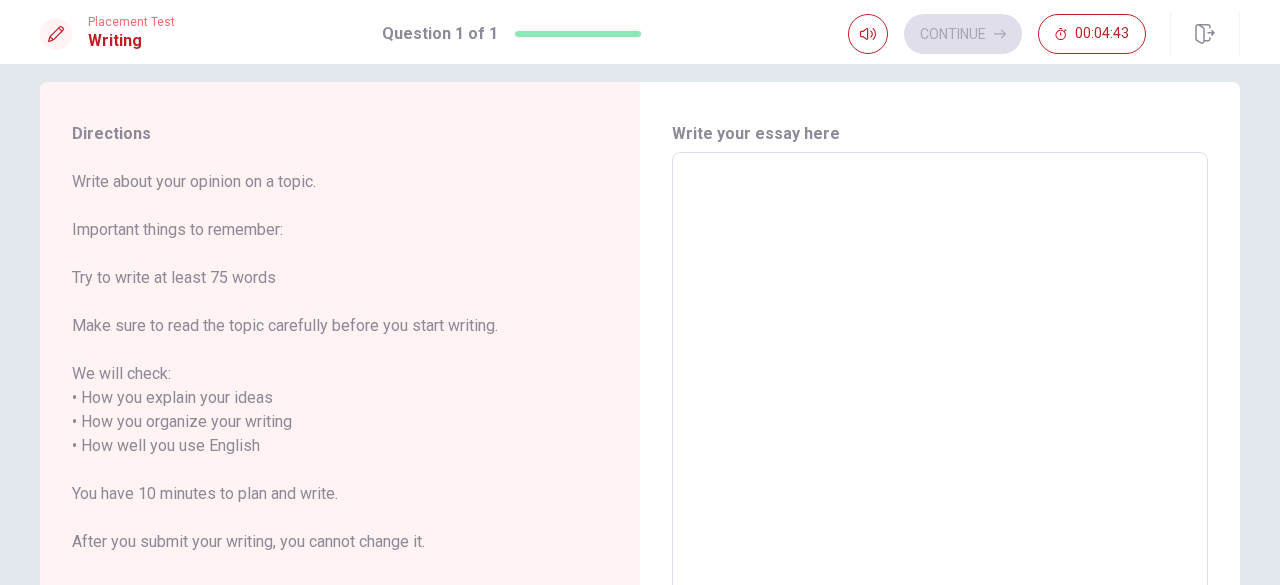 type on "o" 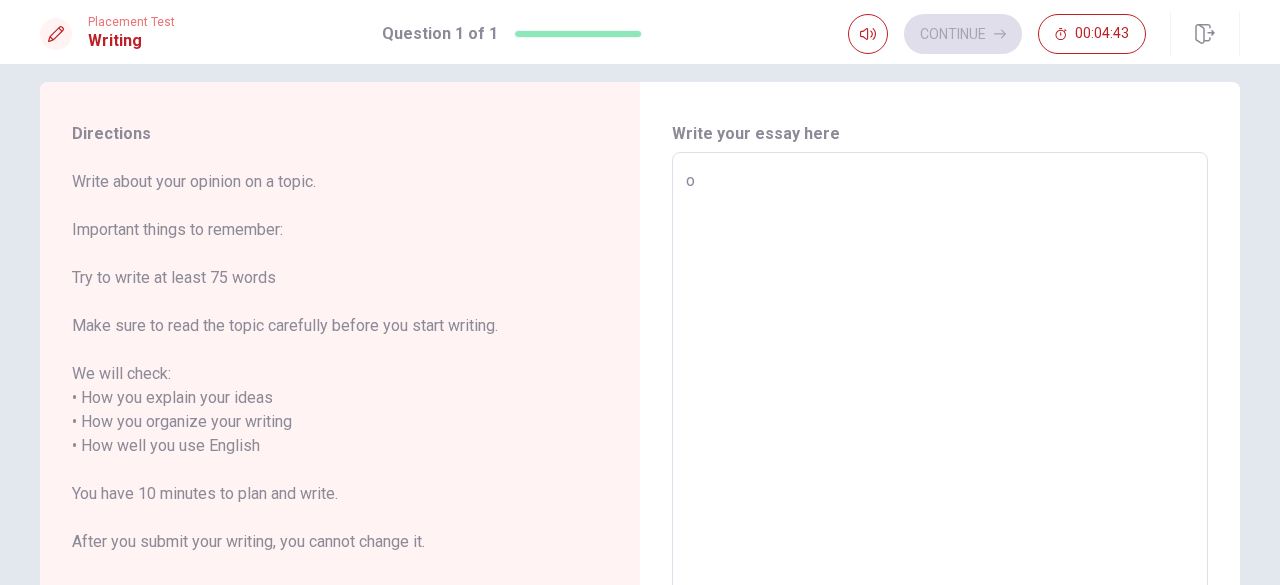 type on "x" 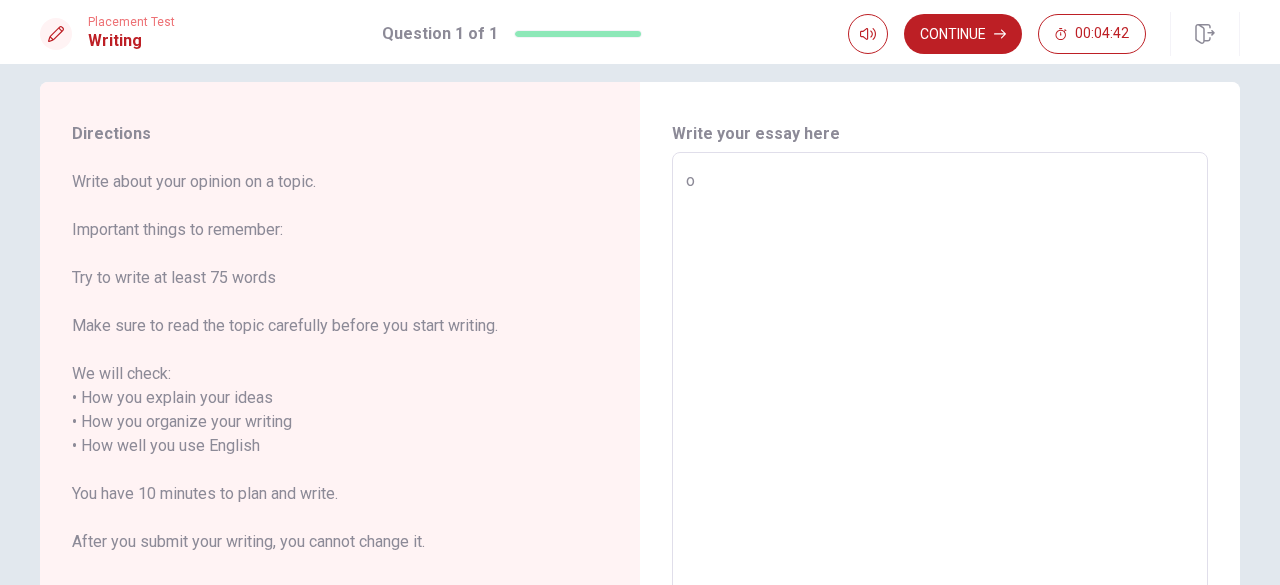 type on "on" 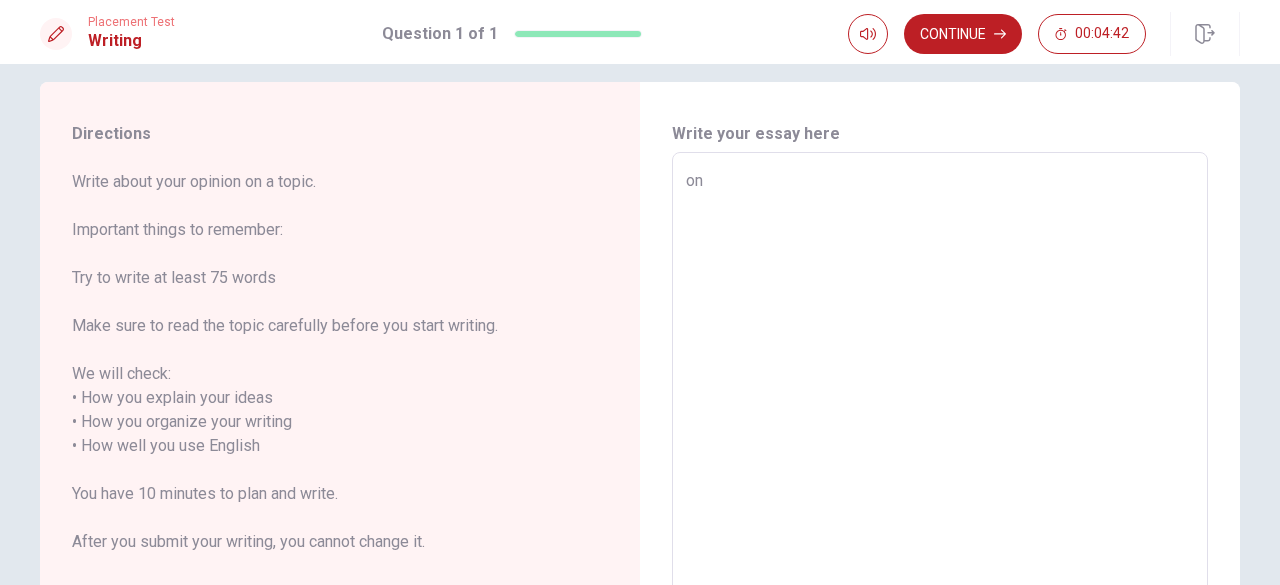 type on "x" 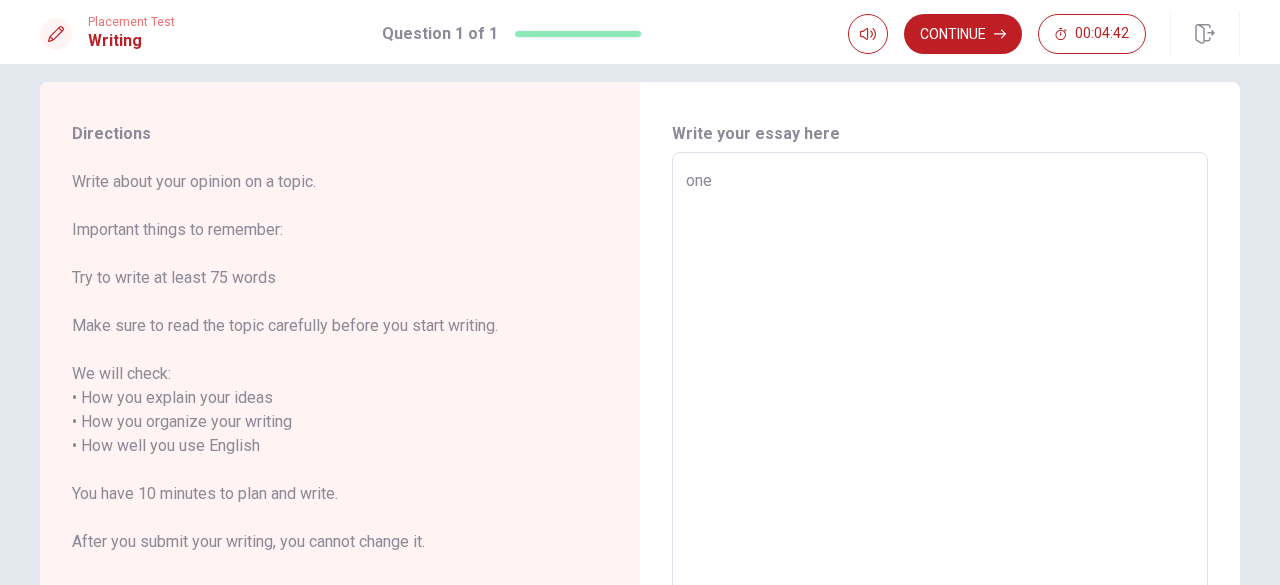 type on "x" 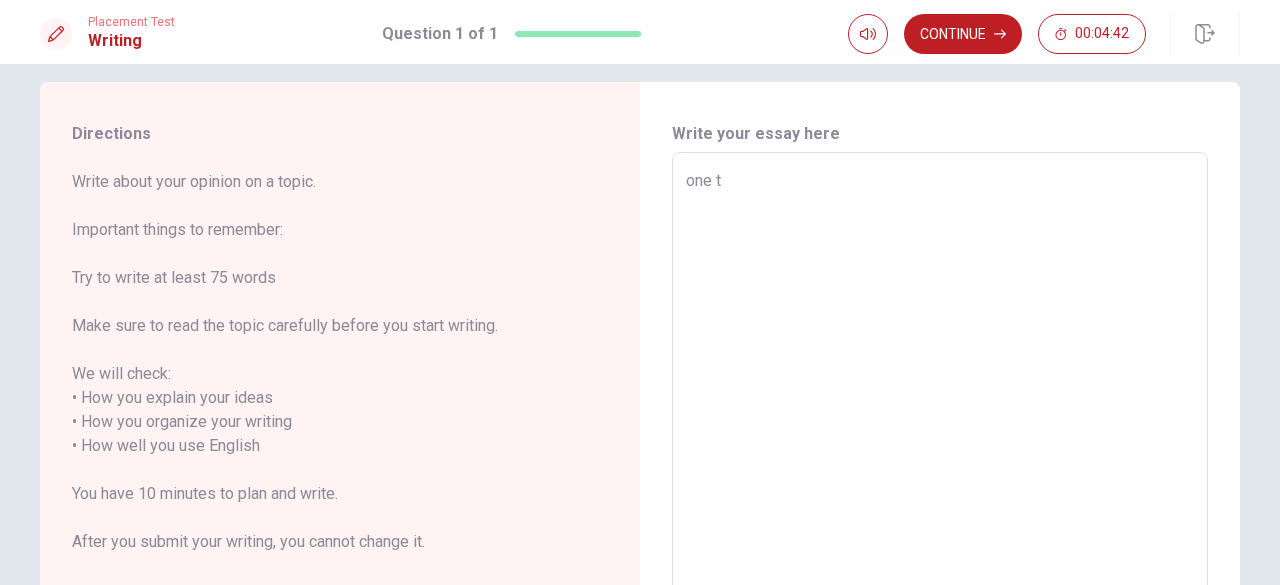 type on "x" 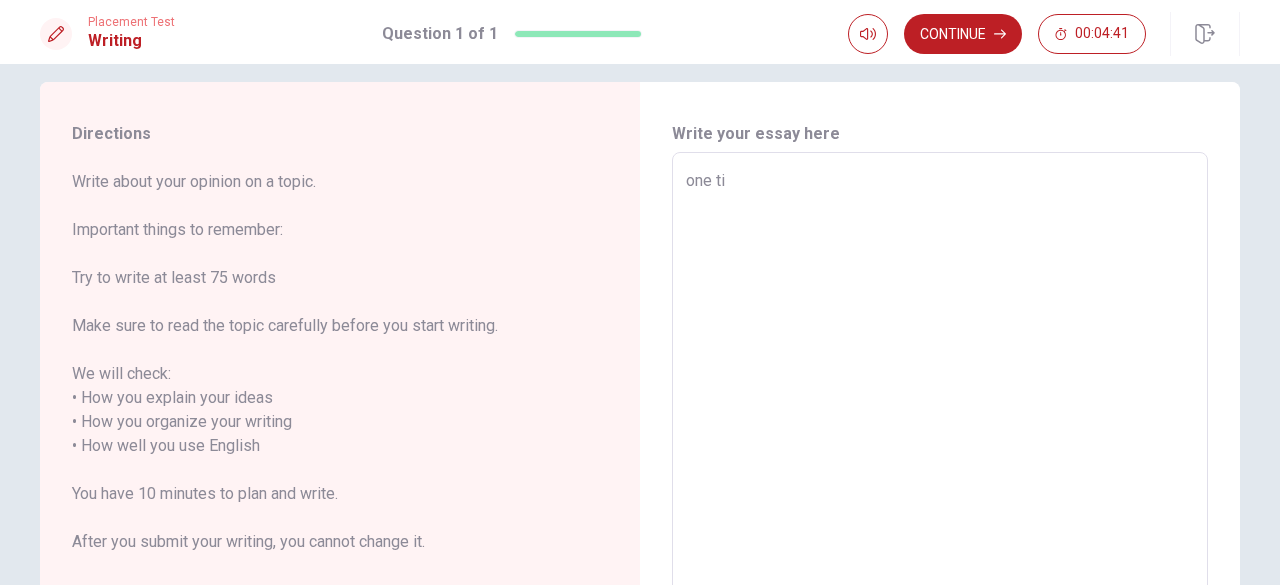 type on "one [PERSON_NAME]" 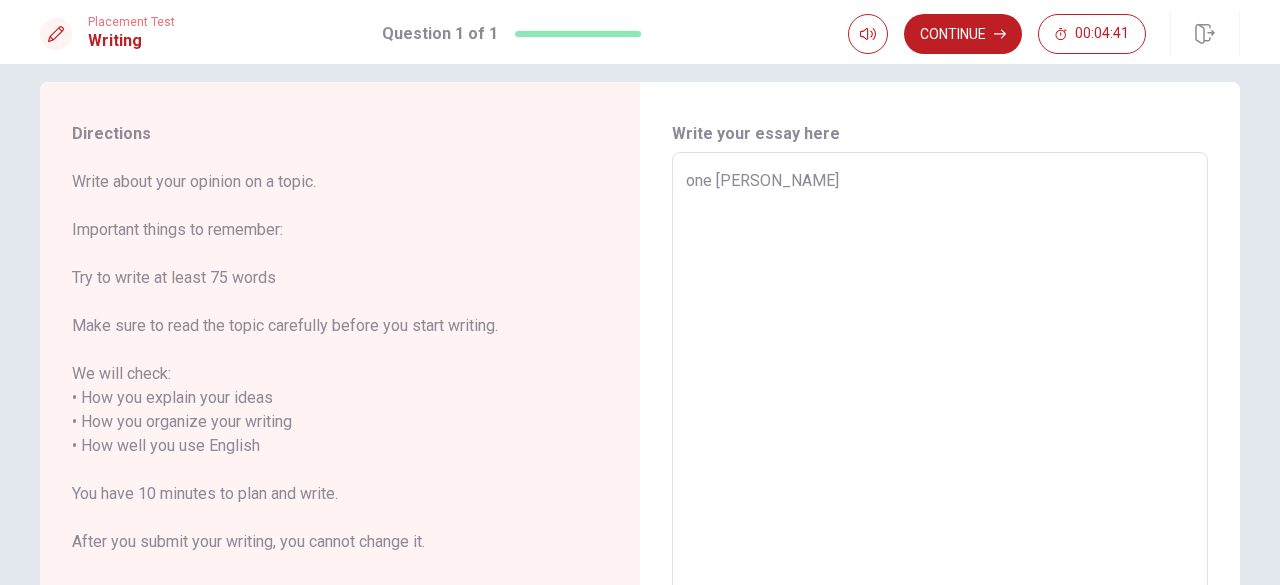 type on "x" 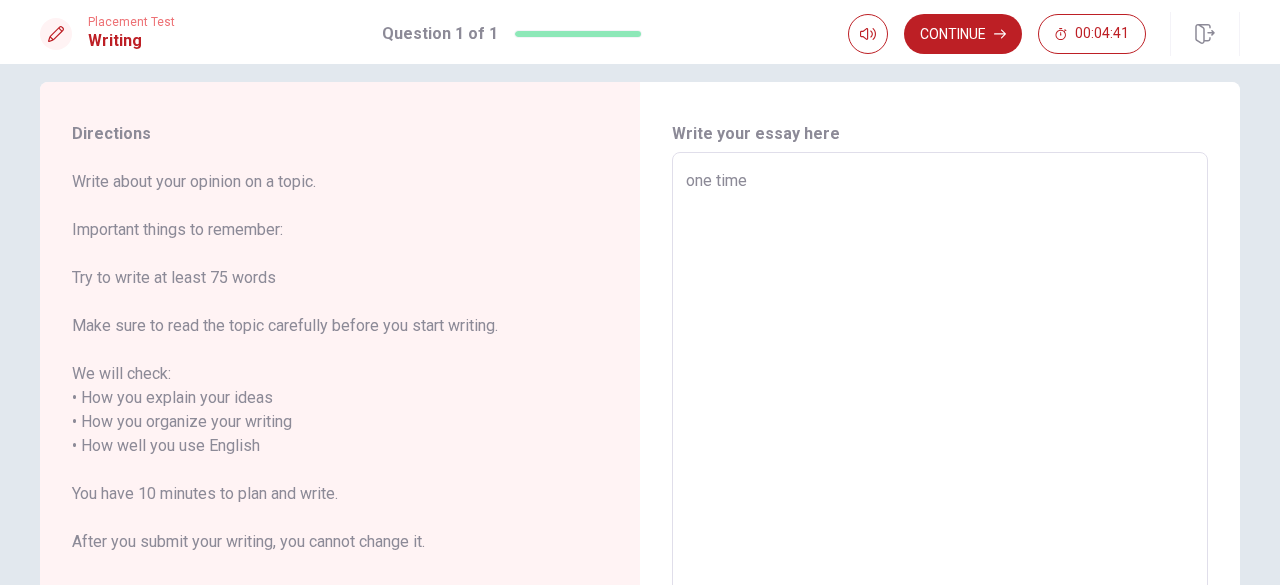 type on "x" 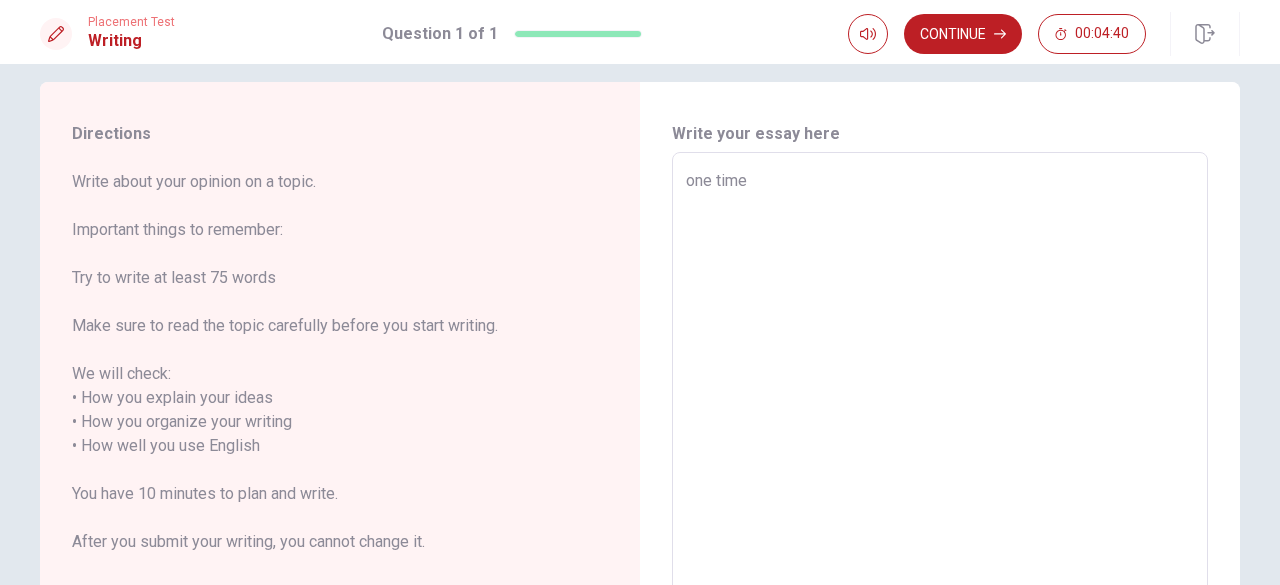 type on "one time i" 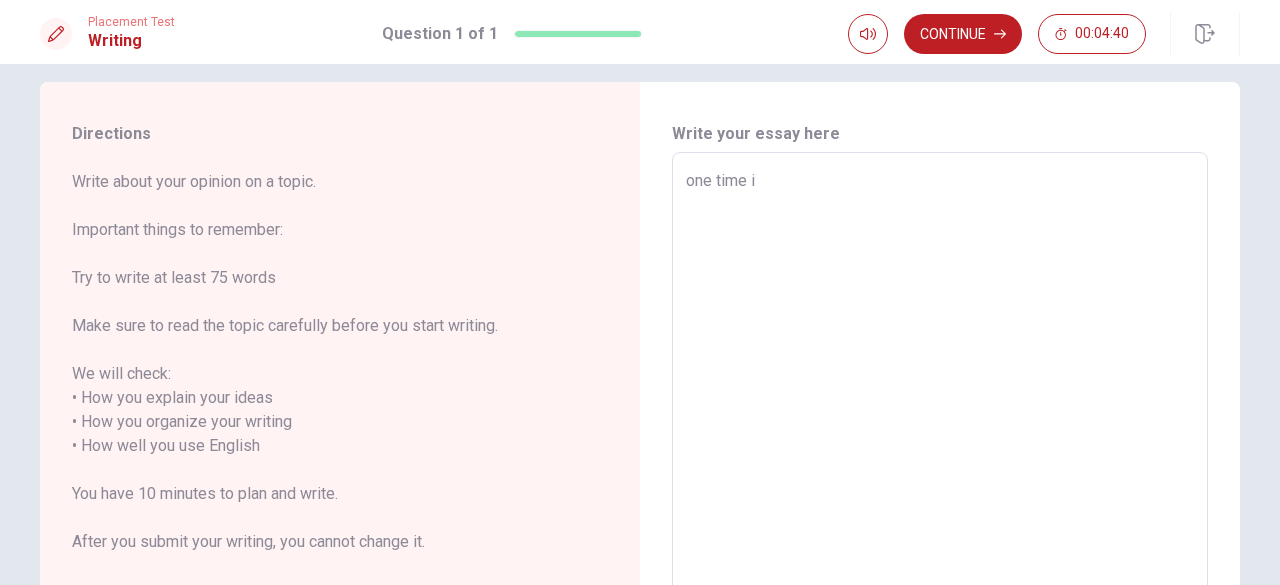 type on "x" 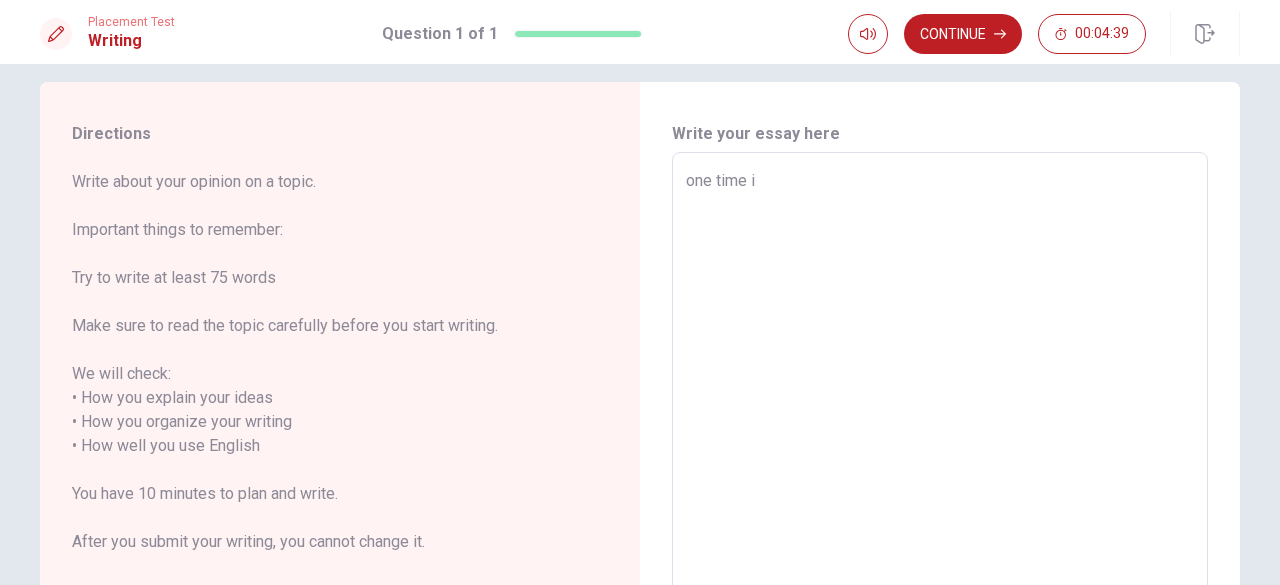 type on "x" 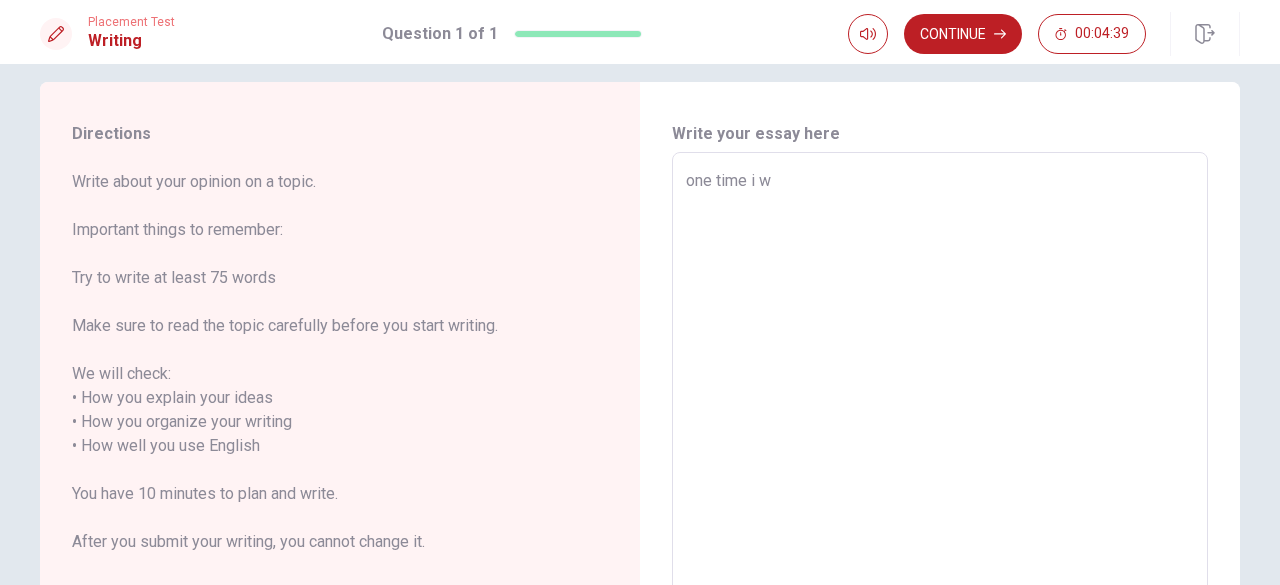 type on "x" 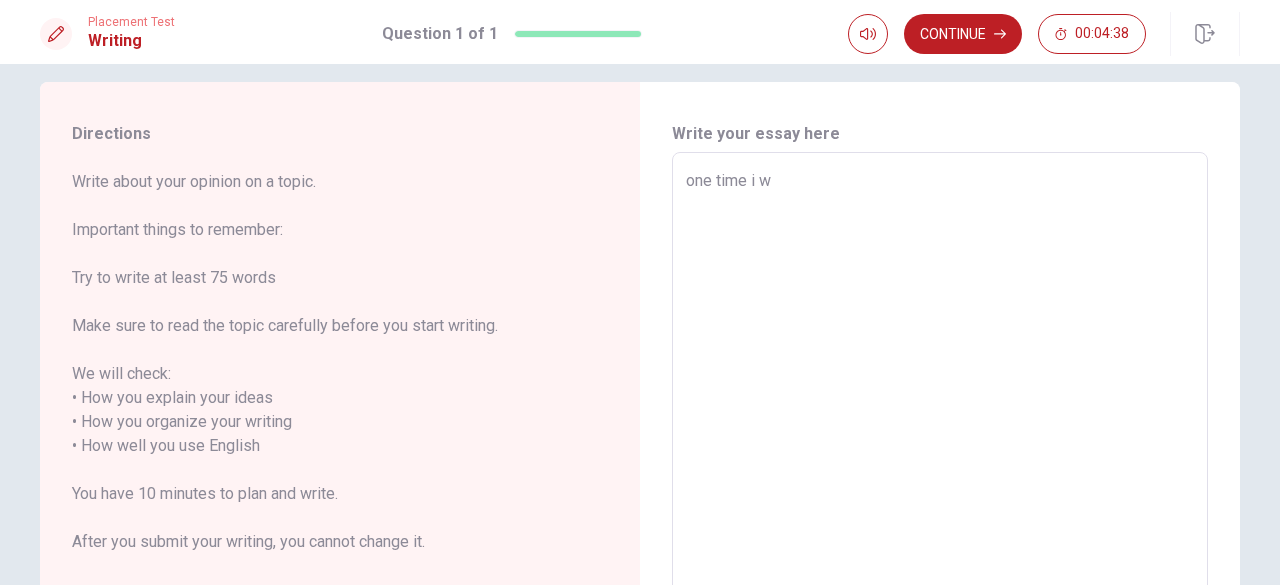 type on "one time i wo" 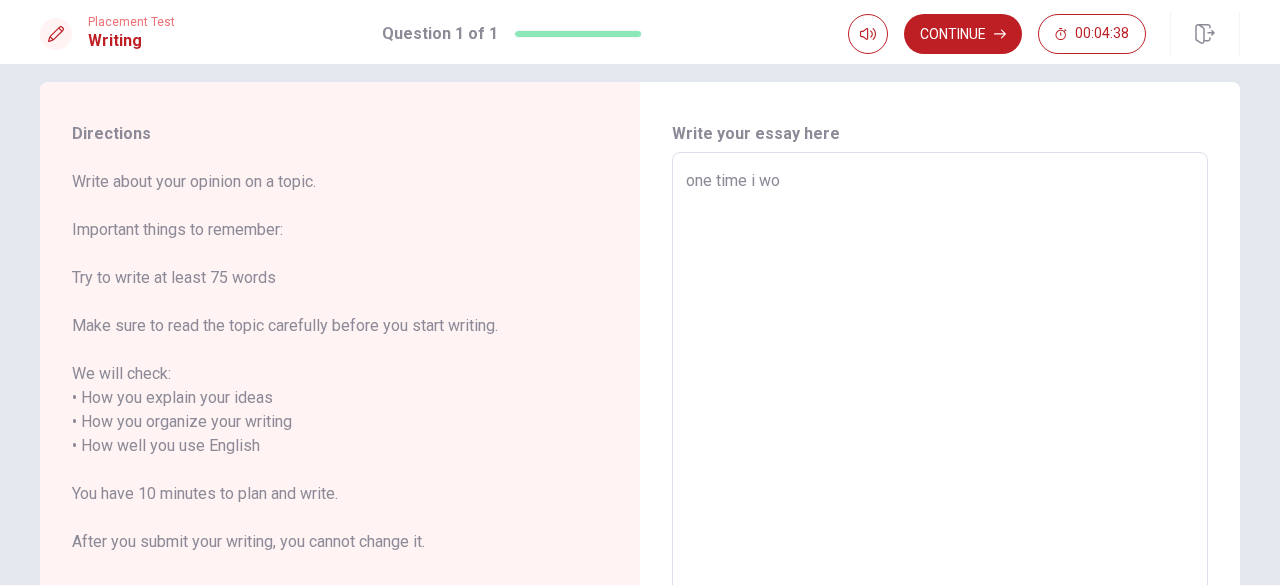 type on "x" 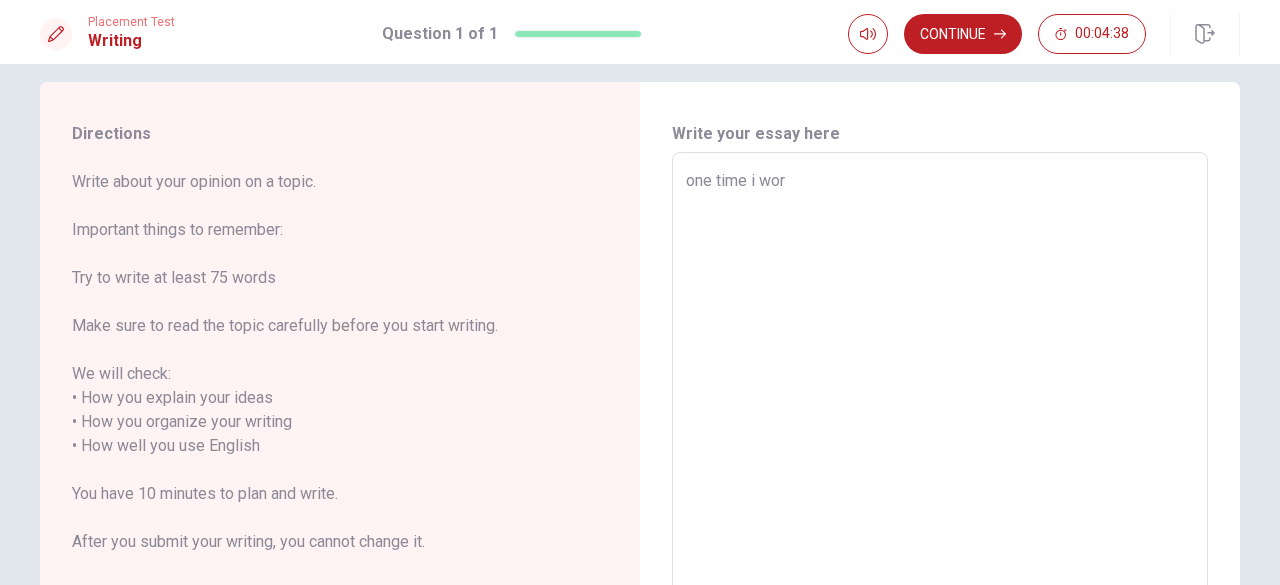 type on "x" 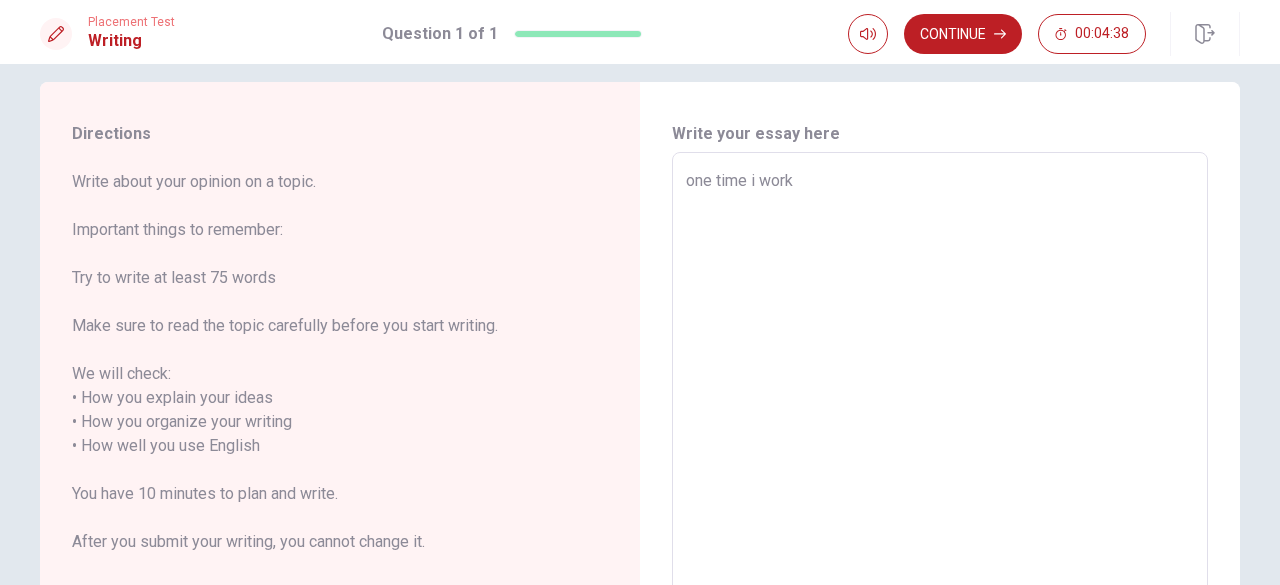 type on "x" 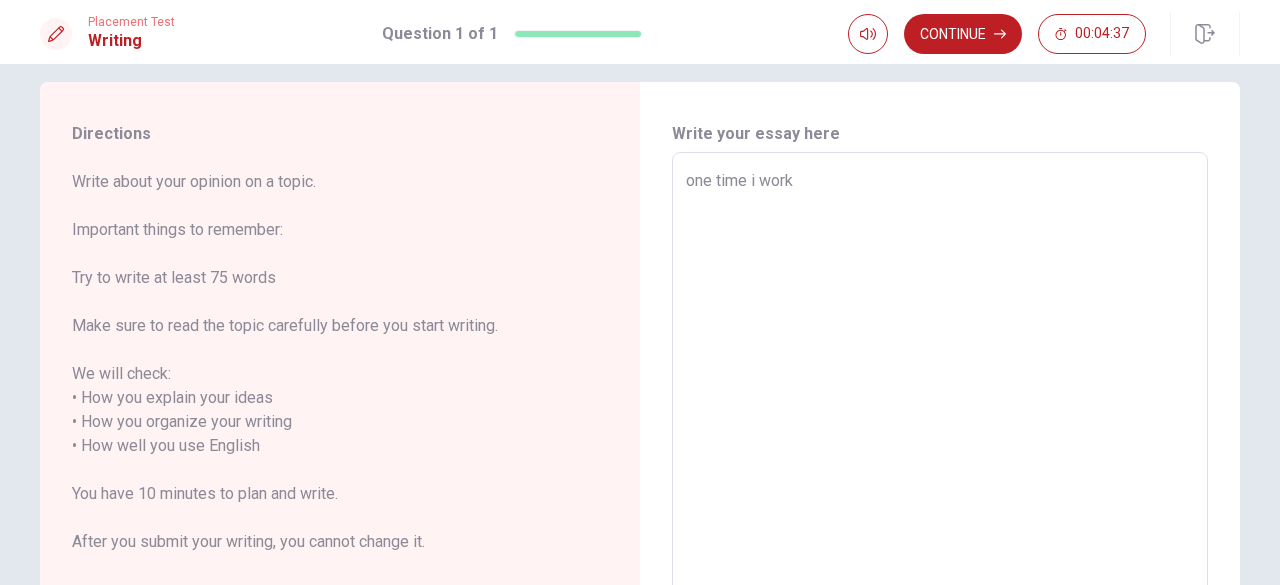 type on "one time i worke" 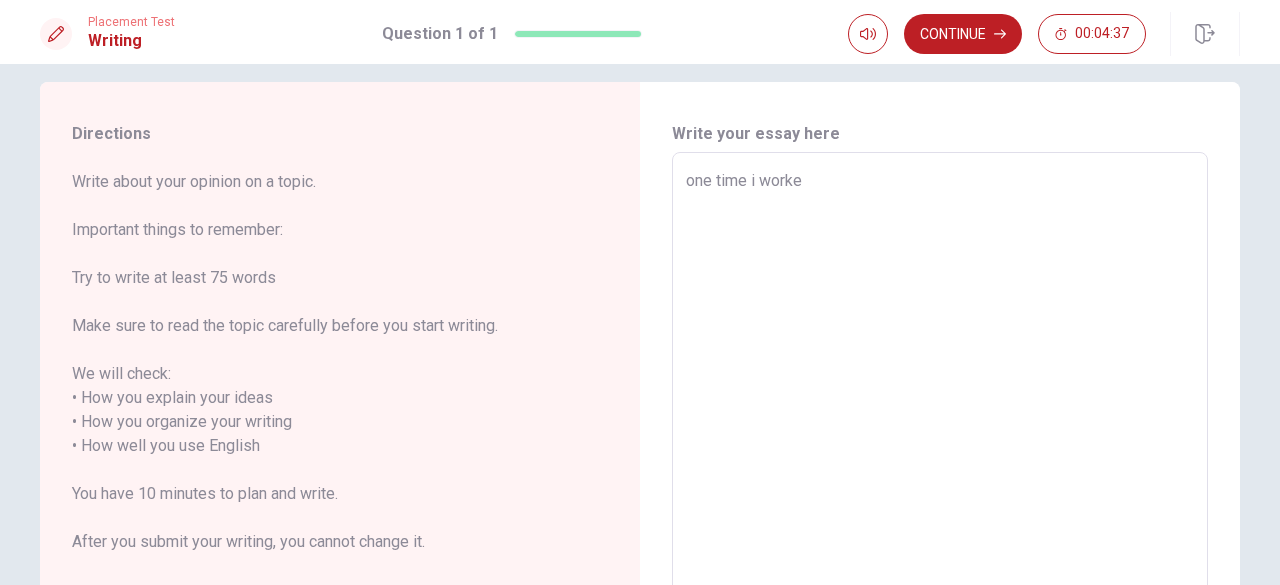 type on "x" 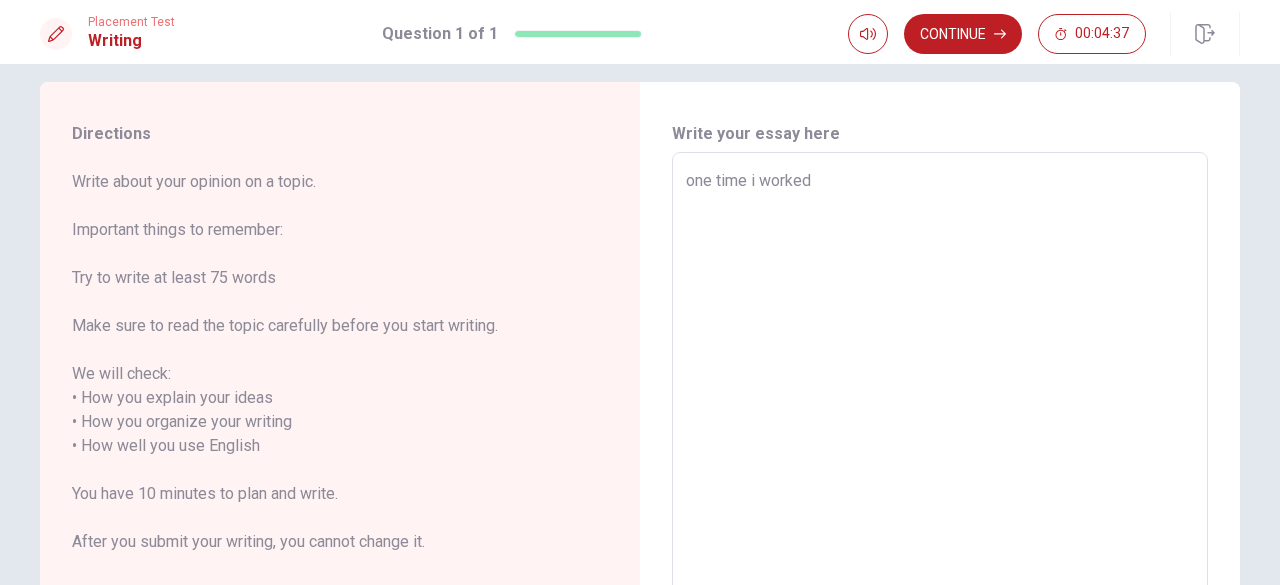 type on "x" 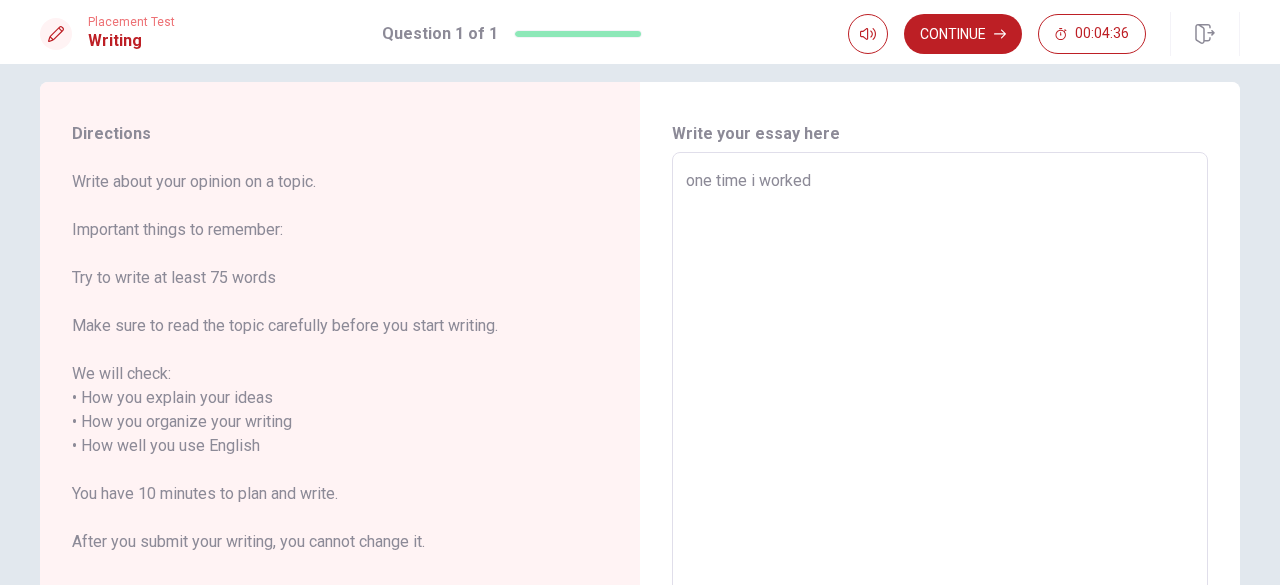 type on "one time i worked a" 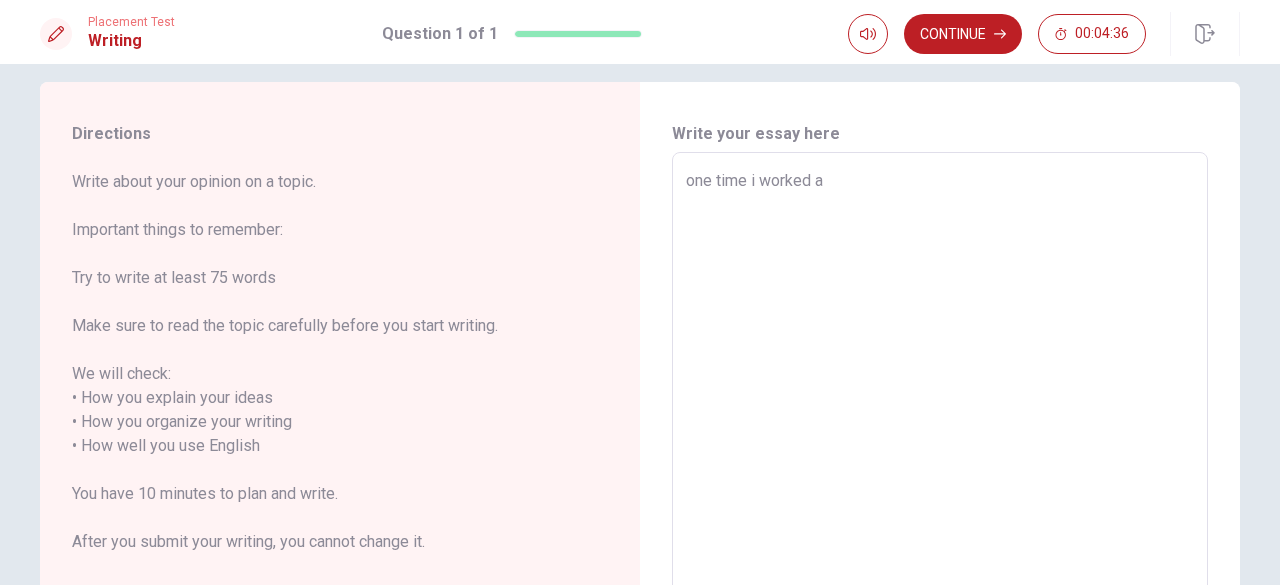 type on "x" 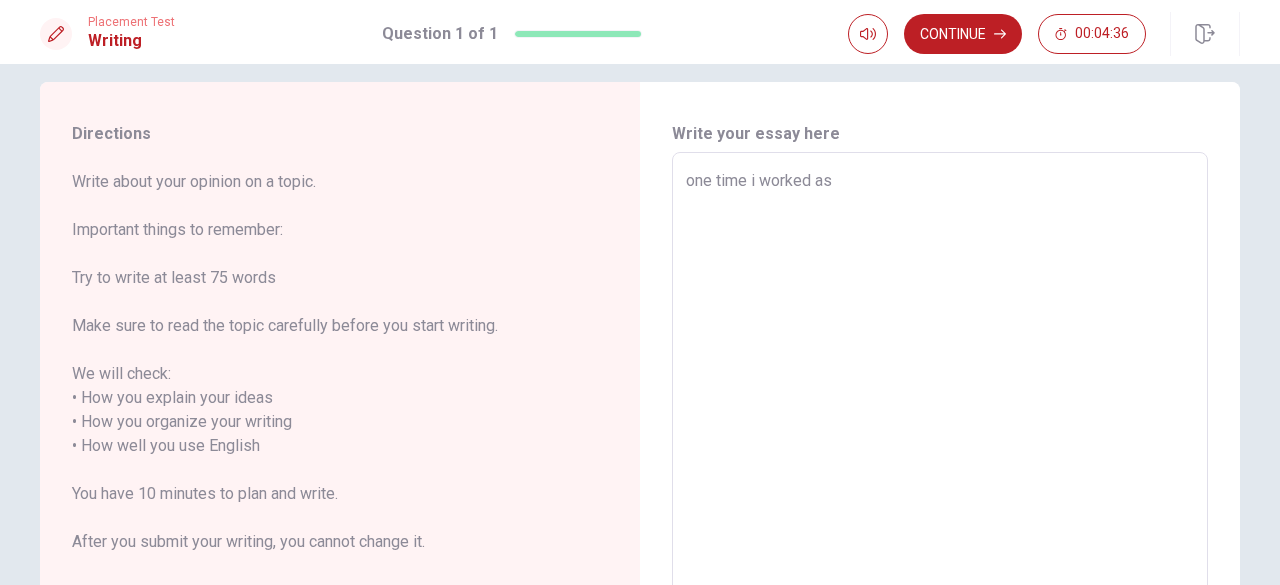 type on "x" 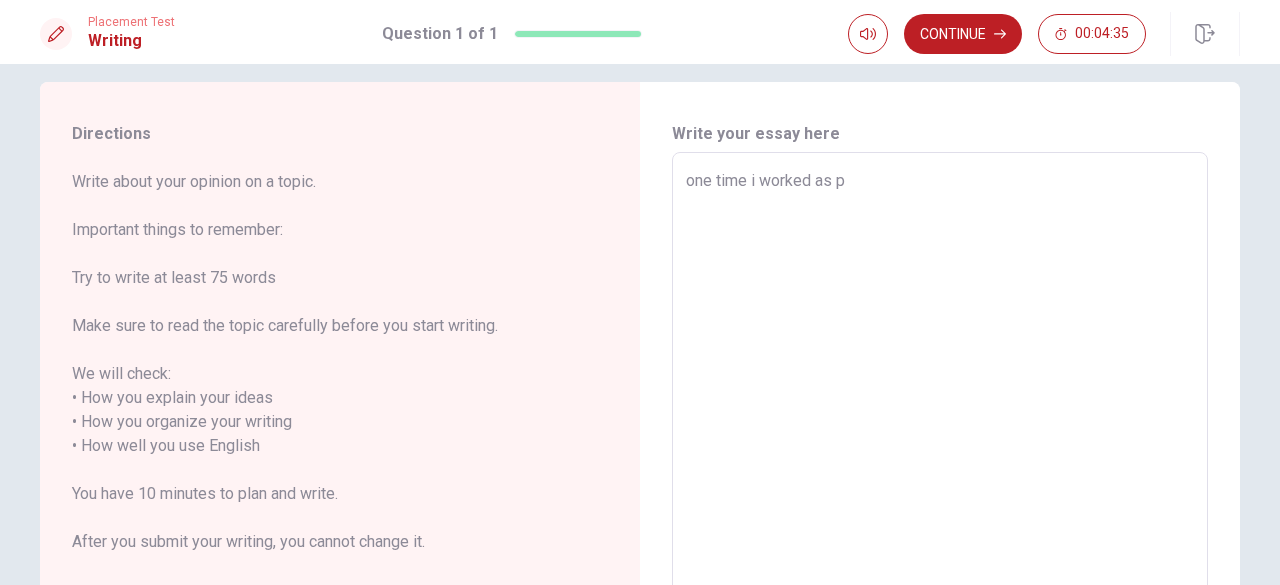type on "x" 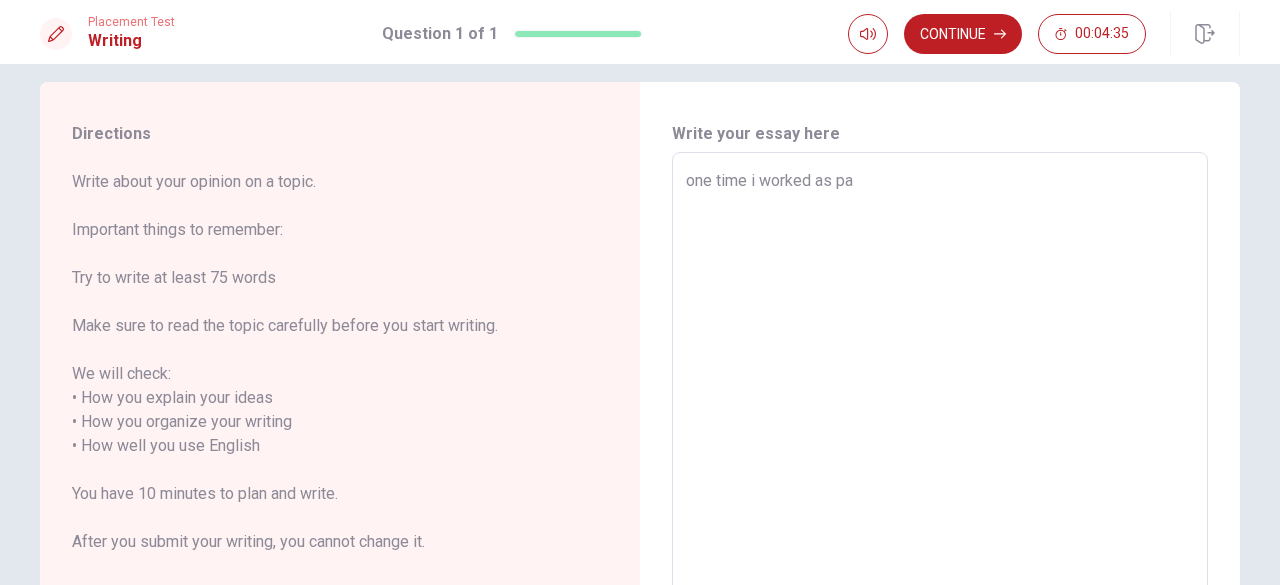 type on "x" 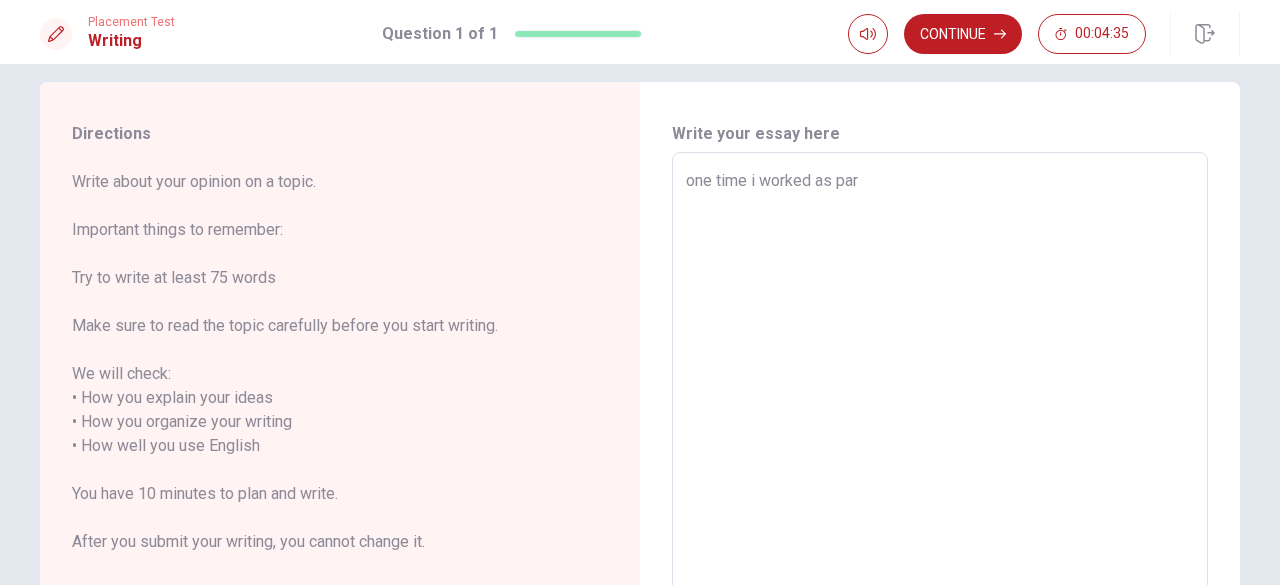 type on "x" 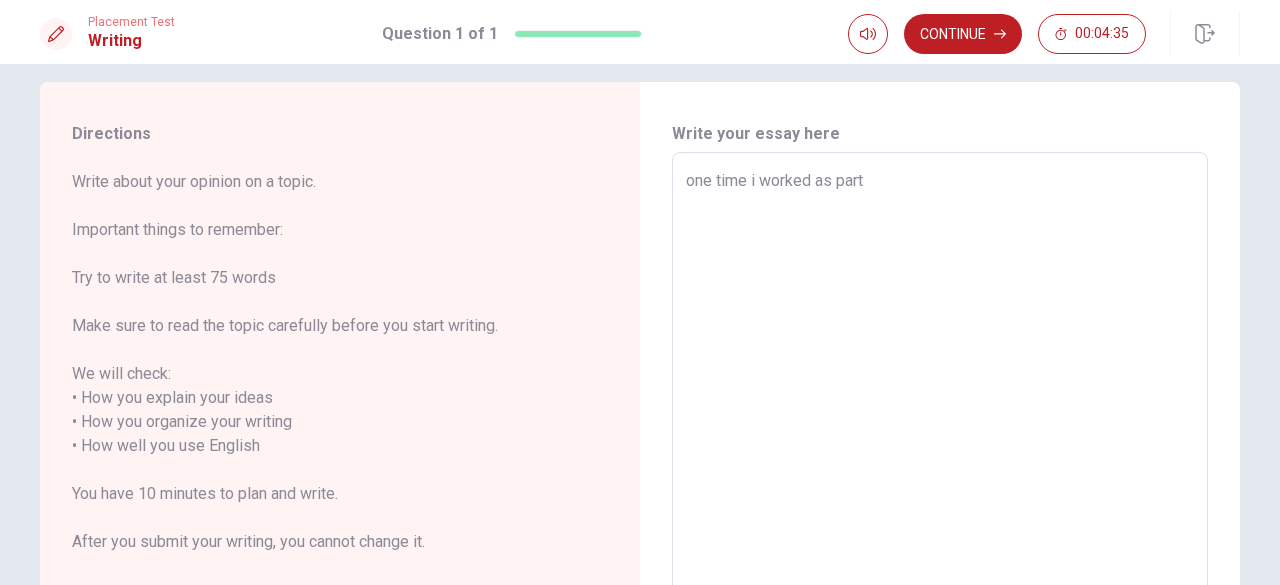 type on "x" 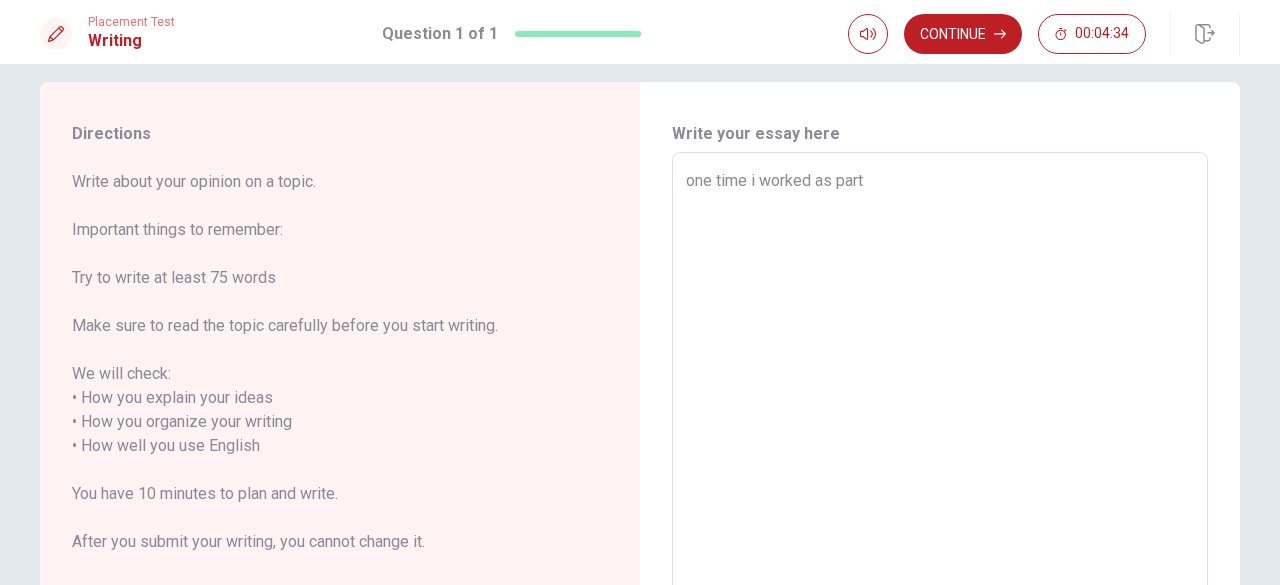 type on "x" 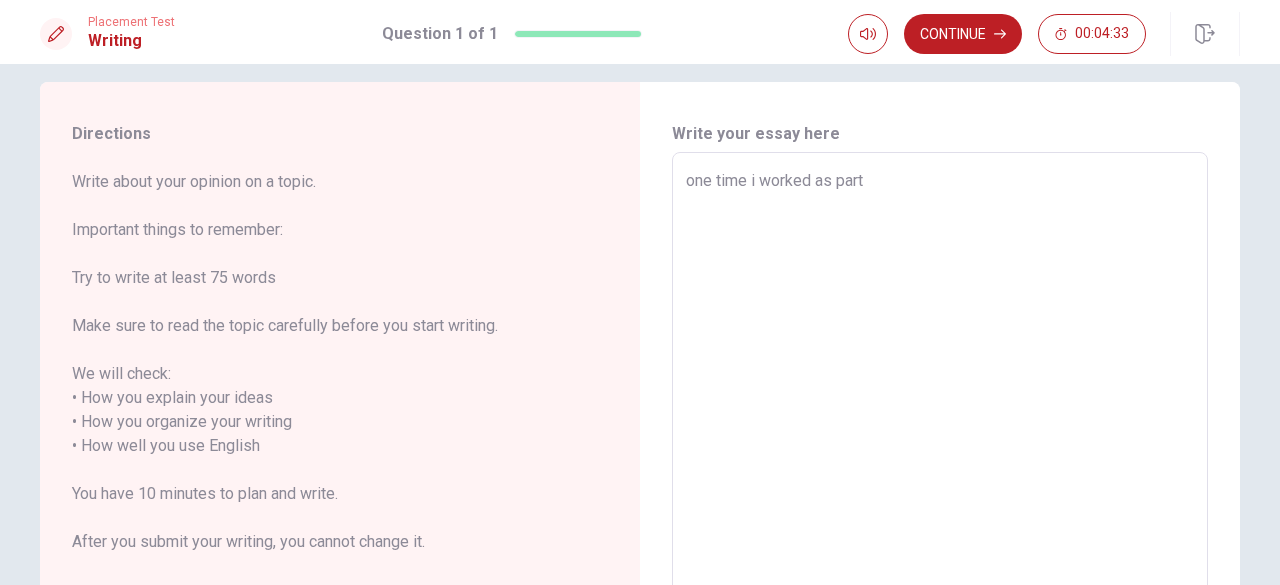 type on "one time i worked as part o" 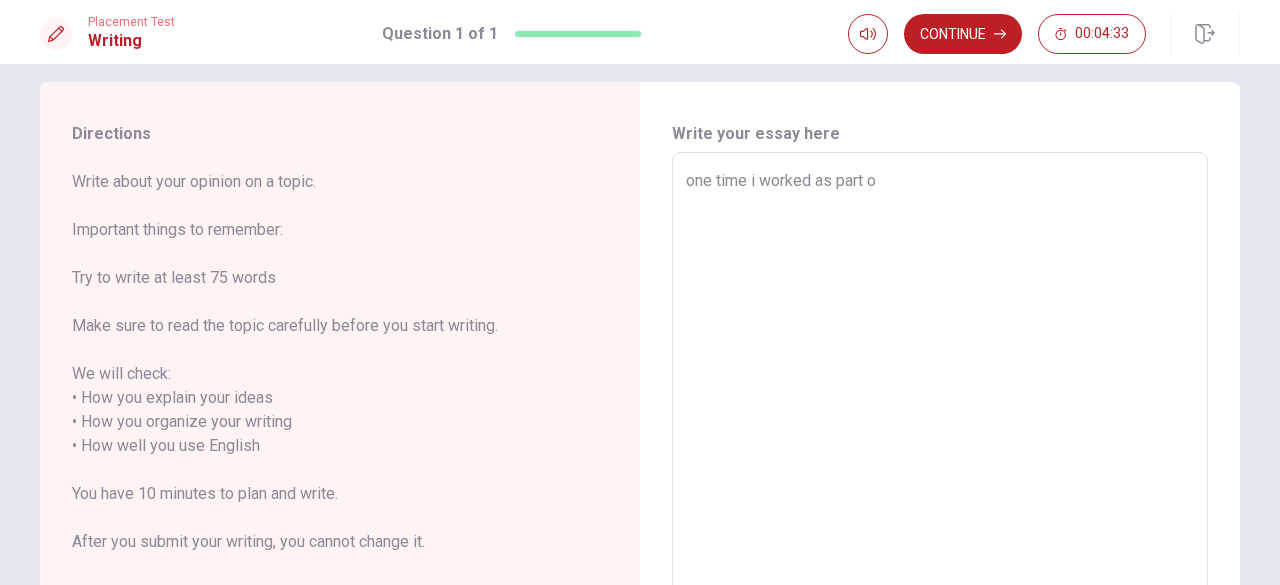 type on "x" 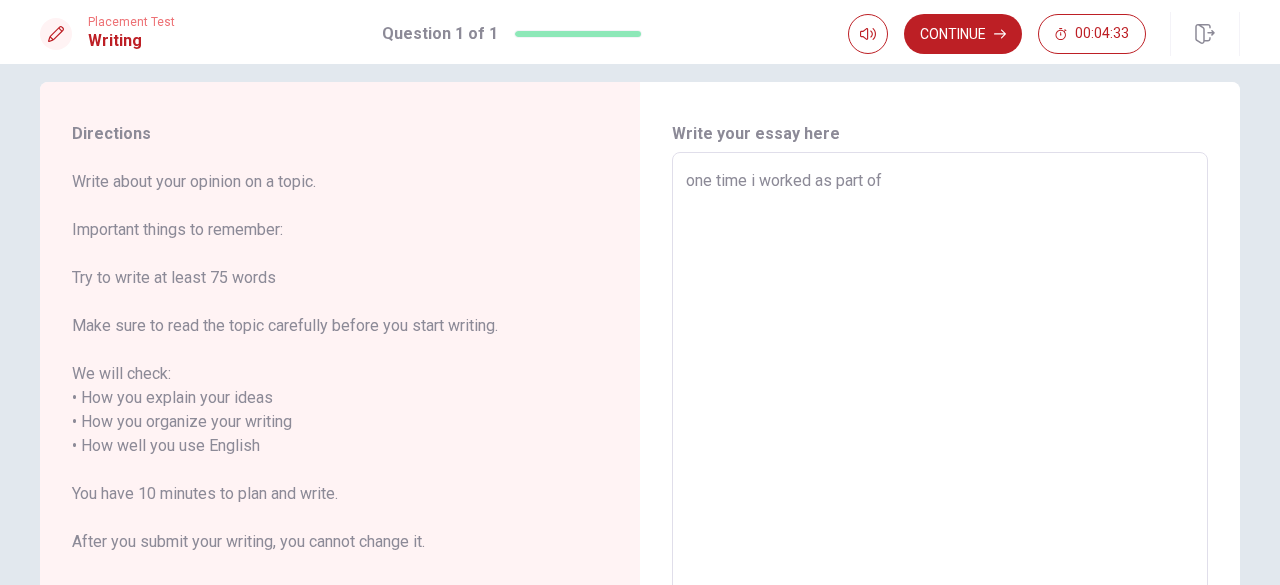 type on "x" 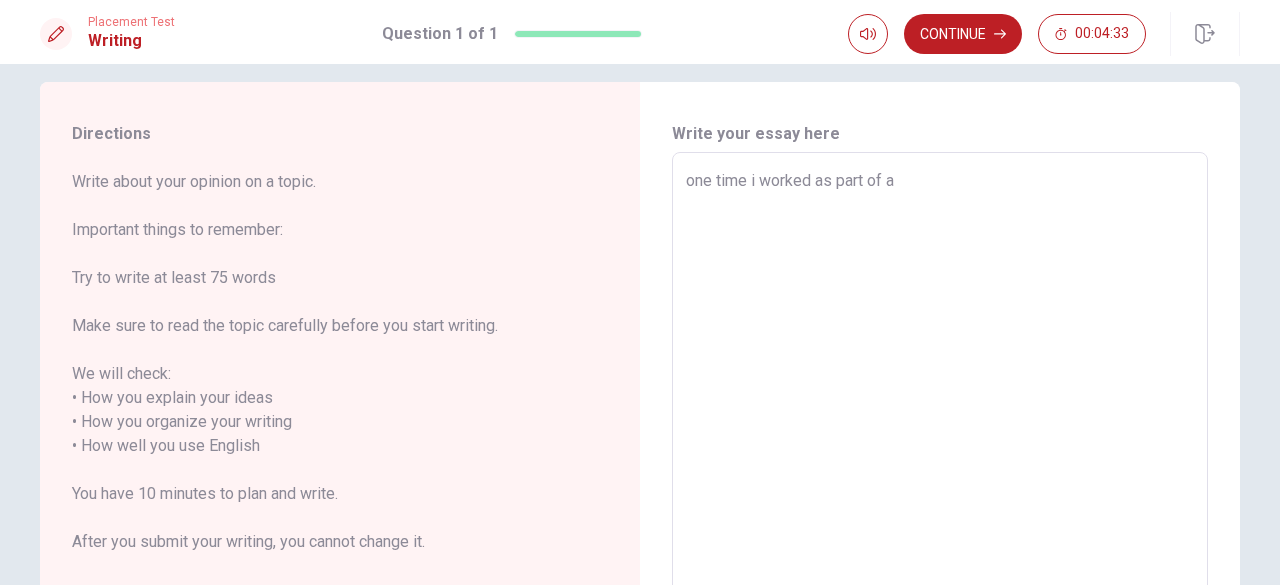 type on "x" 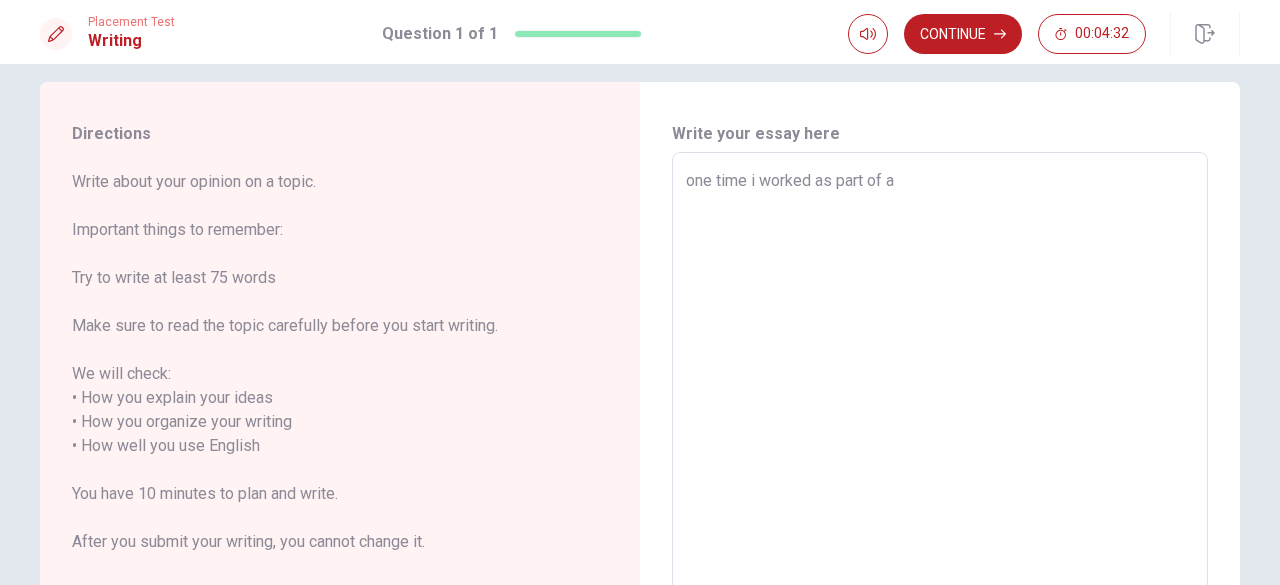 type on "one time i worked as part of a" 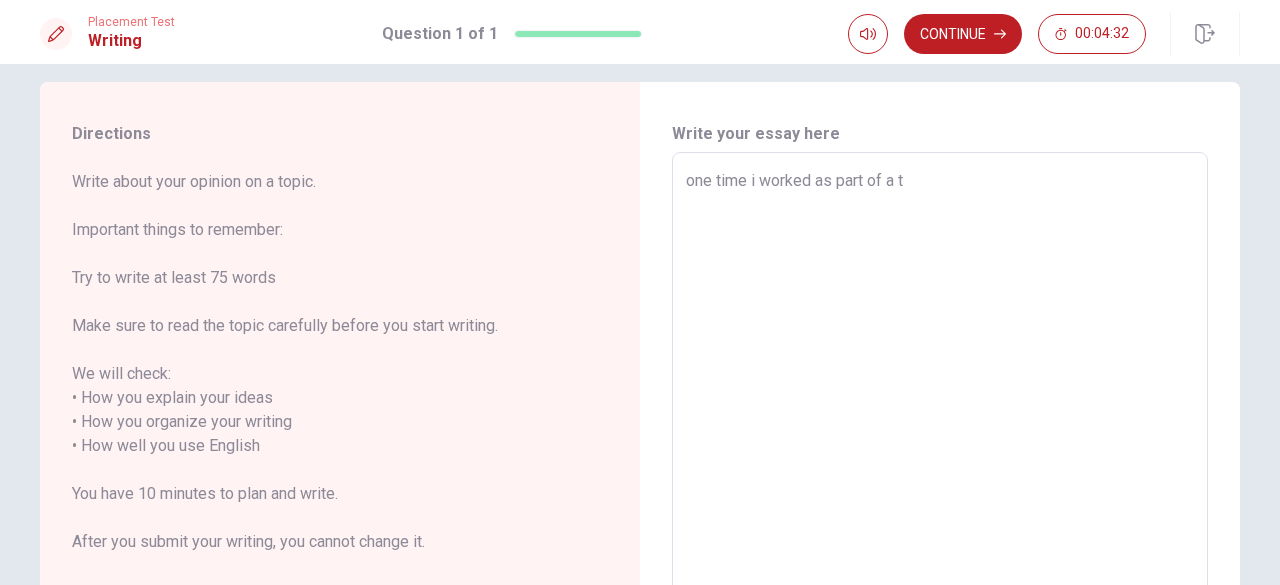 type on "x" 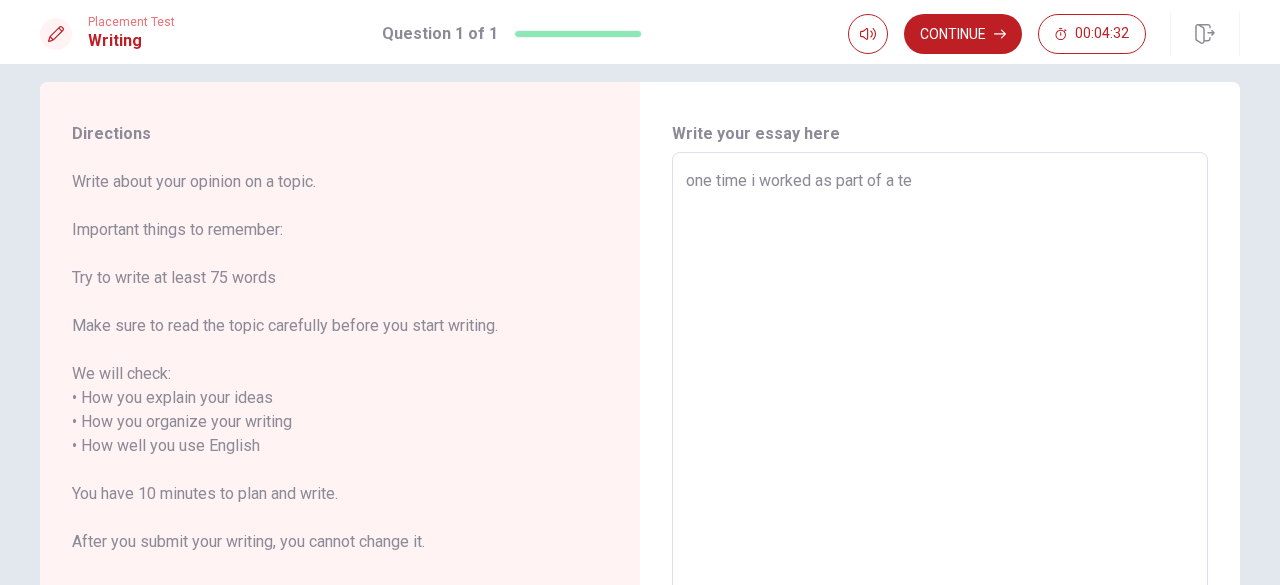type on "x" 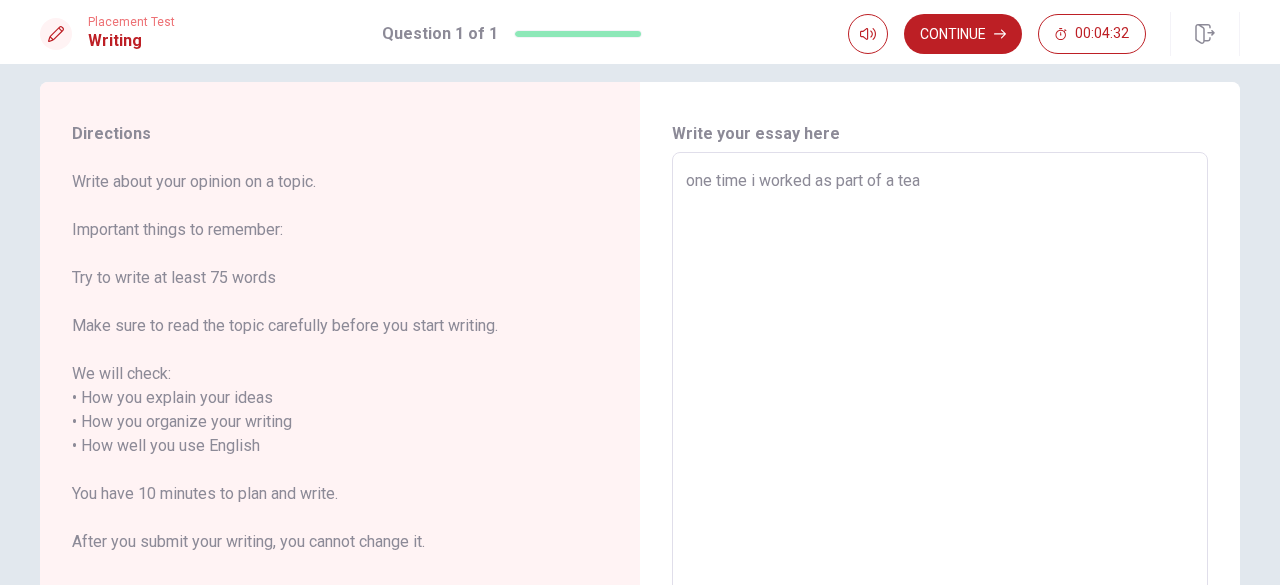 type on "x" 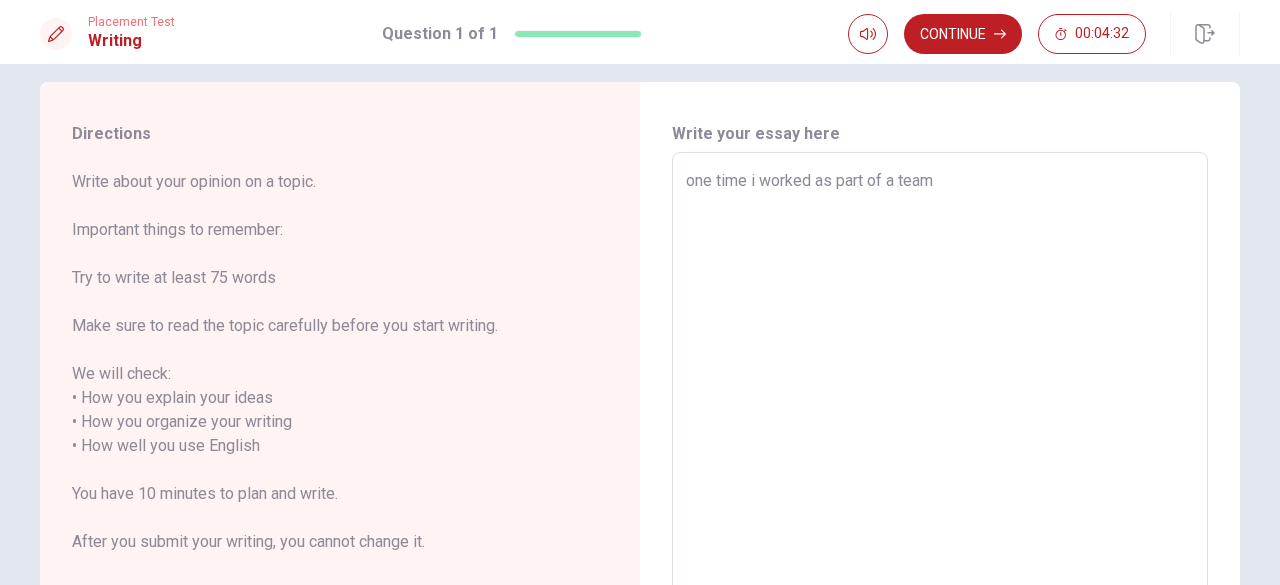 type on "x" 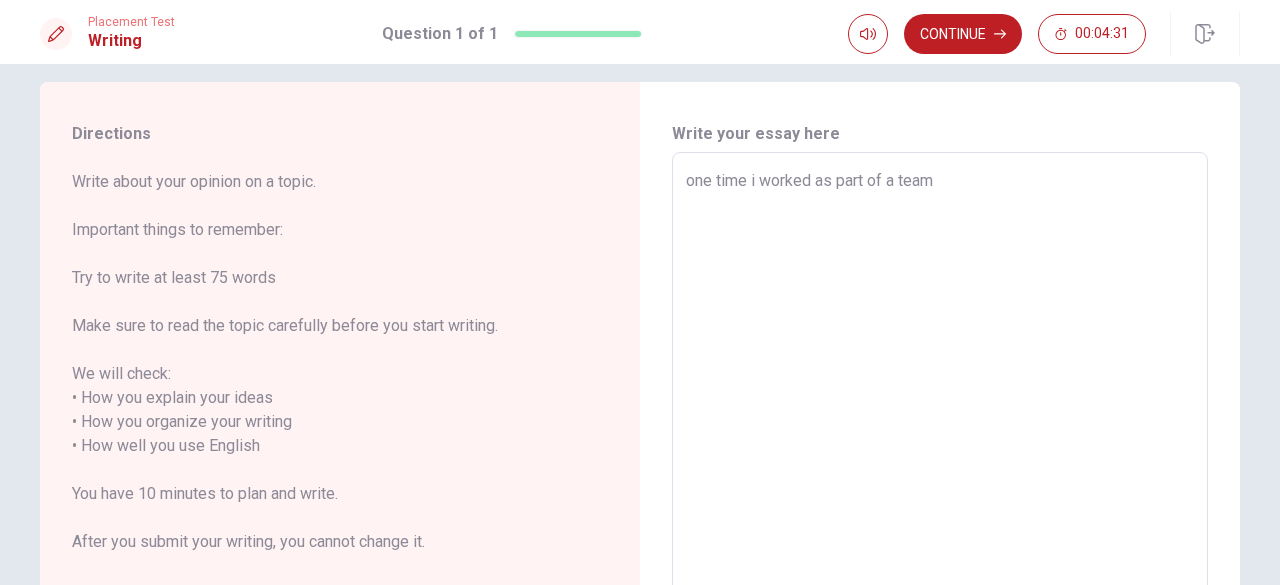 type on "one time i worked as part of a team" 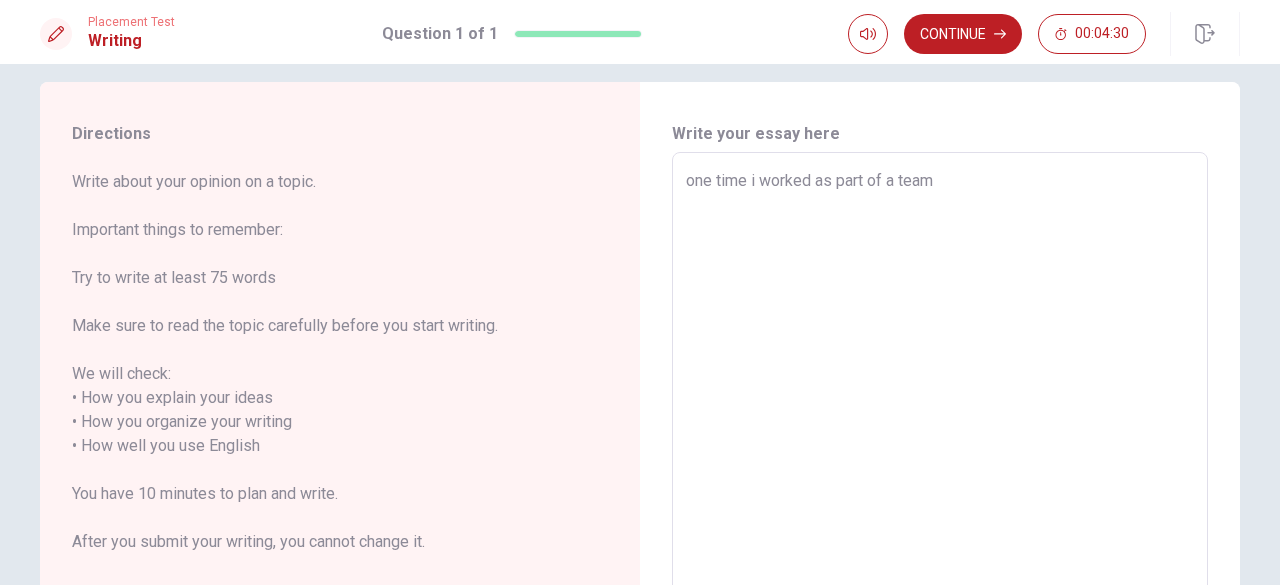 type on "one time i worked as part of a team w" 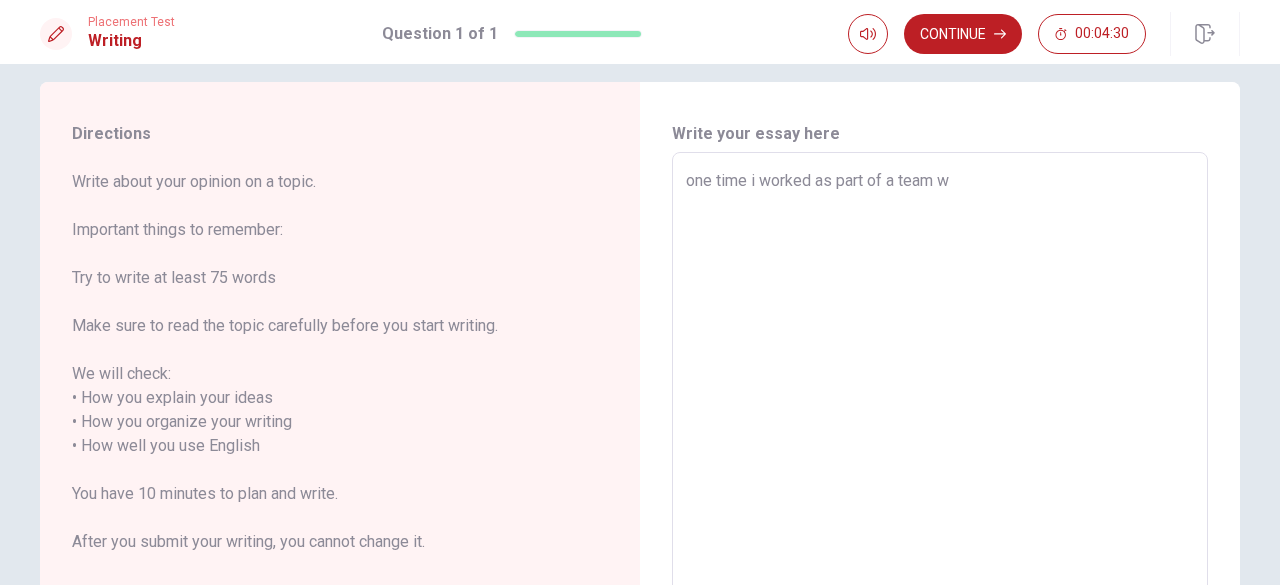 type on "x" 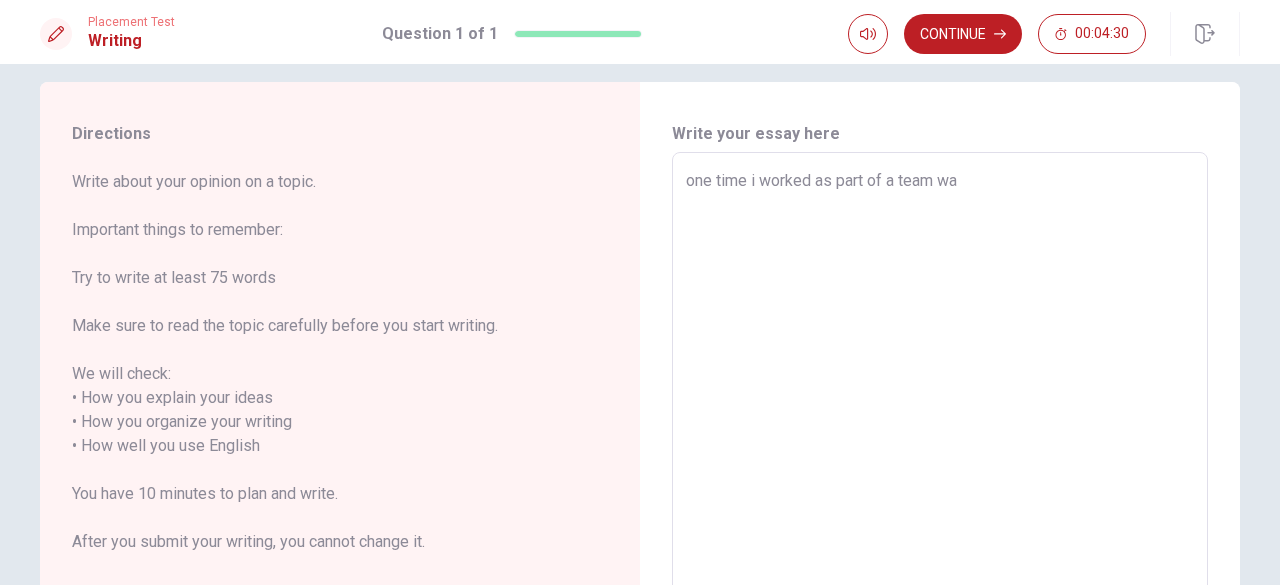 type on "x" 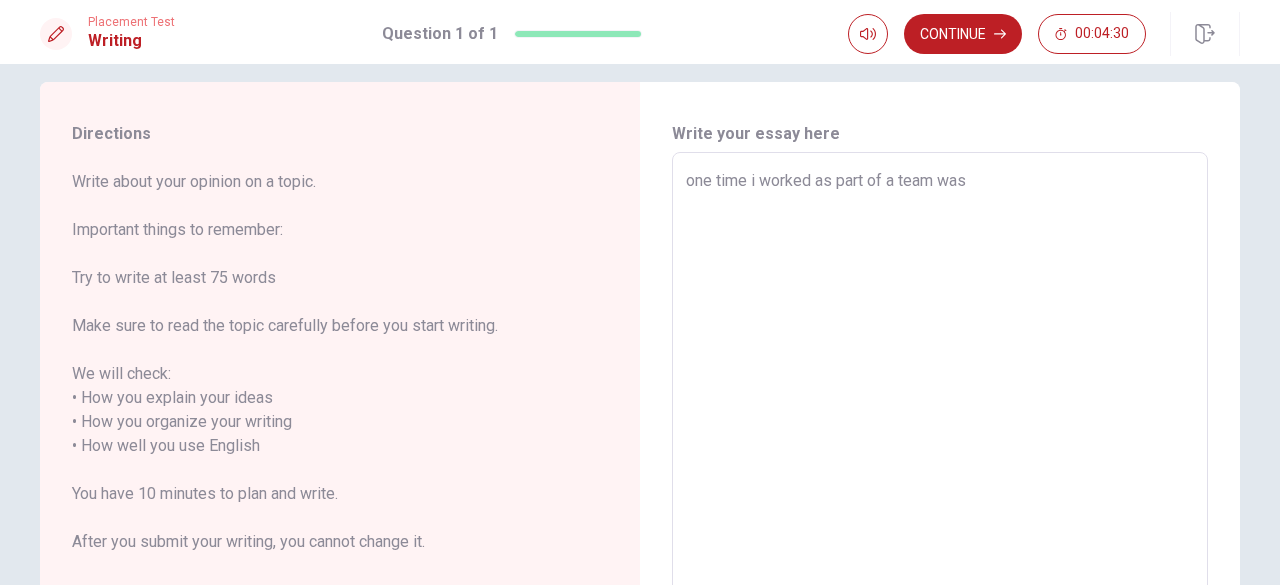type on "x" 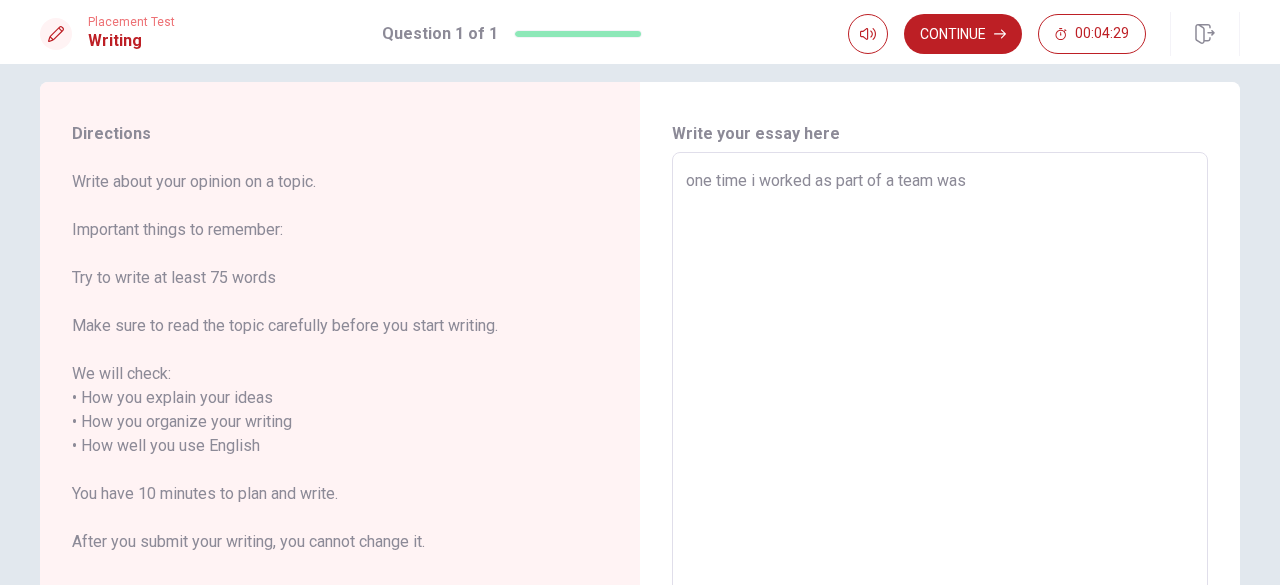 type on "one time i worked as part of a team was" 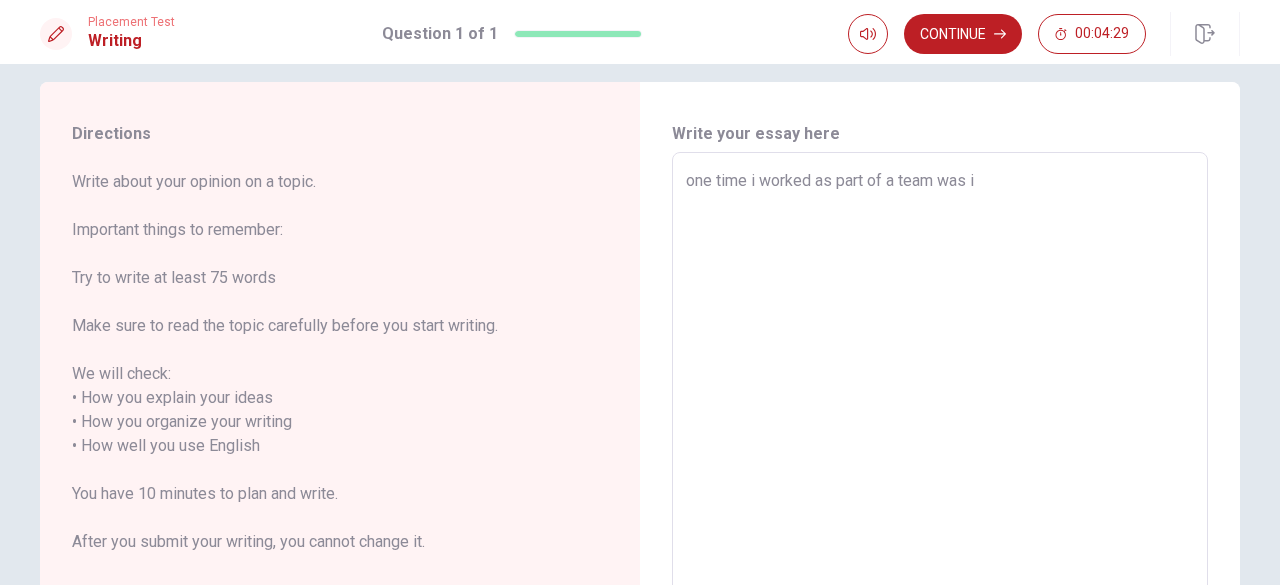 type on "x" 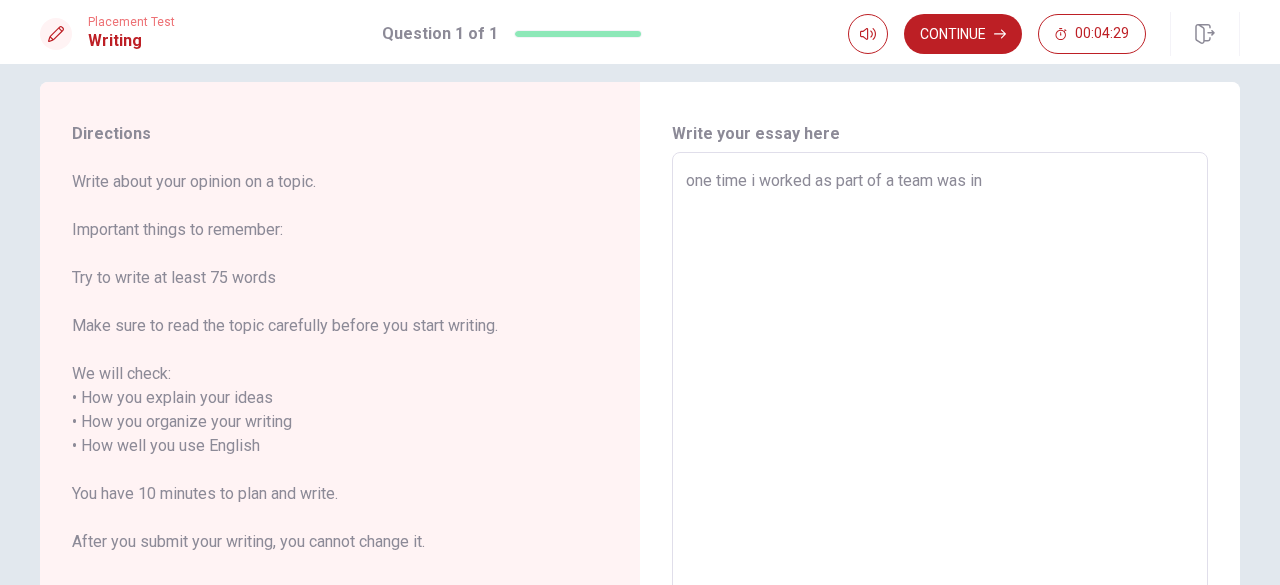 type on "x" 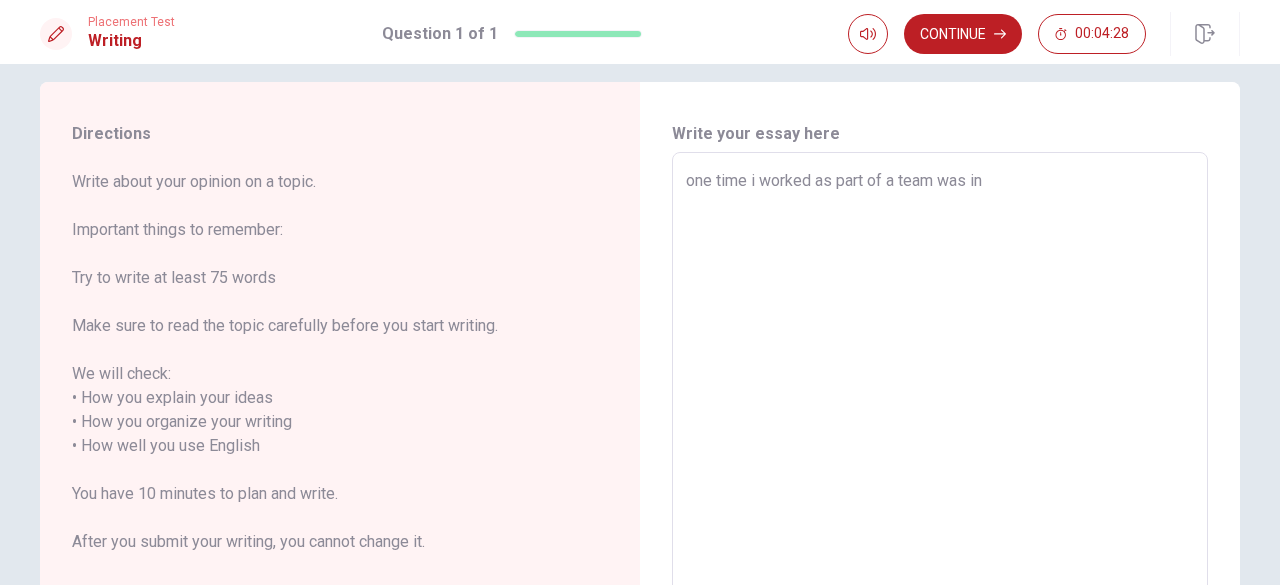 type on "one time i worked as part of a team was in s" 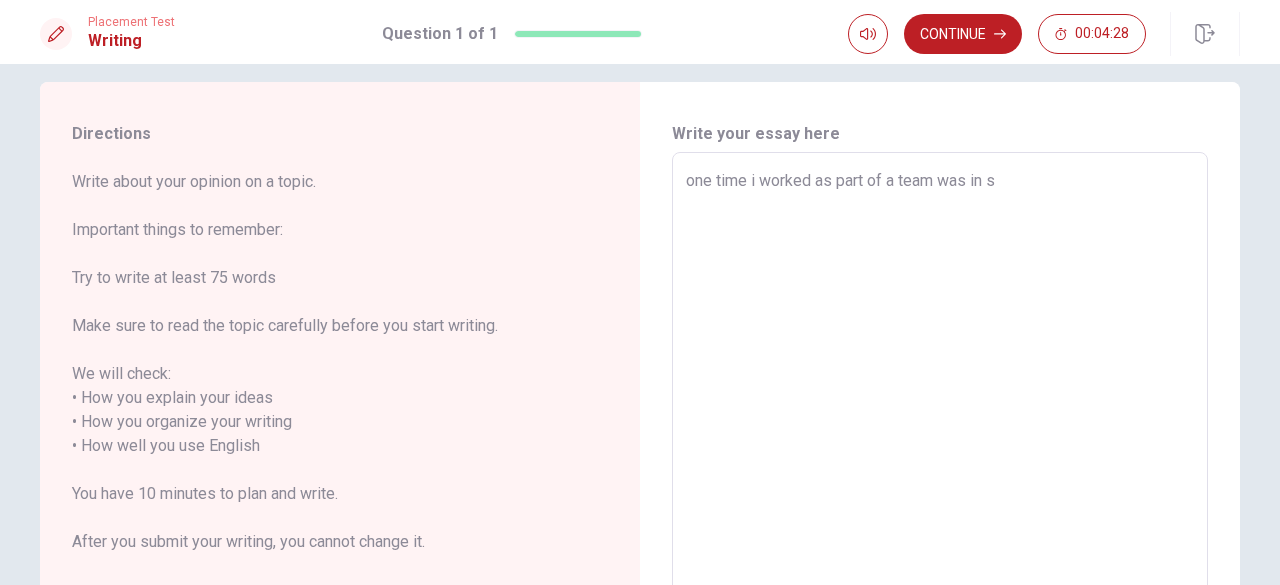 type on "x" 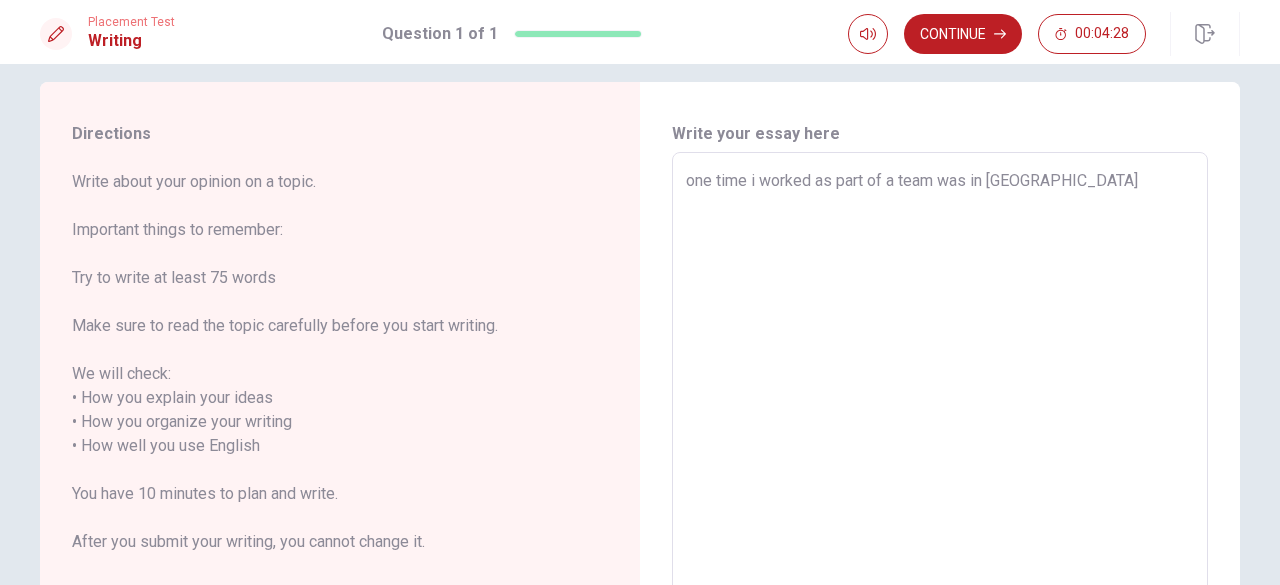 type on "x" 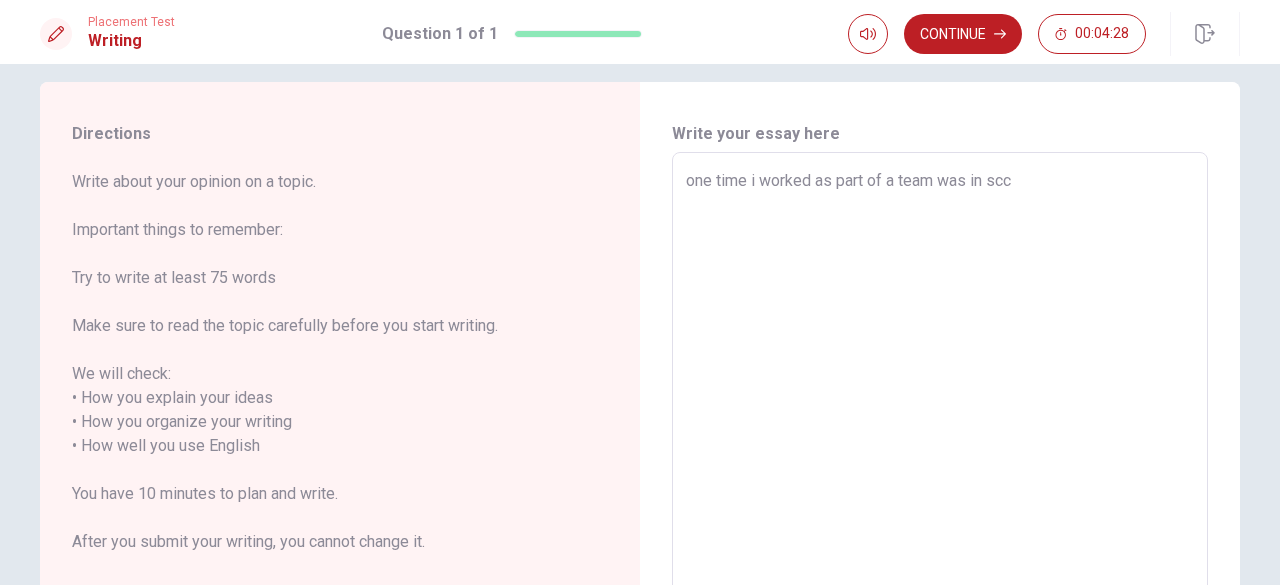 type on "x" 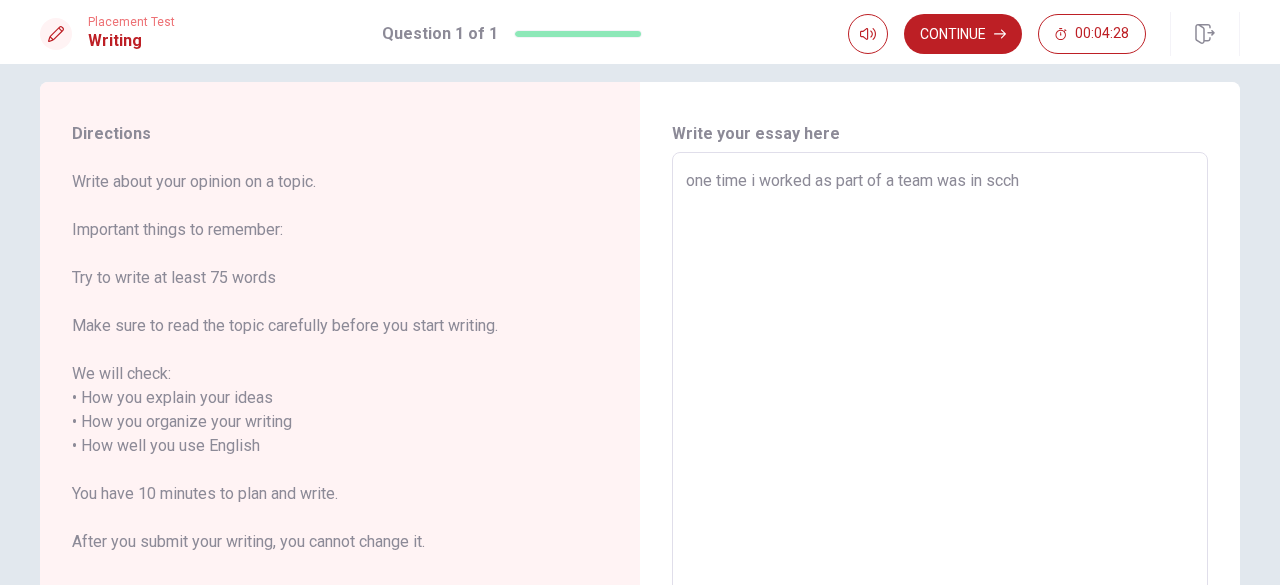 type on "x" 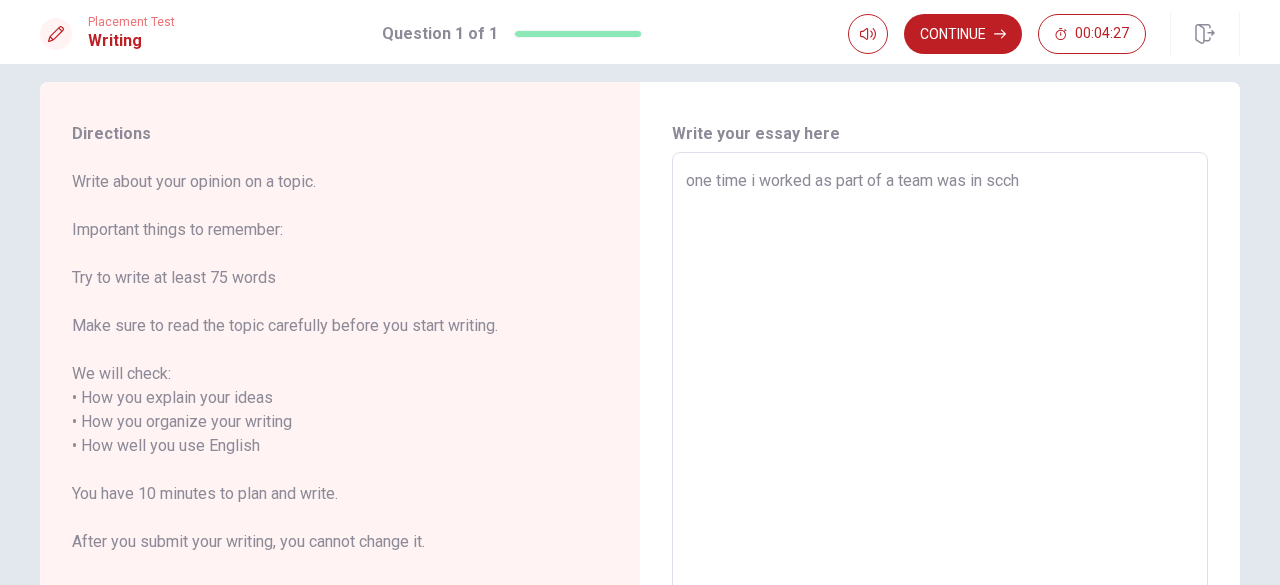 type on "one time i worked as part of a team was in sccho" 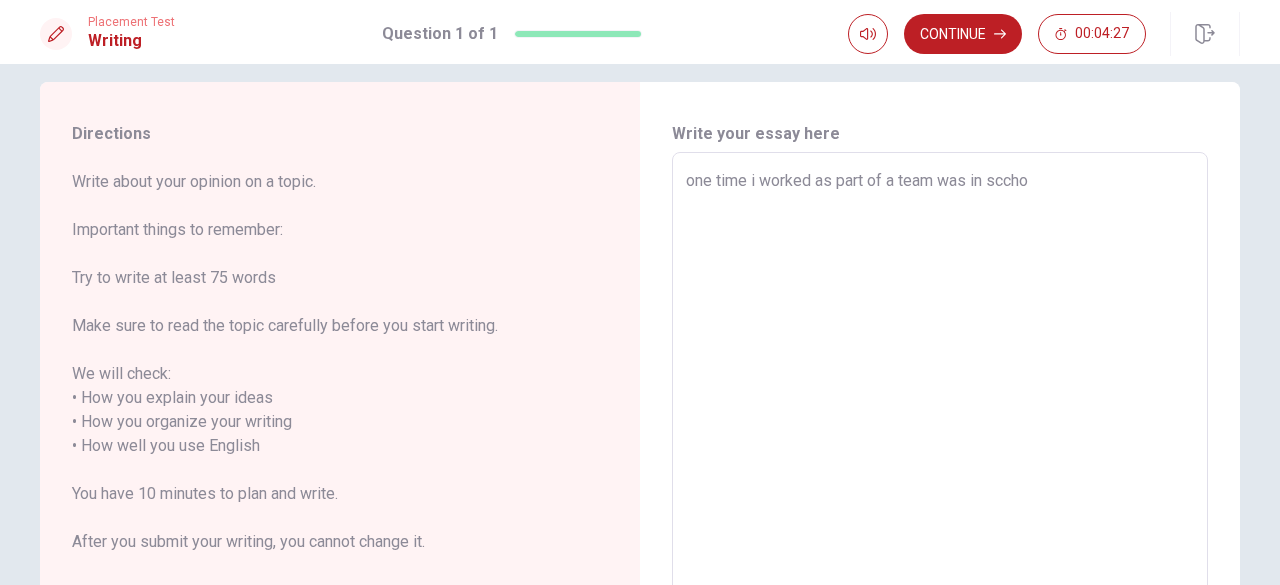 type on "x" 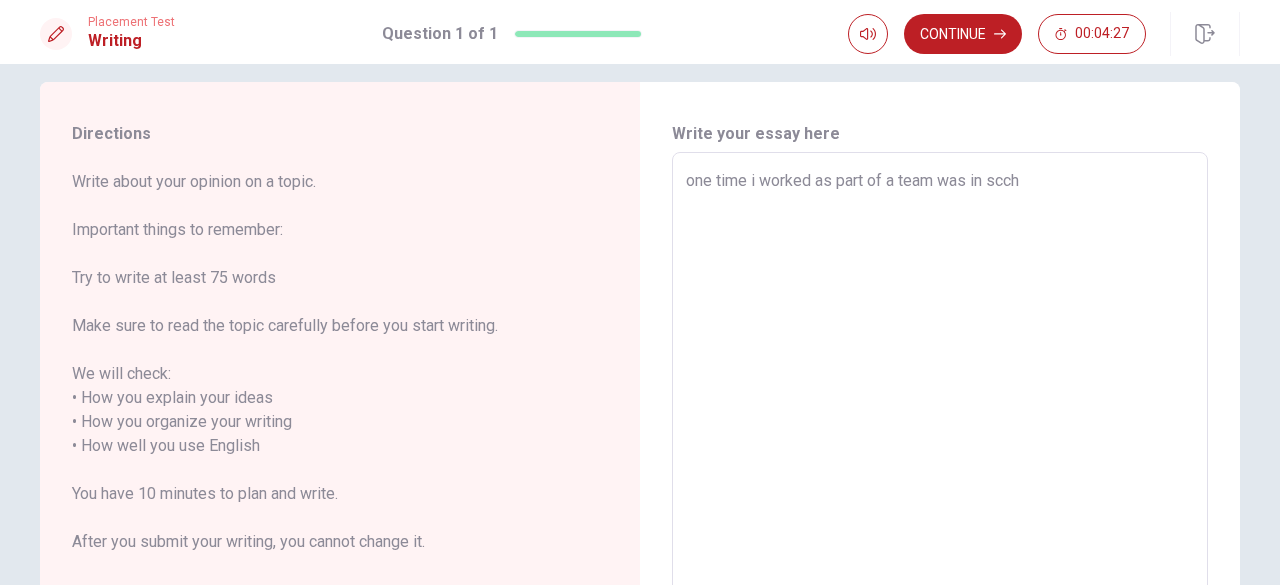 type on "x" 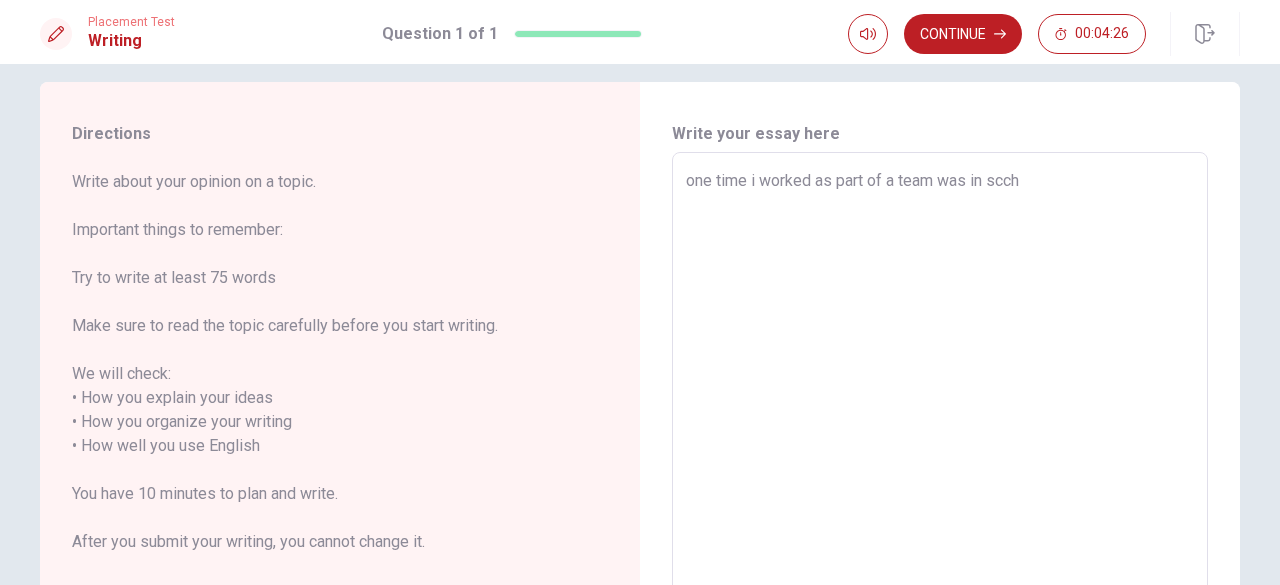 type on "one time i worked as part of a team was in scc" 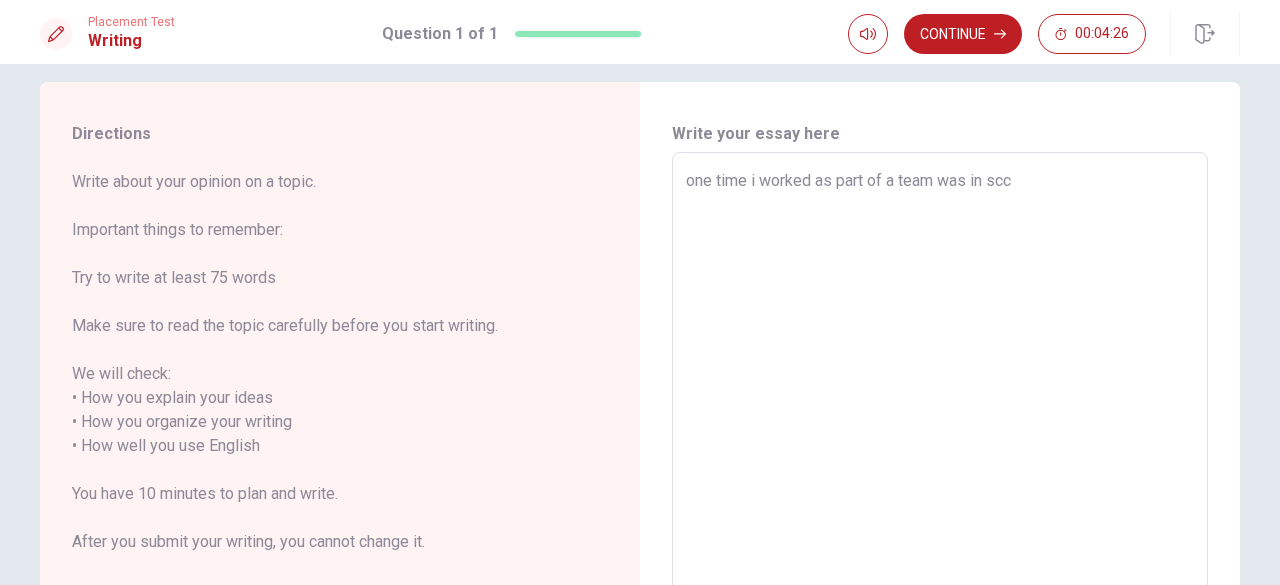 type on "x" 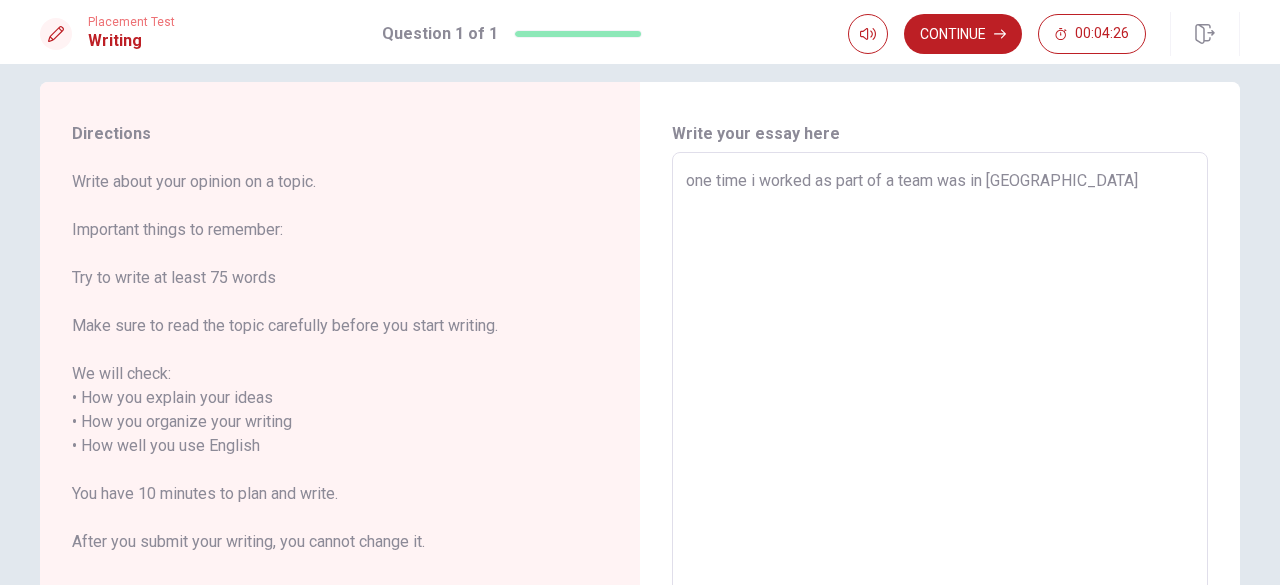 type on "x" 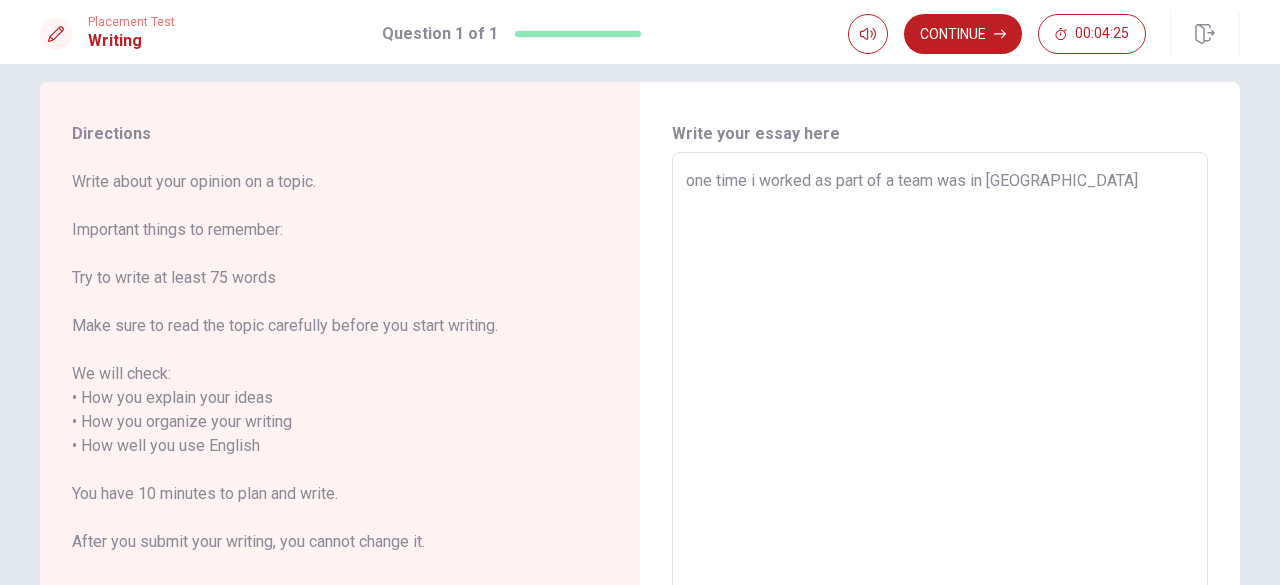 type on "one time i worked as part of a team was in sch" 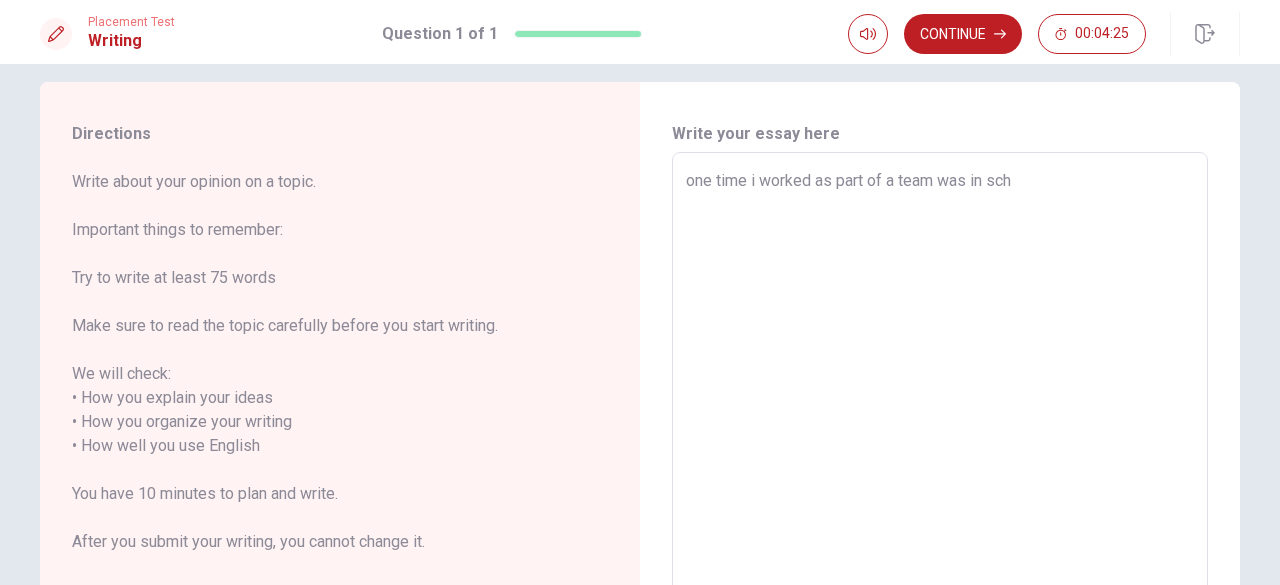 type on "x" 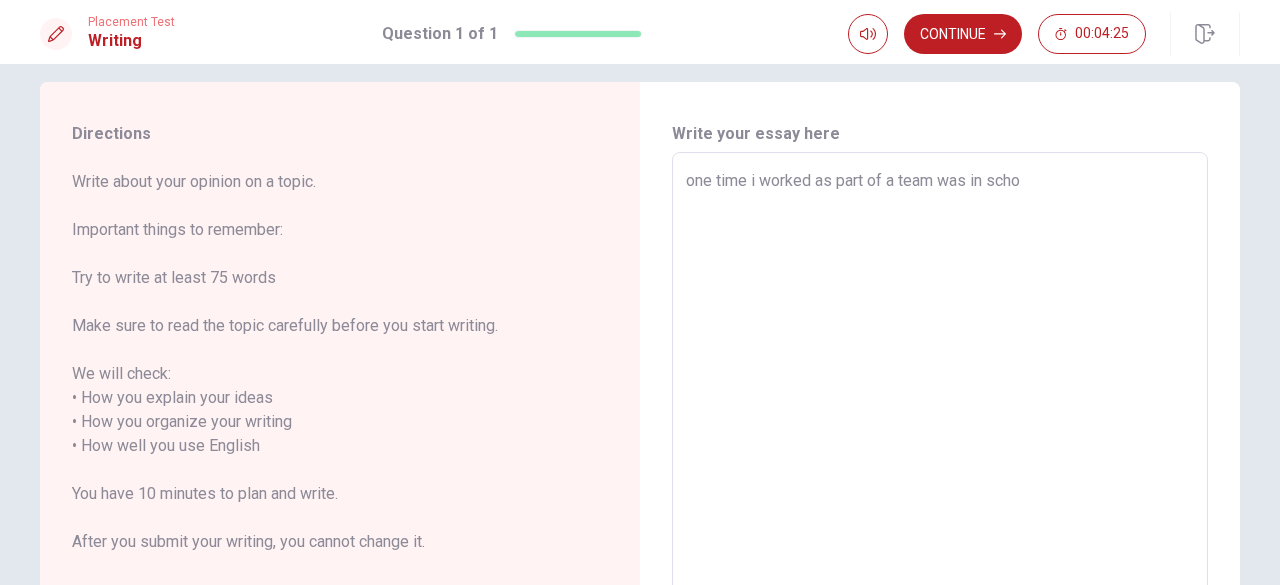 type on "x" 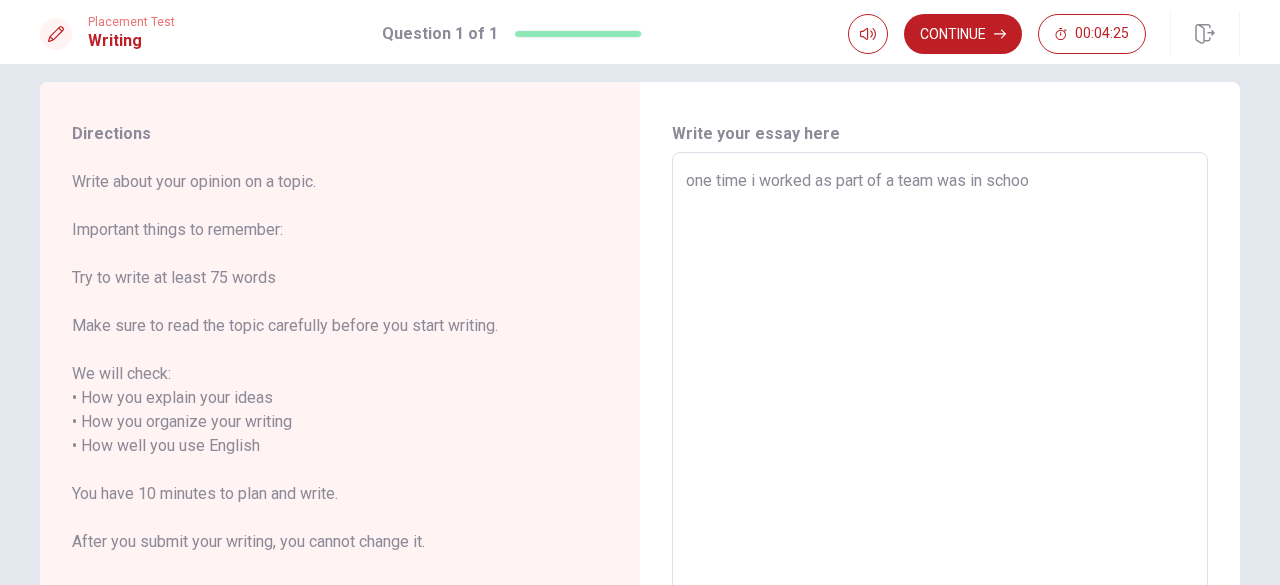 type on "x" 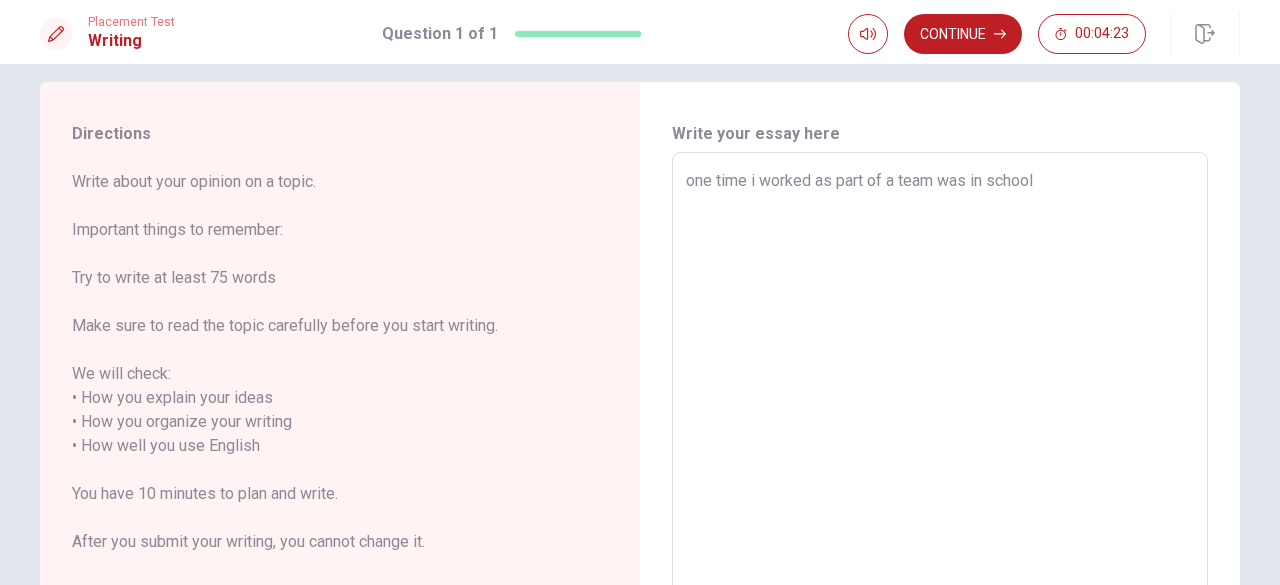 type on "x" 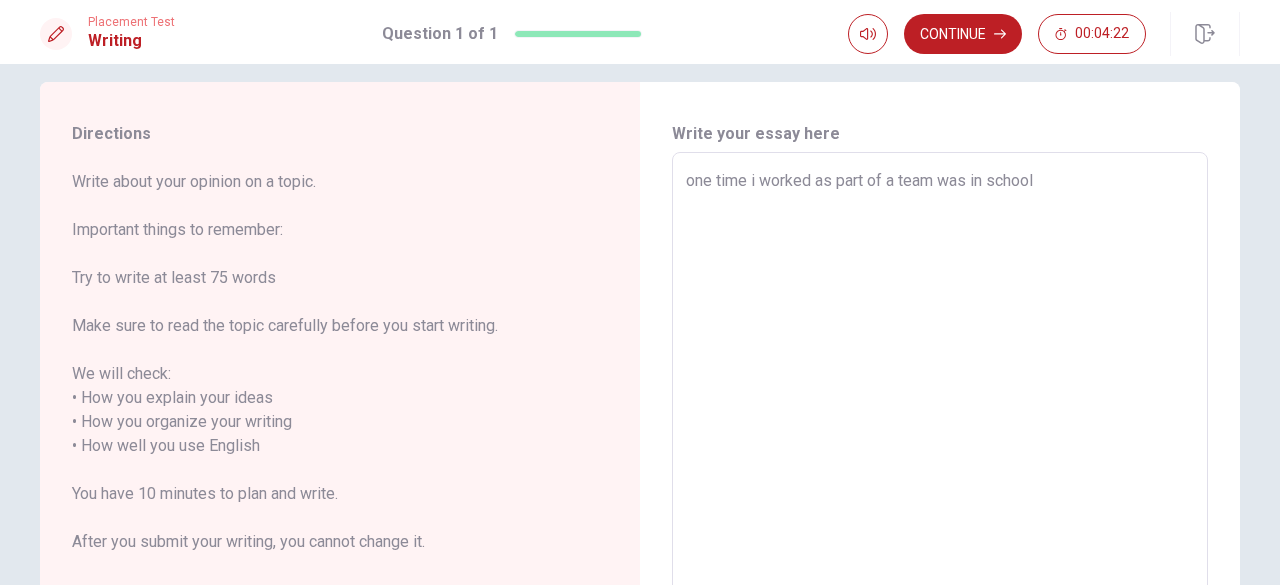 type on "one time i worked as part of a team was in school" 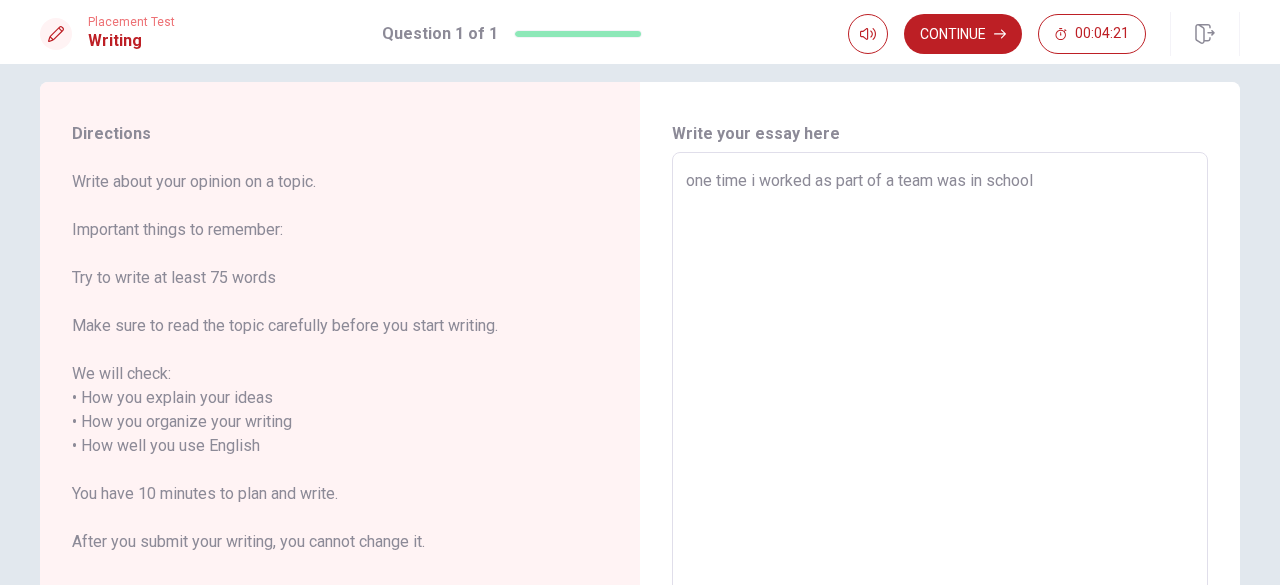 type on "one time i worked as part of a team was in school d" 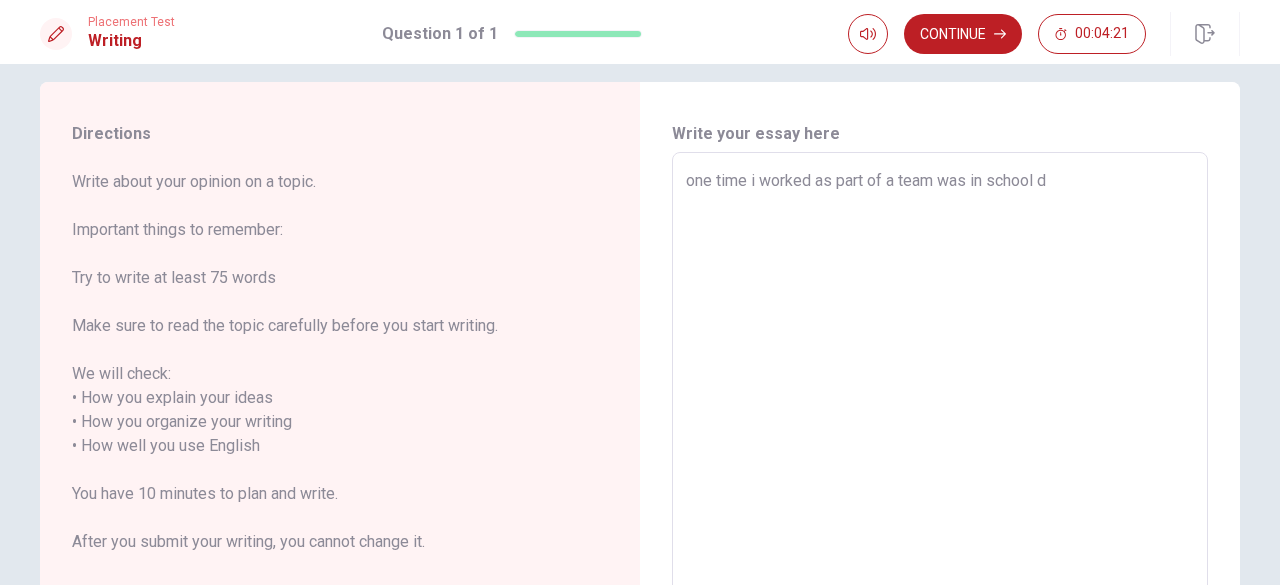 type on "x" 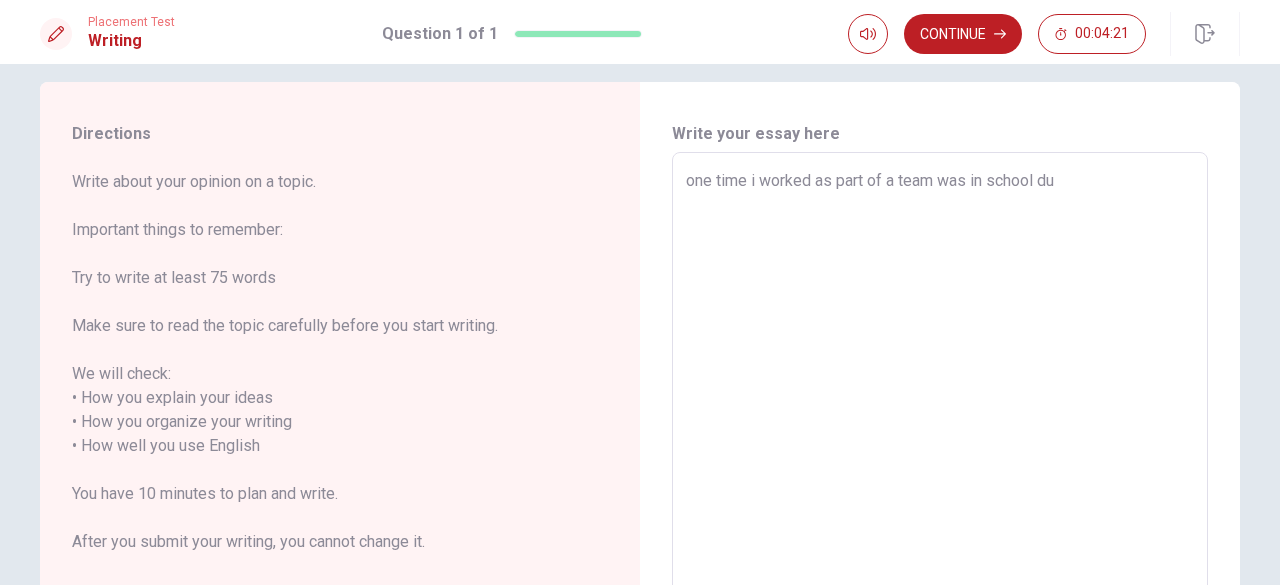 type on "x" 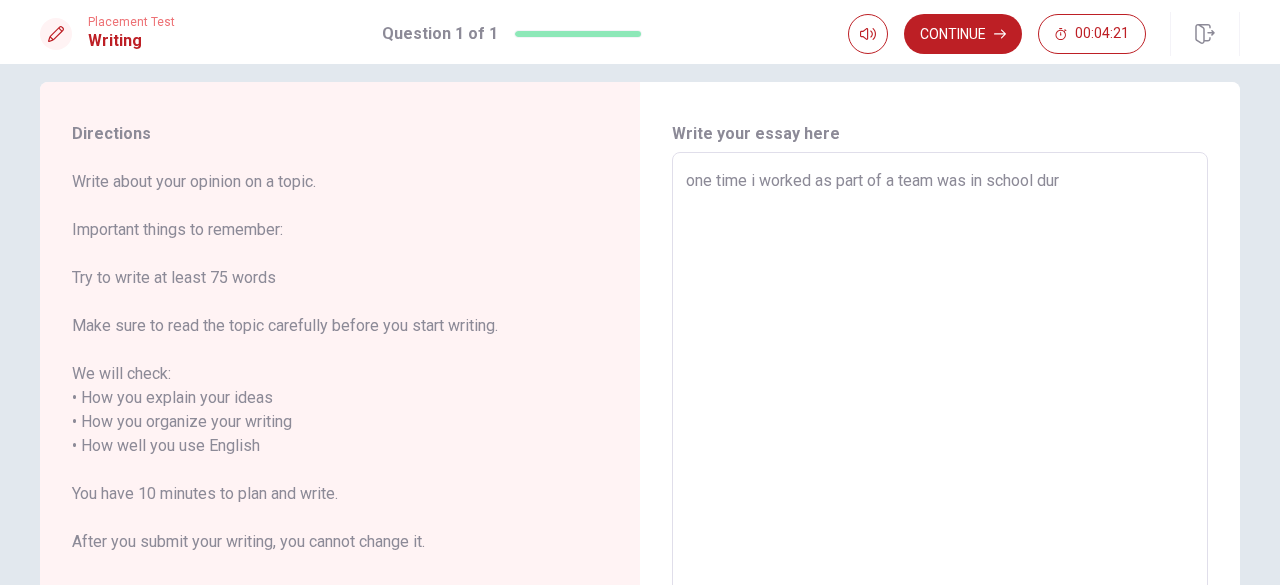 type on "x" 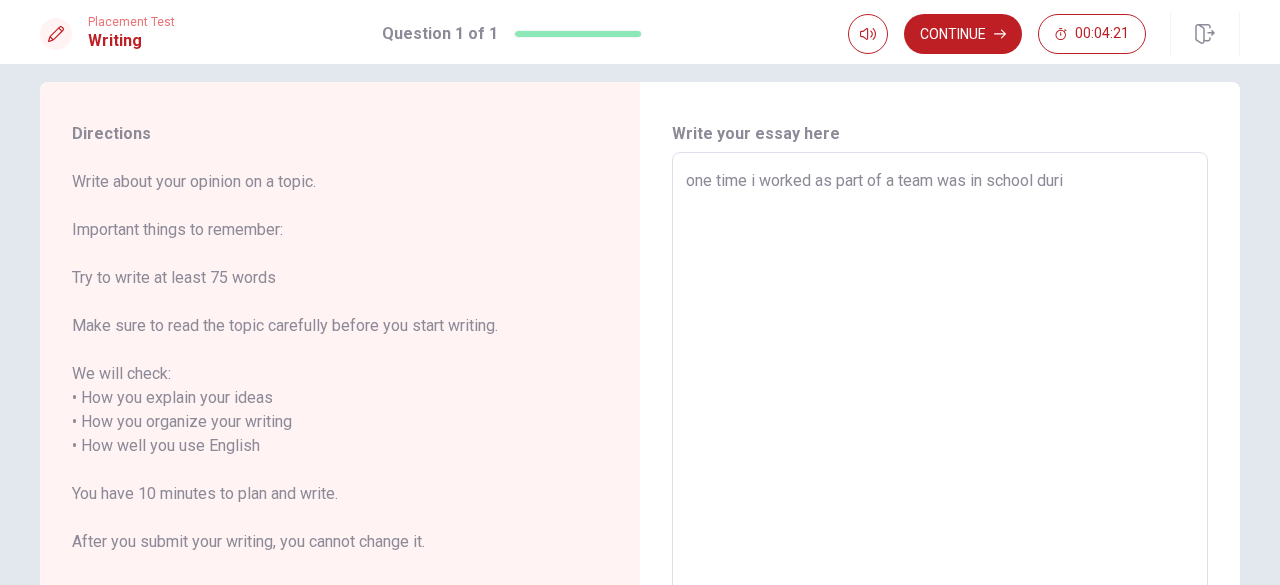 type on "x" 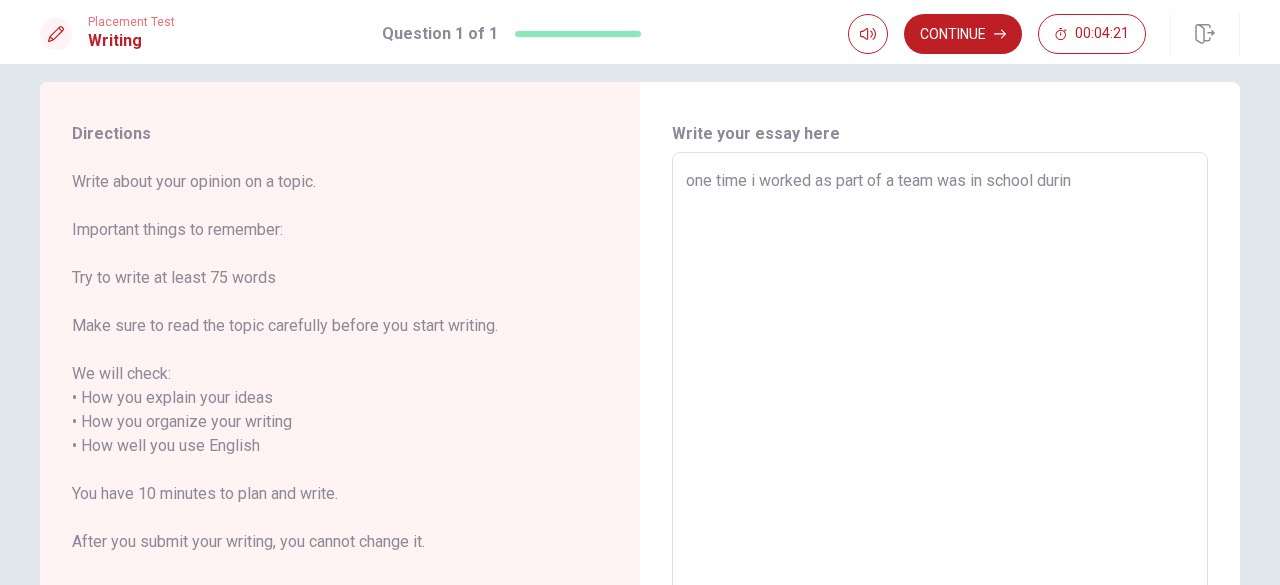 type on "x" 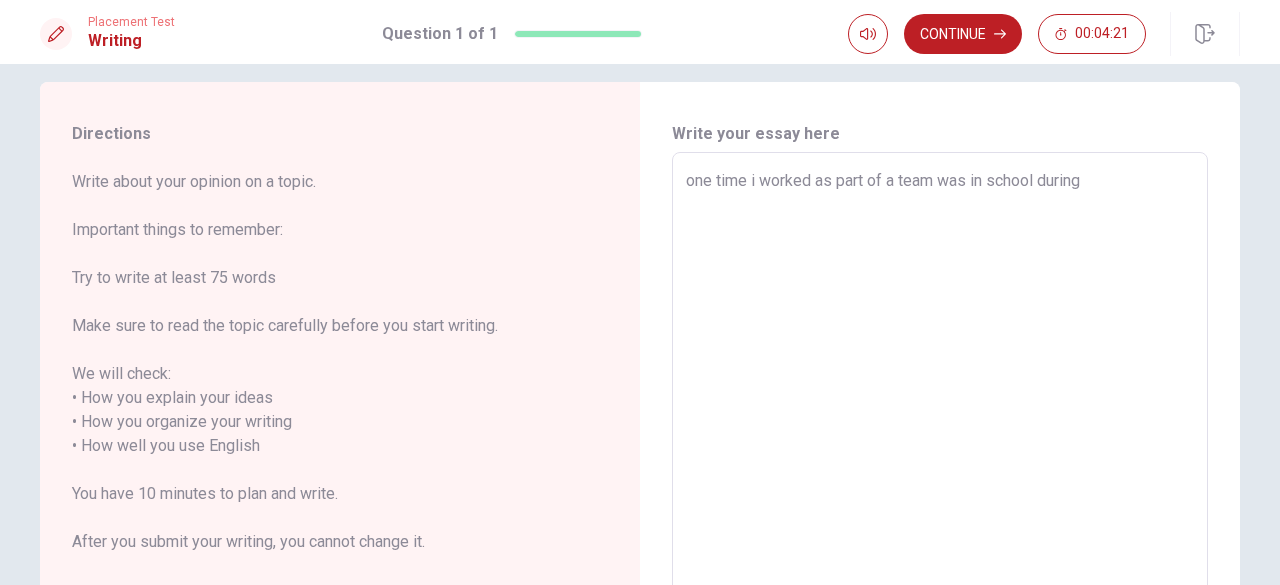 type on "x" 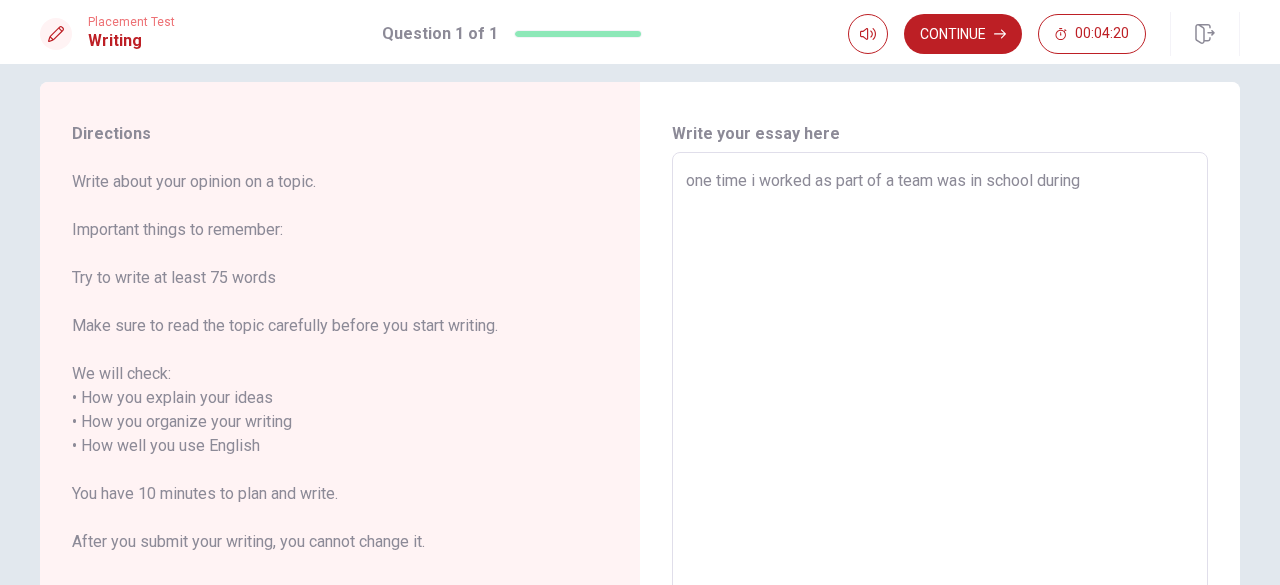 type on "one time i worked as part of a team was in school during" 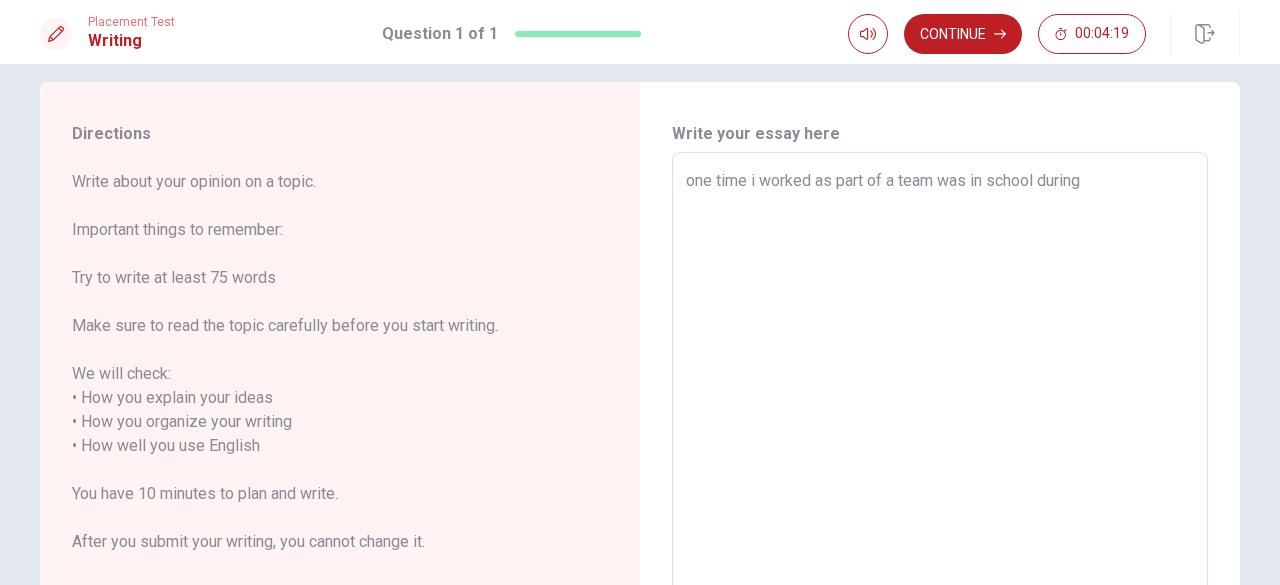 type on "one time i worked as part of a team was in school during a" 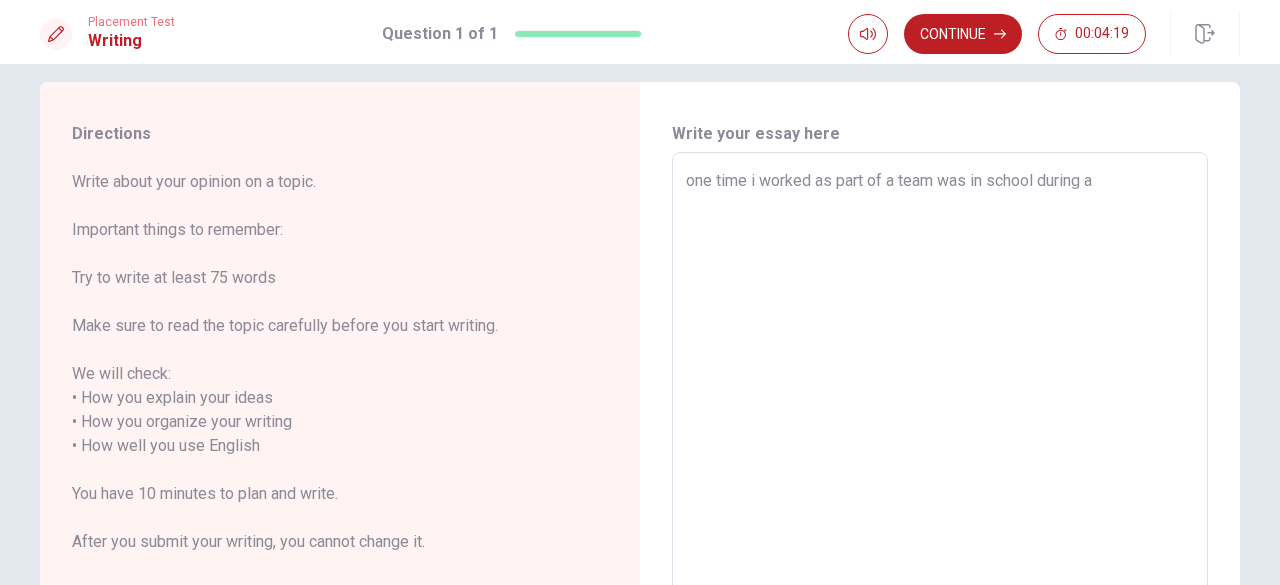 type on "x" 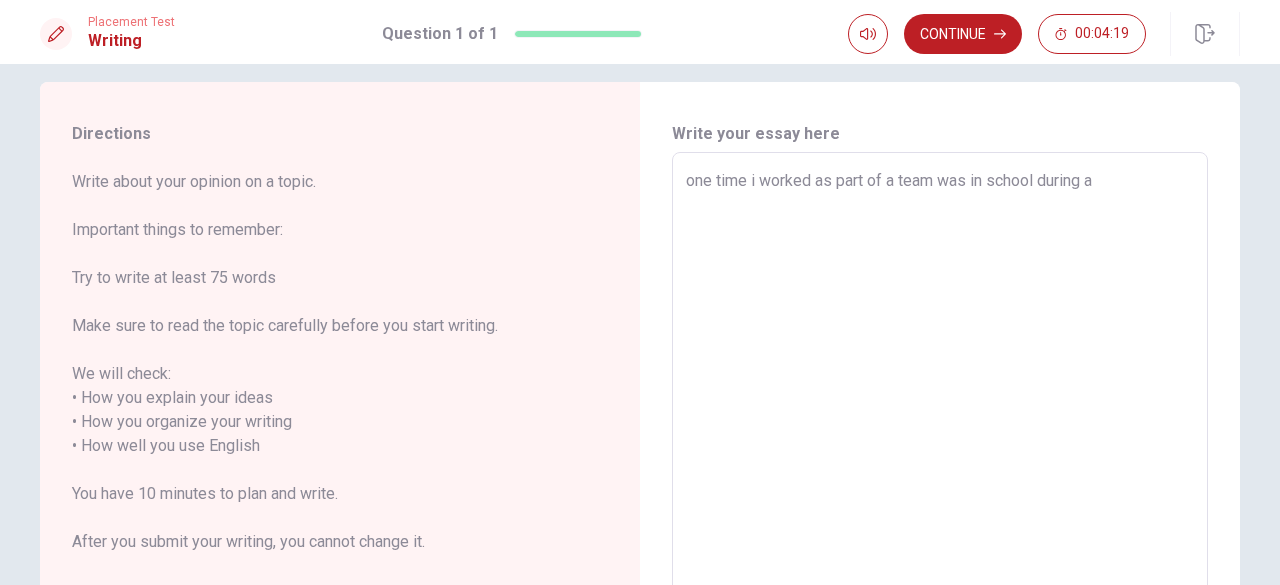 type on "x" 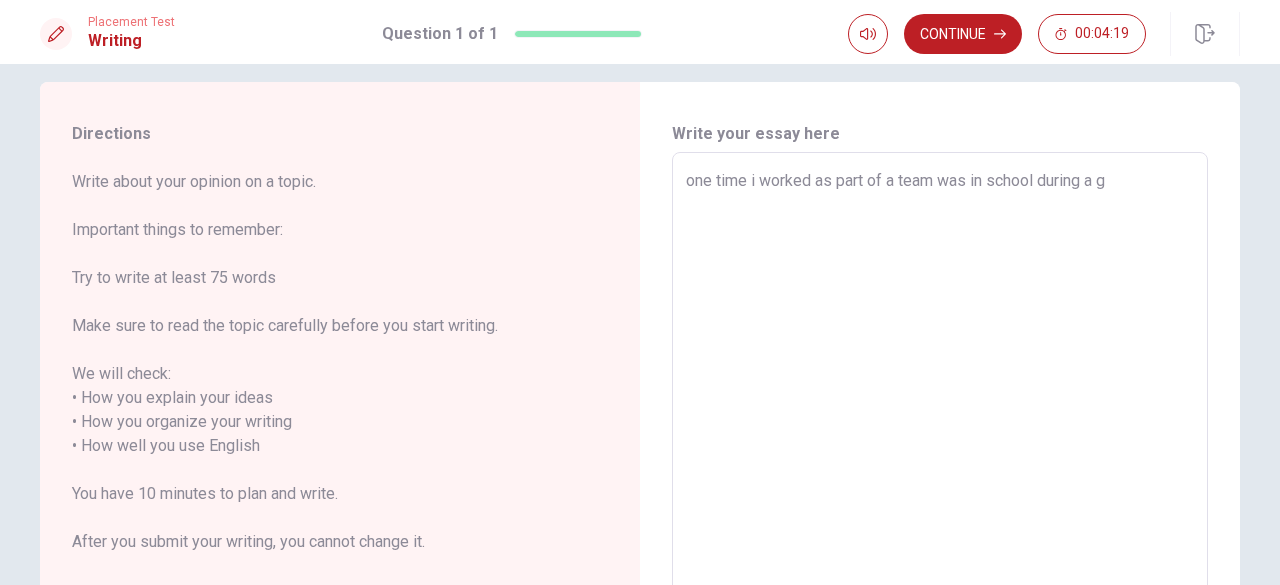 type on "x" 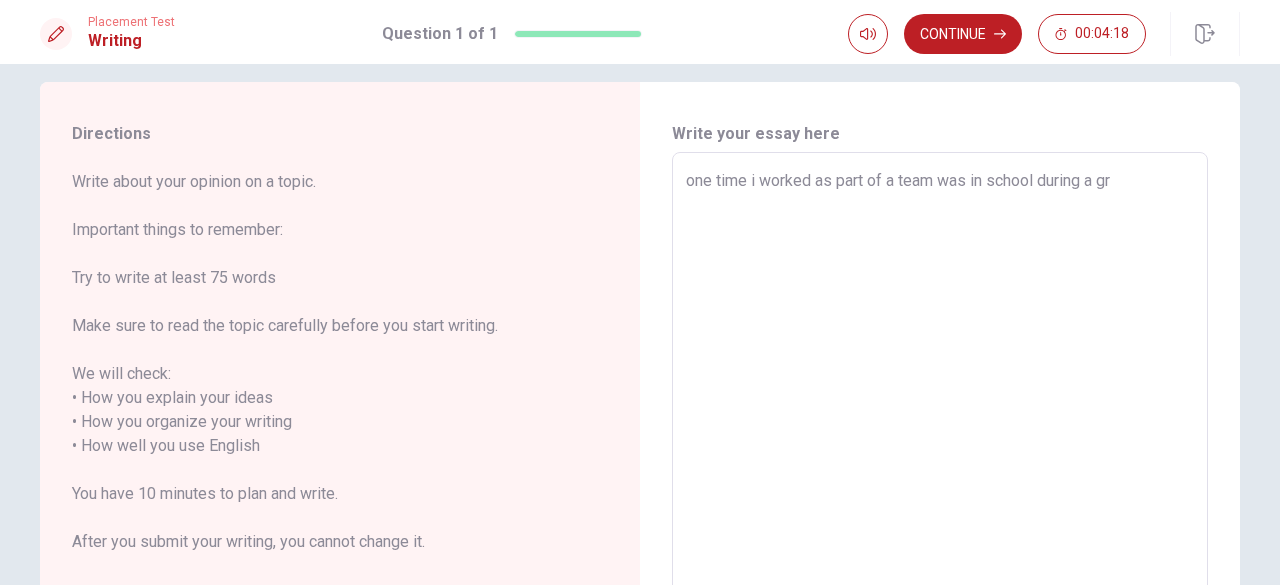 type on "x" 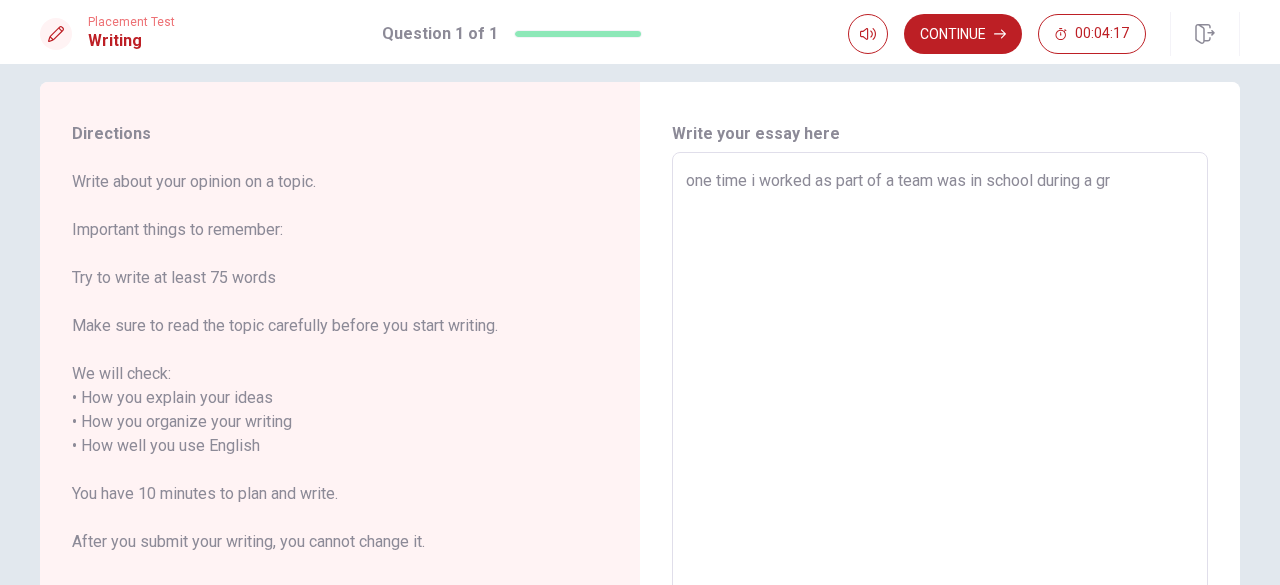 type on "one time i worked as part of a team was in school during a gro" 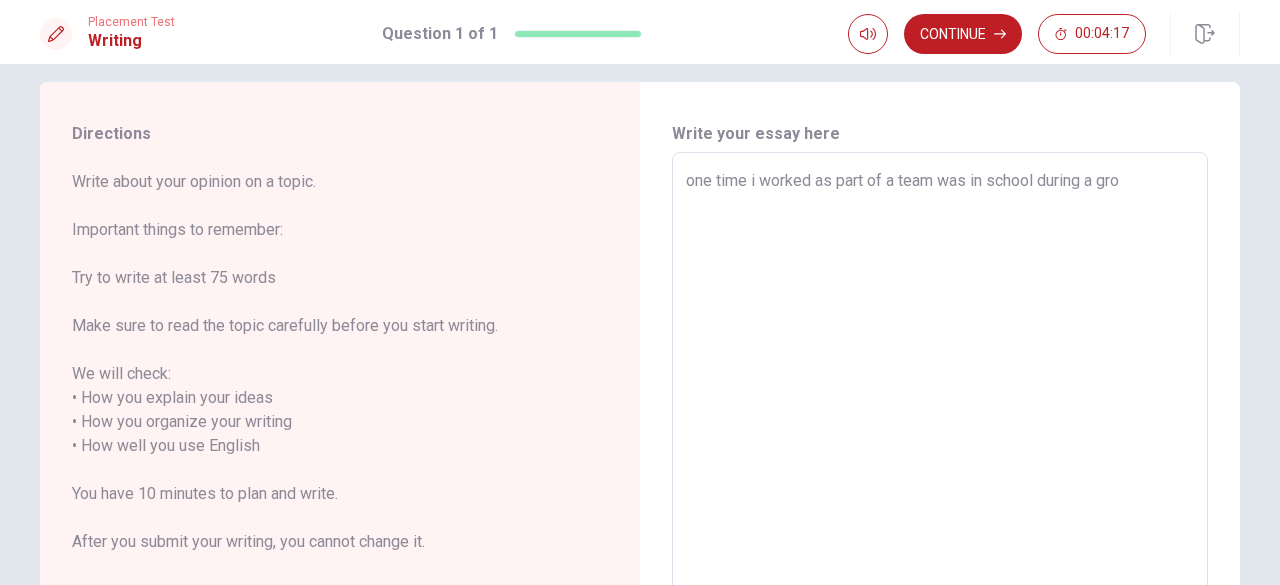 type on "x" 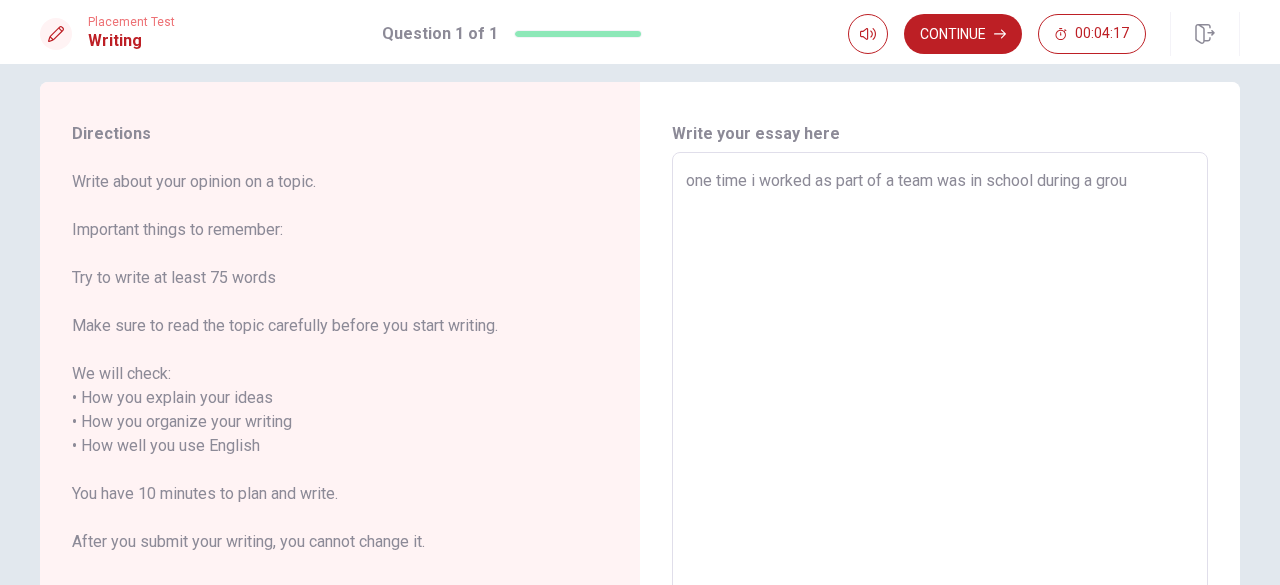 type on "x" 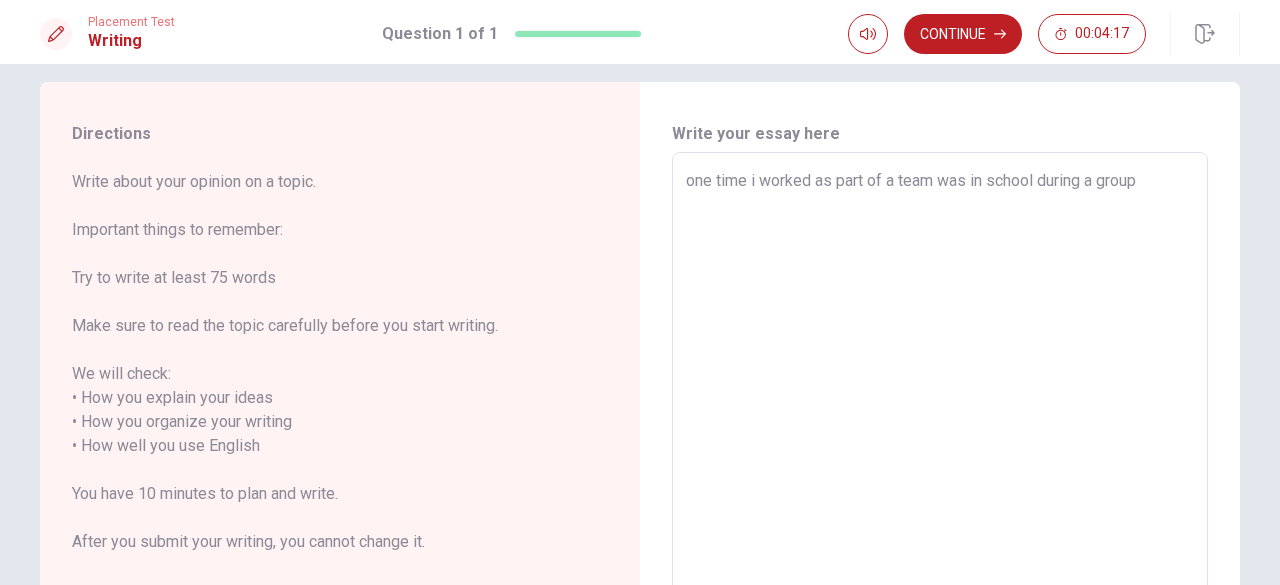 type on "x" 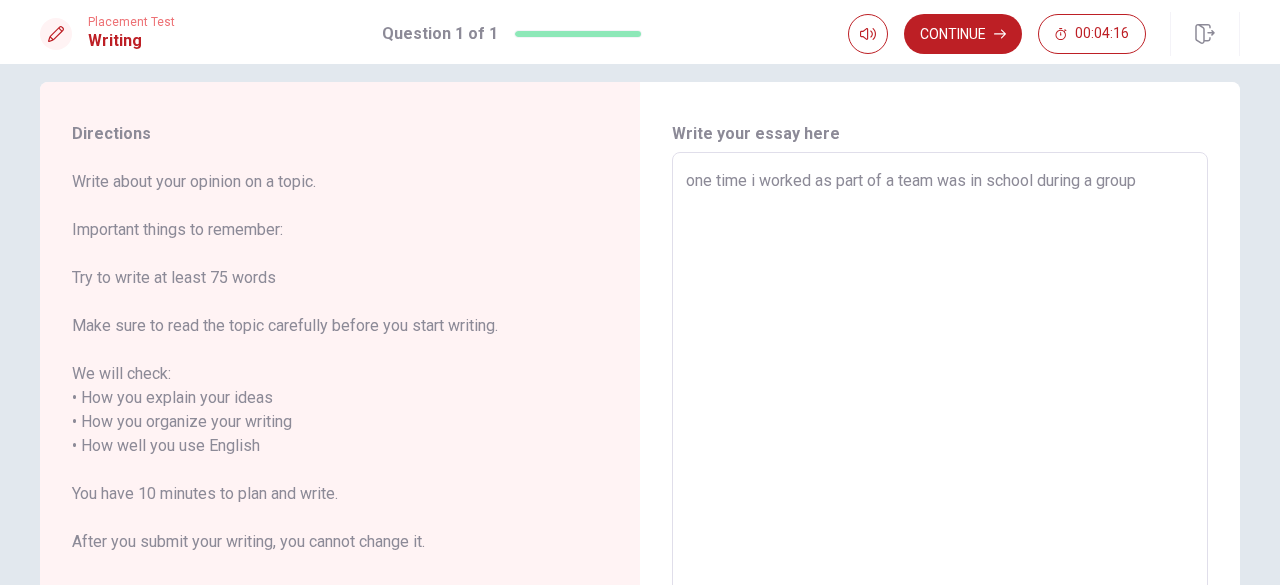 type on "one time i worked as part of a team was in school during a group" 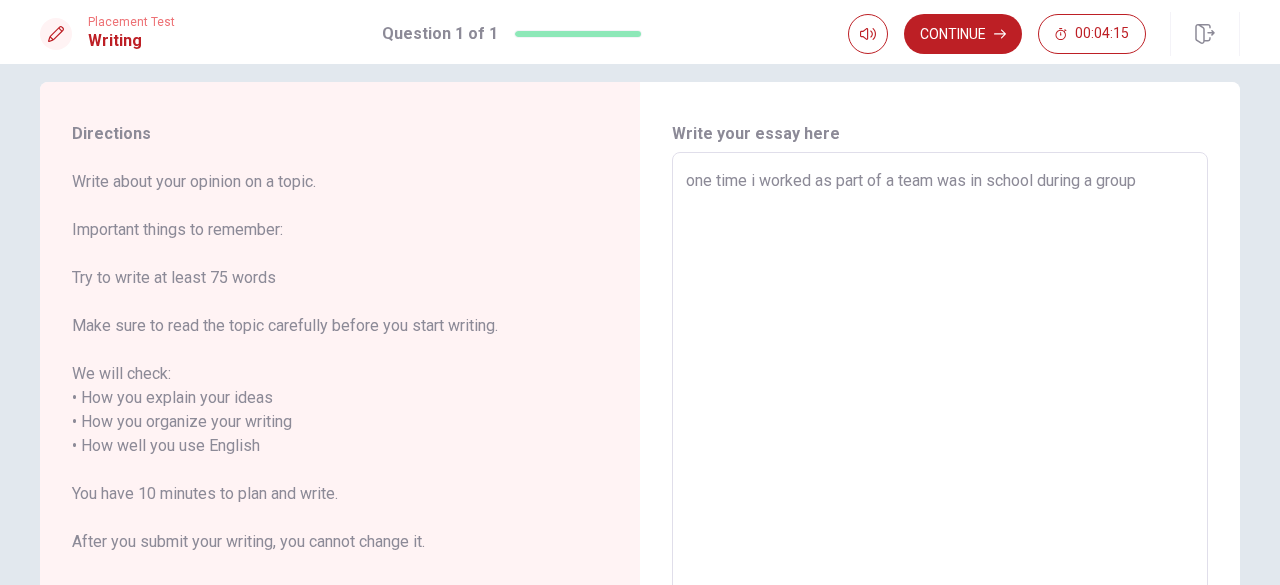type on "x" 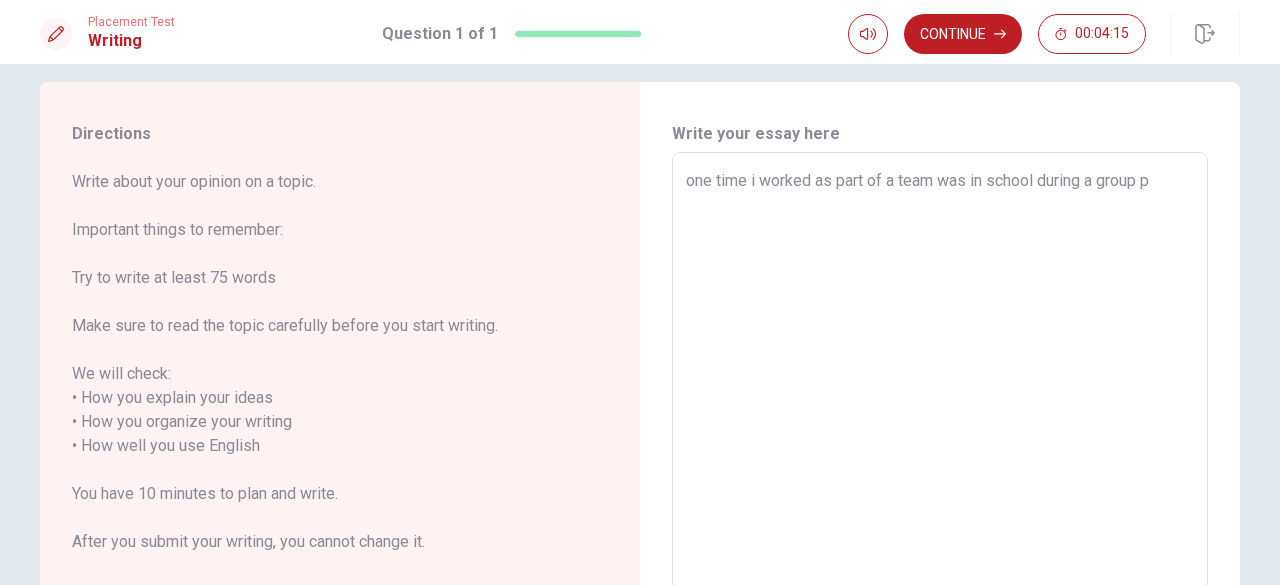 type on "x" 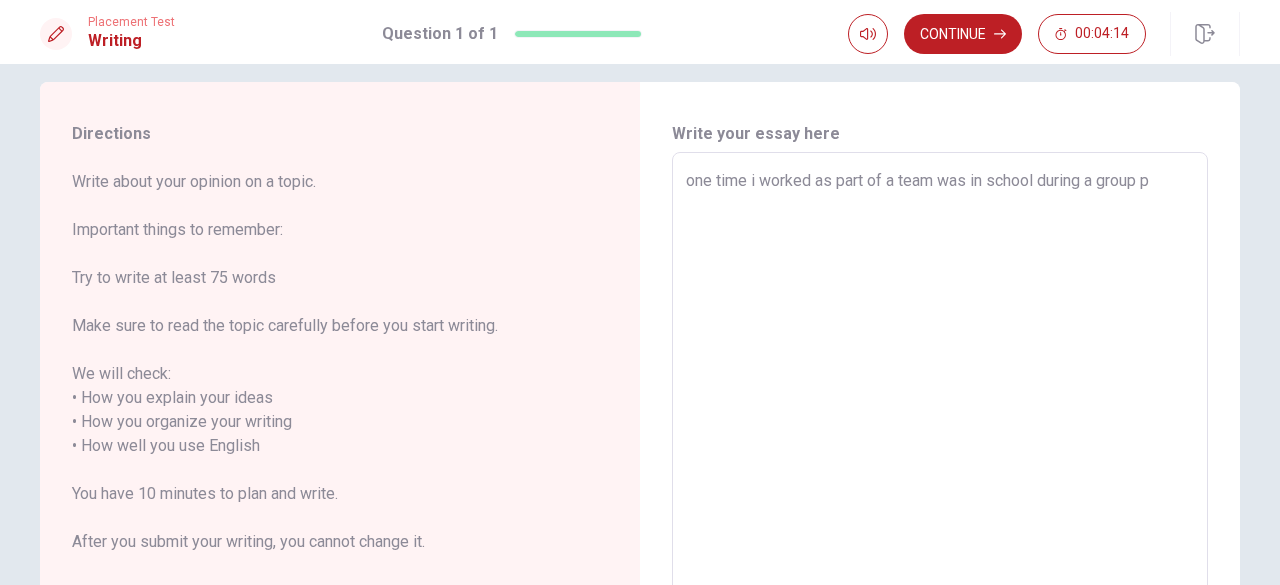 type on "one time i worked as part of a team was in school during a group pr" 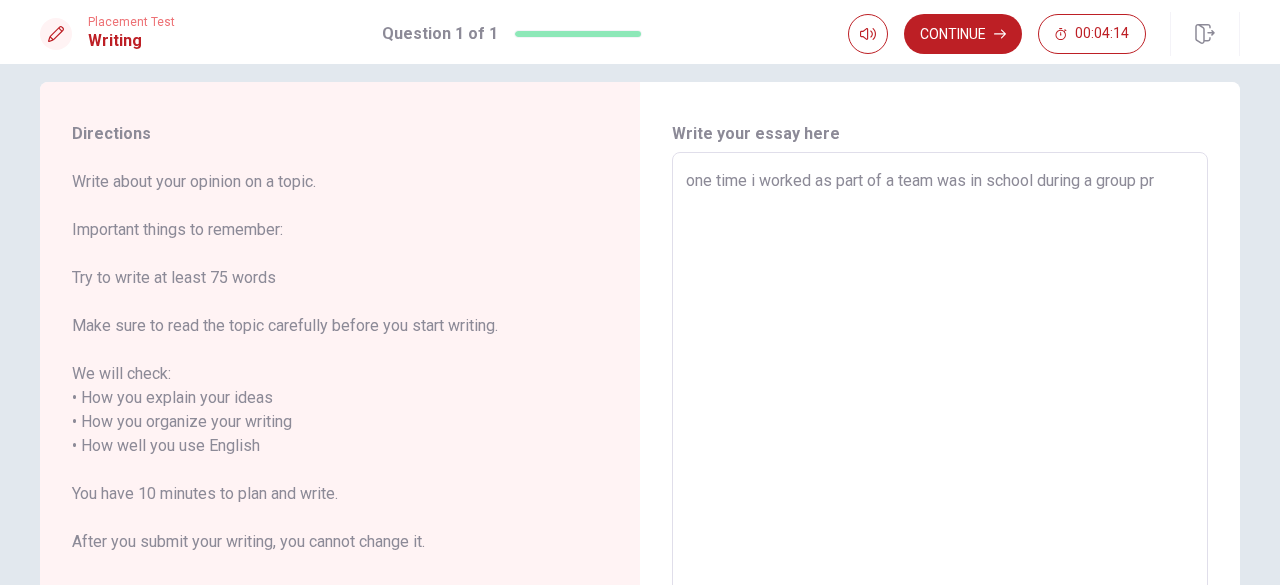 type on "x" 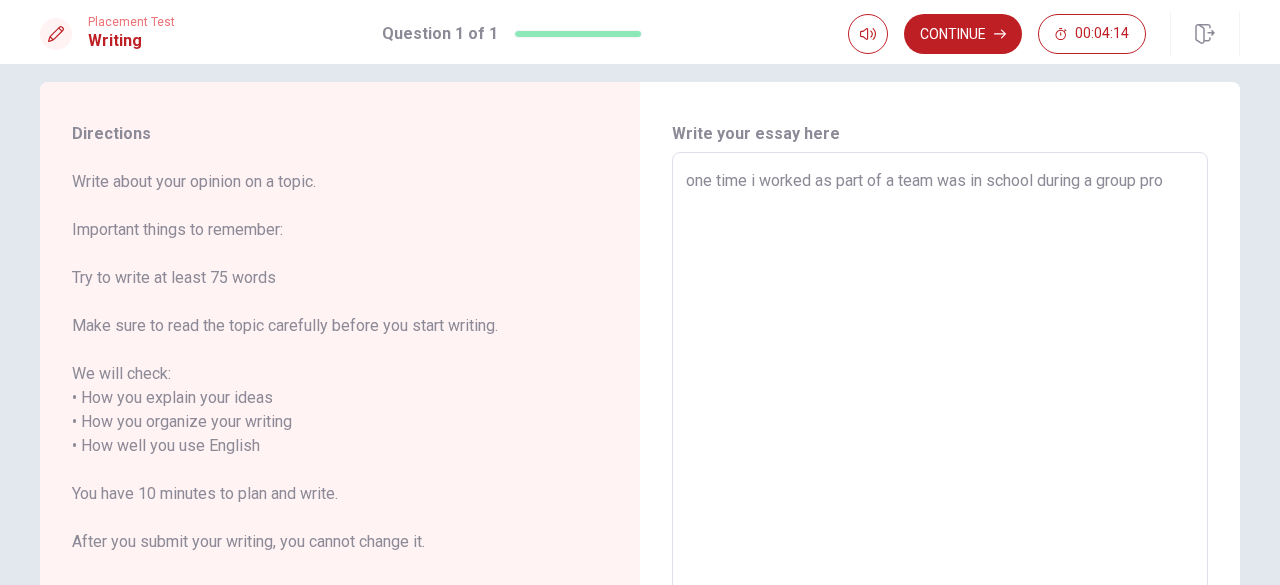 type on "x" 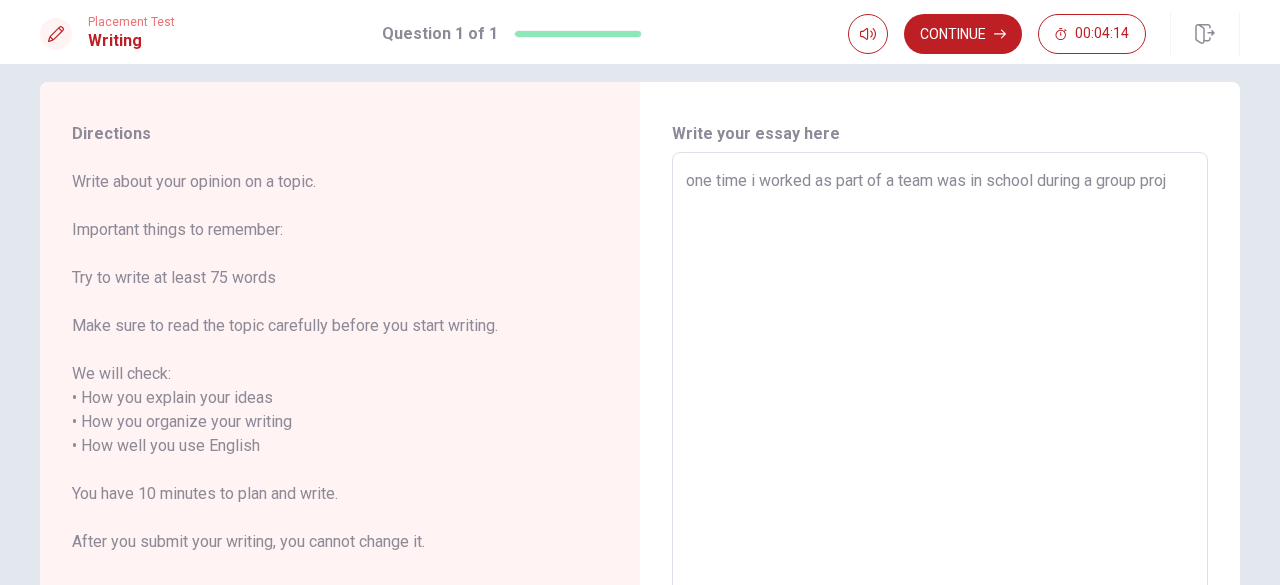 type on "x" 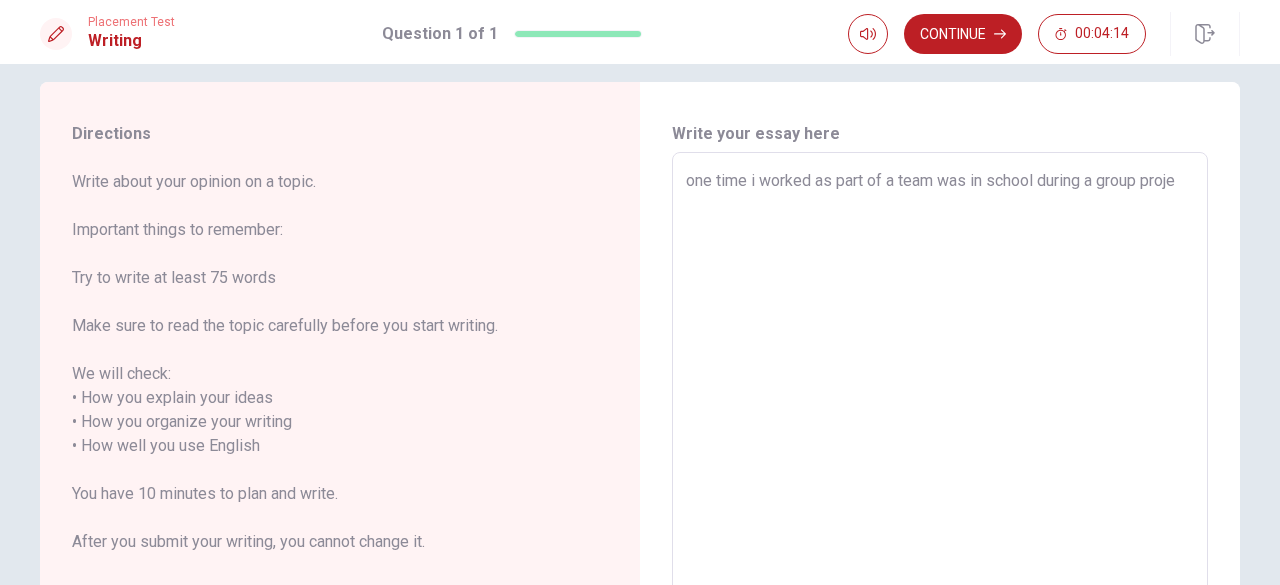 type on "x" 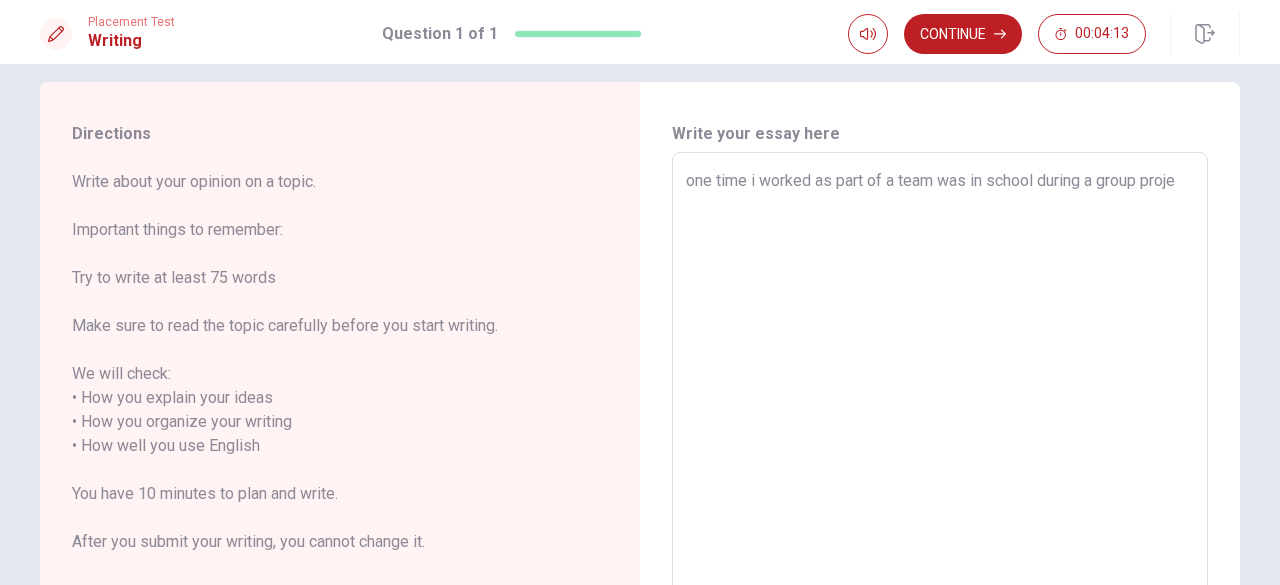type on "one time i worked as part of a team was in school during a group projec" 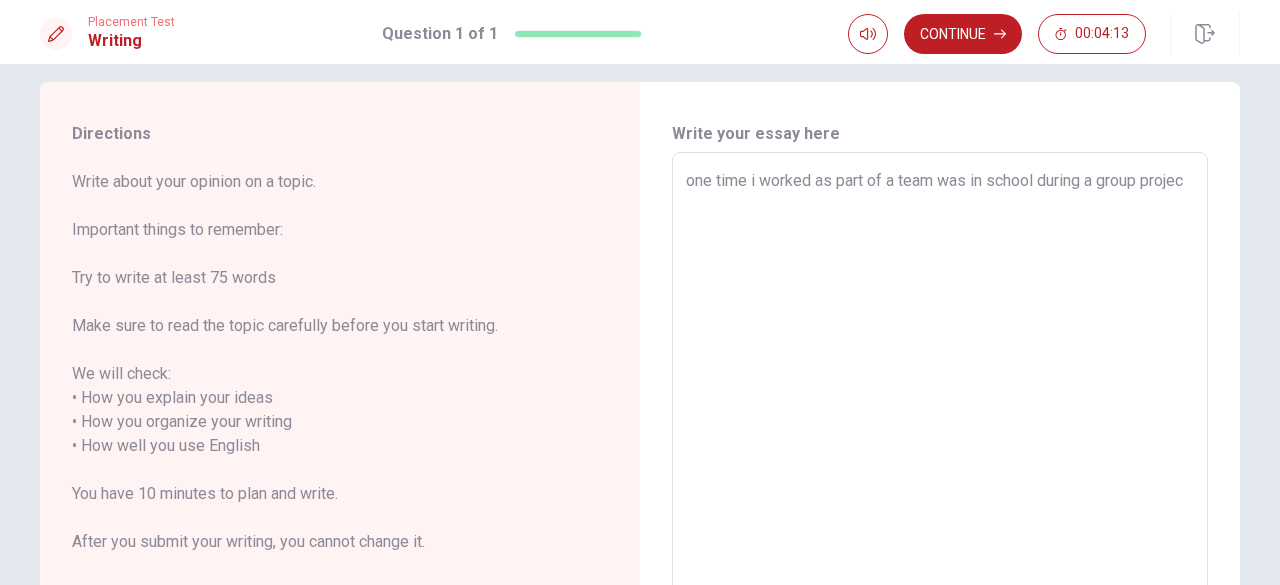 type on "x" 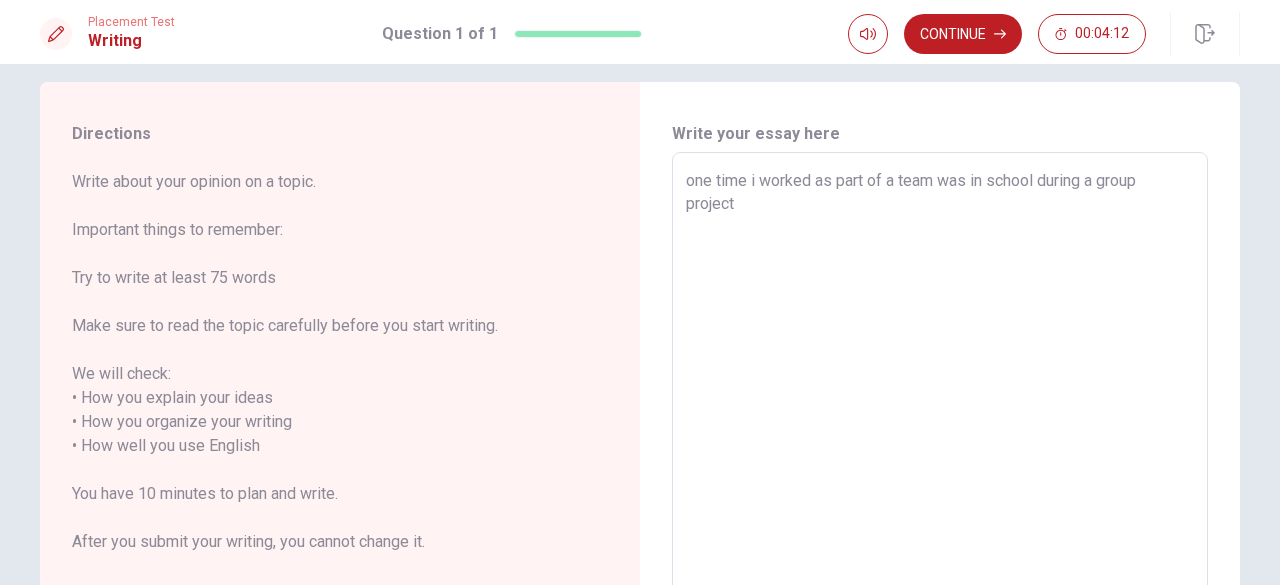 type on "x" 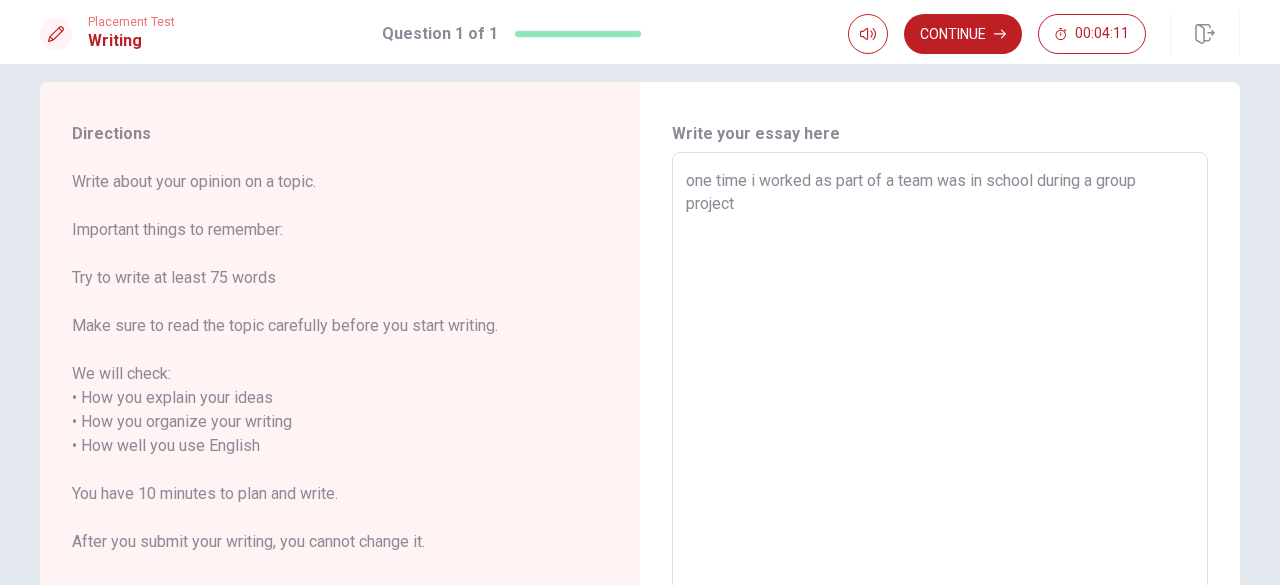 type on "one time i worked as part of a team was in school during a group project." 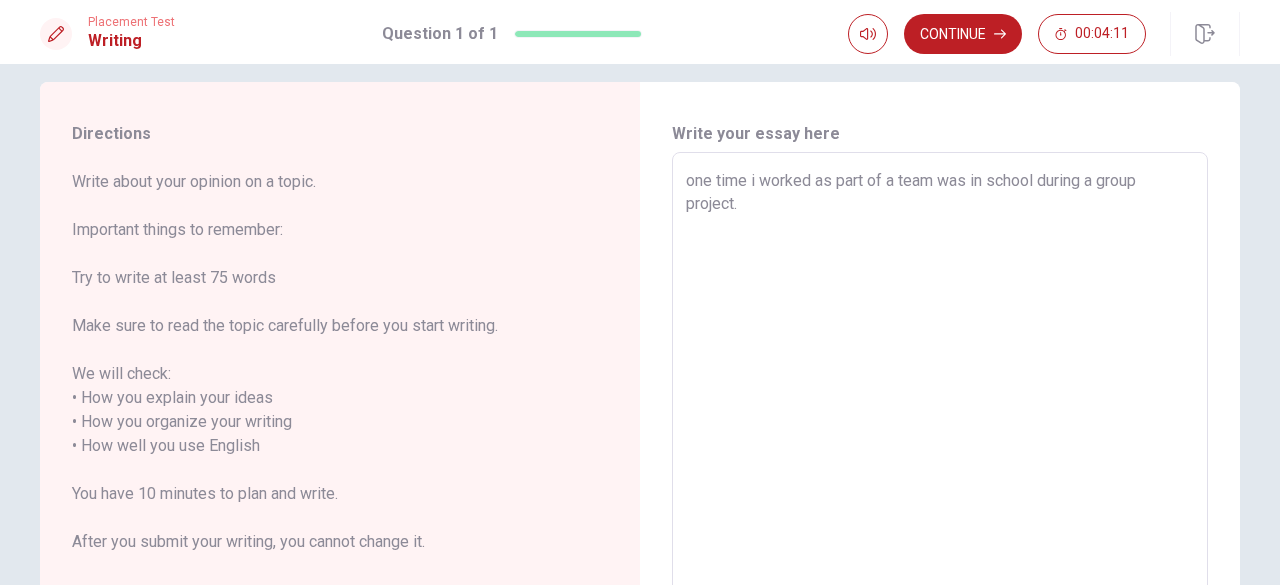 type on "x" 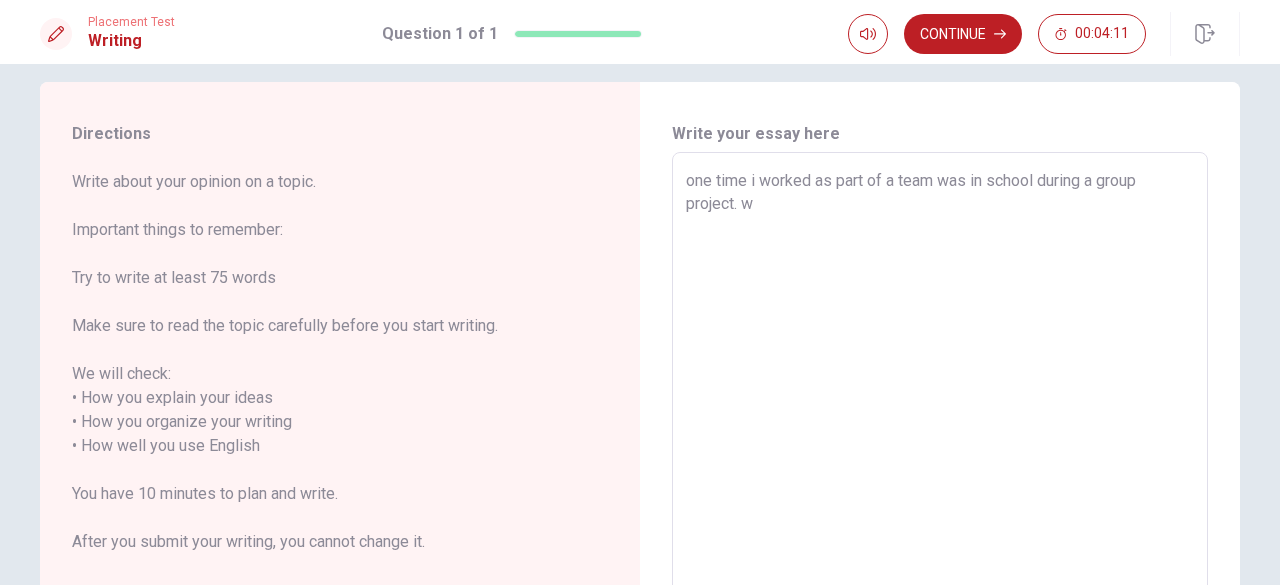 type on "x" 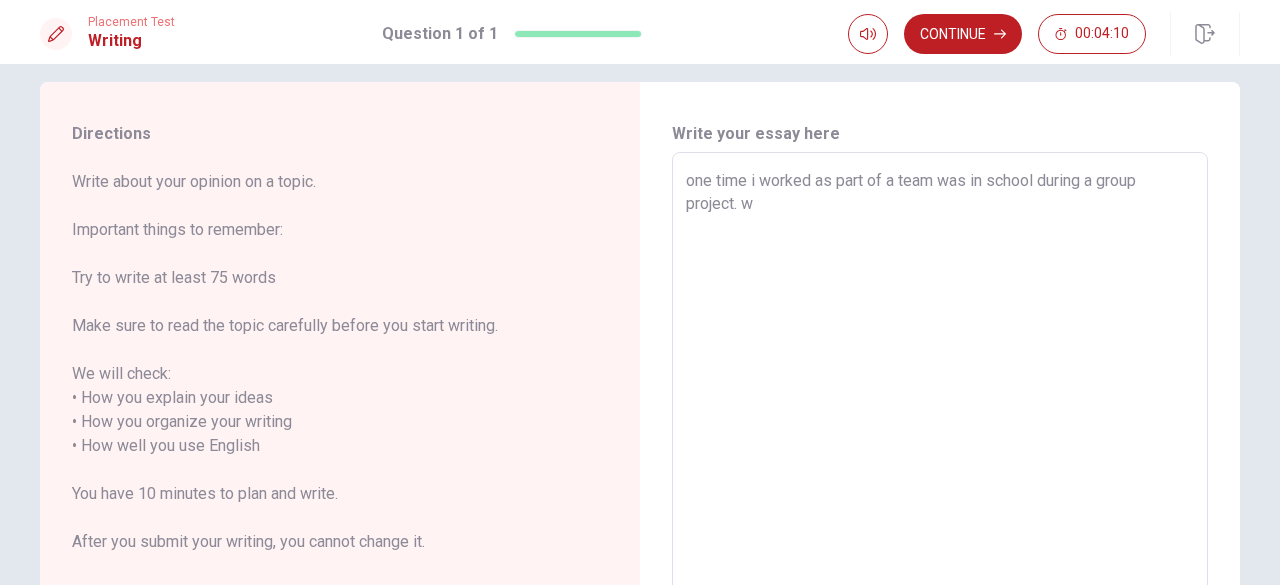 type on "one time i worked as part of a team was in school during a group project. we" 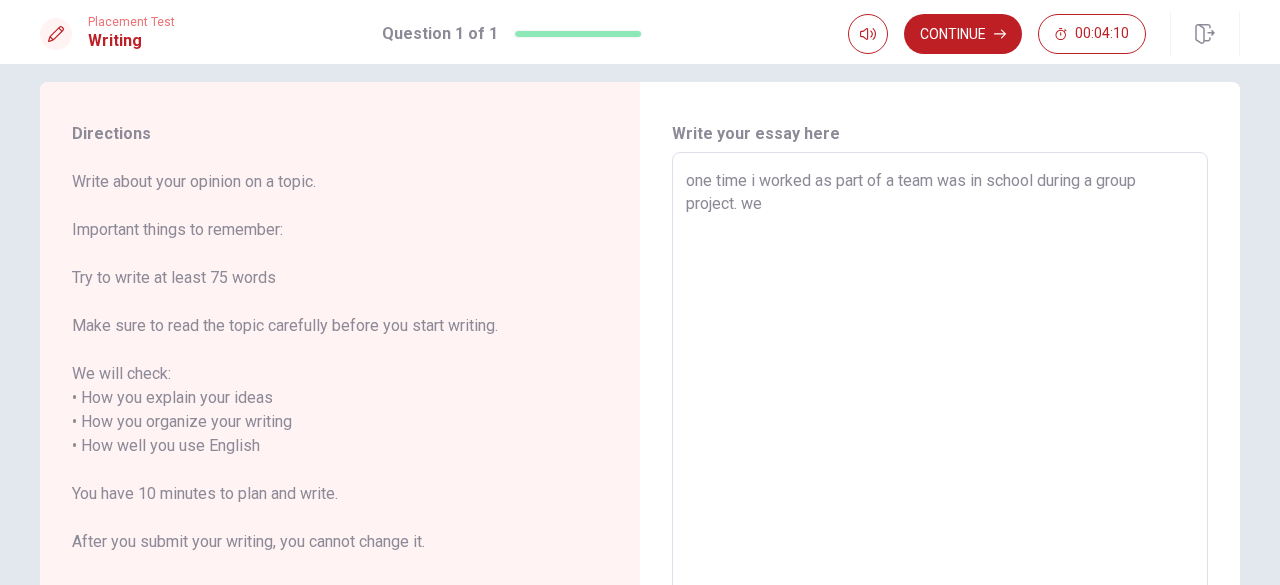 type on "x" 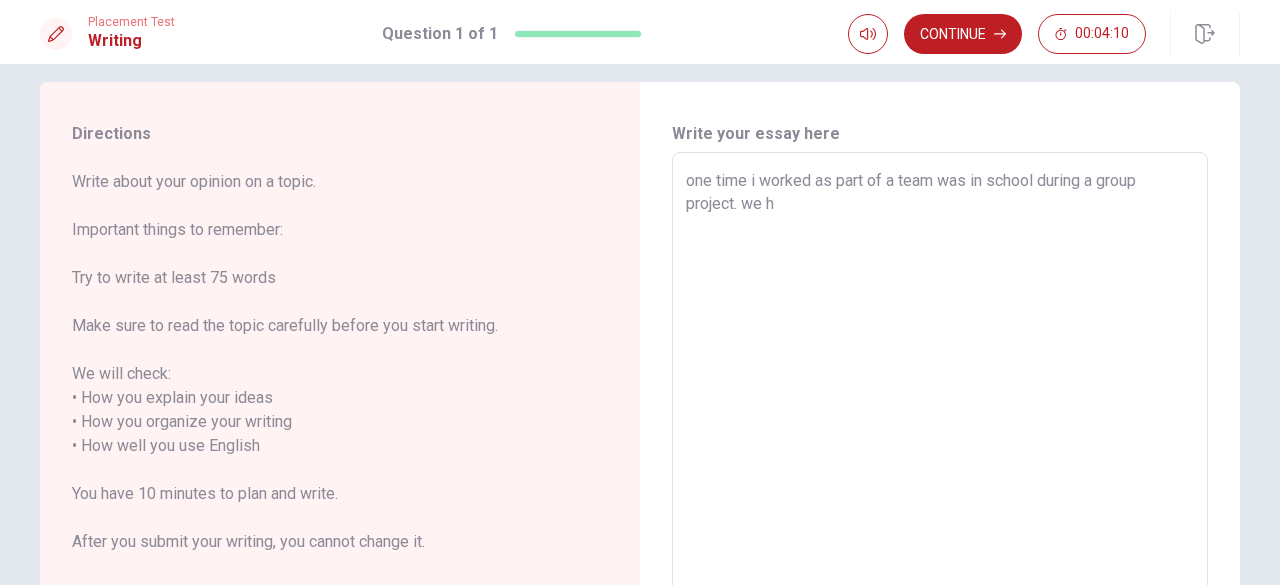 type on "x" 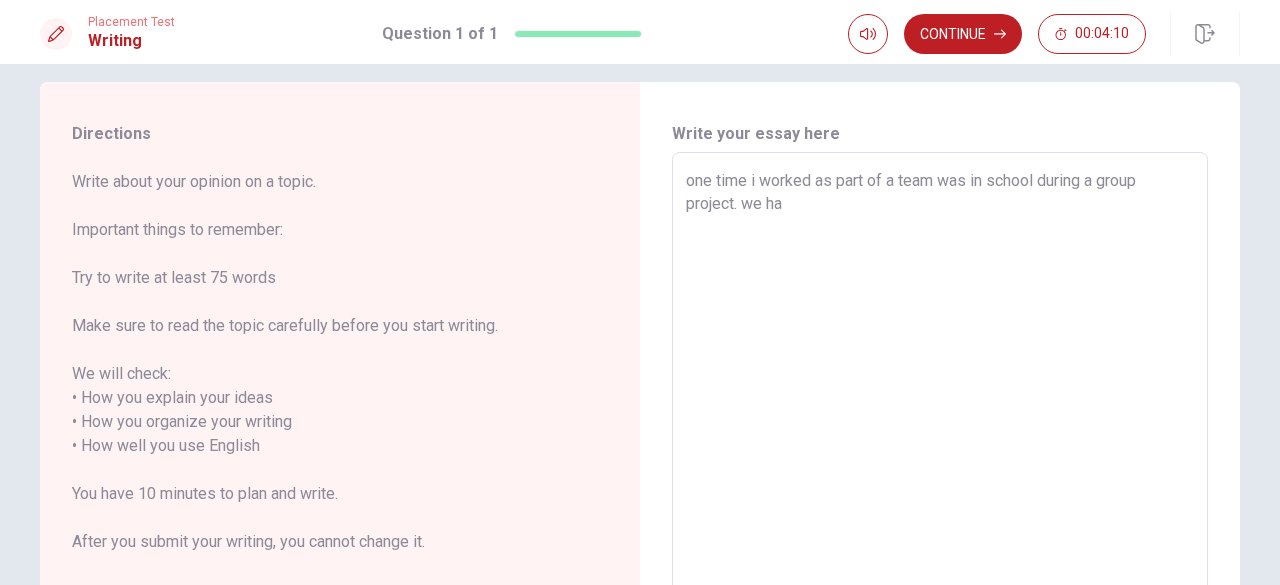 type on "x" 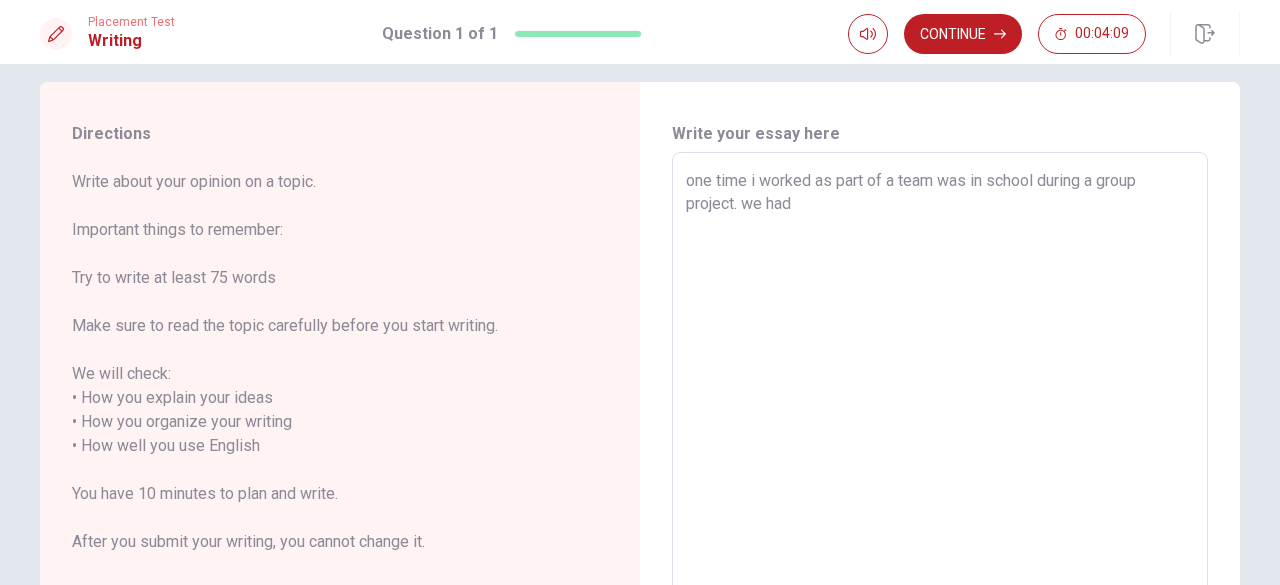 type on "x" 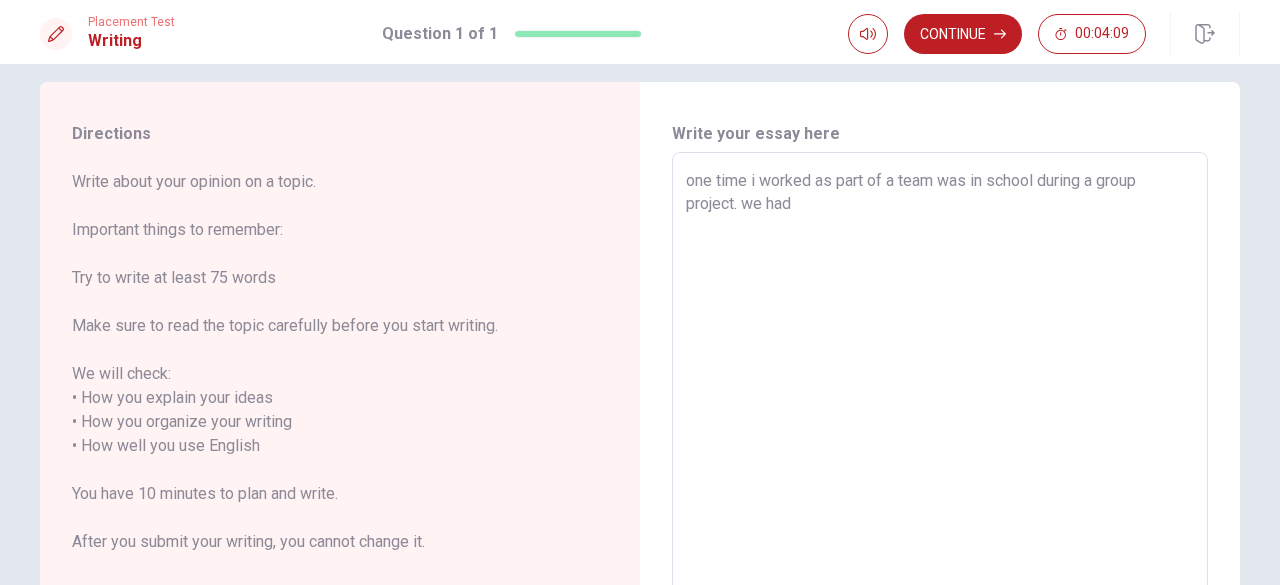 type on "x" 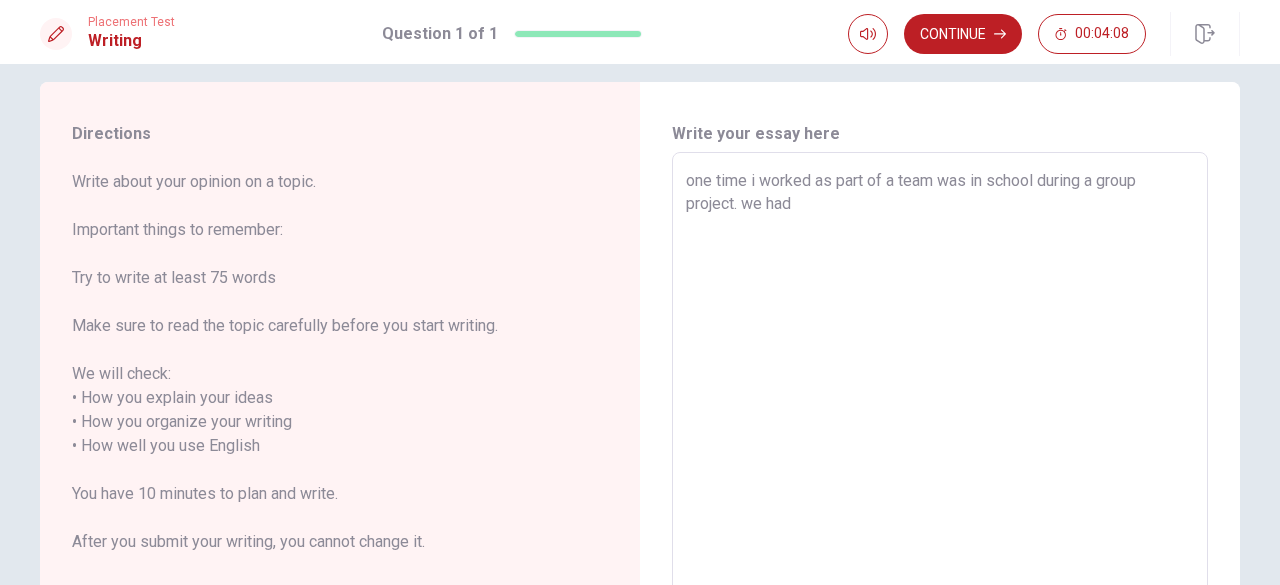 type on "one time i worked as part of a team was in school during a group project. we had t" 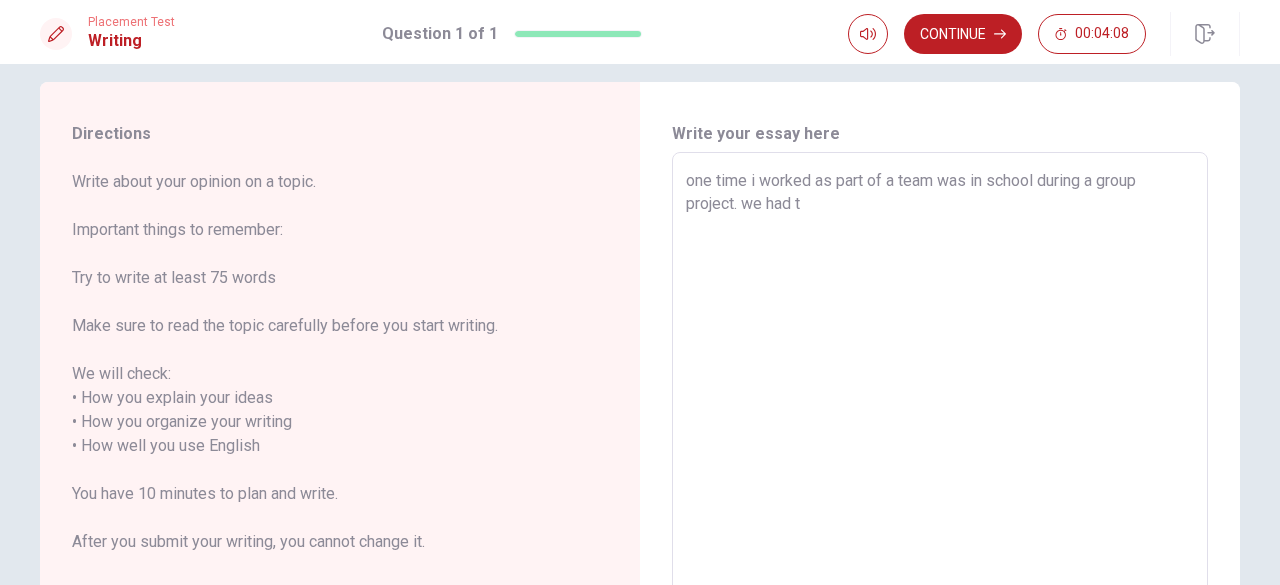 type on "x" 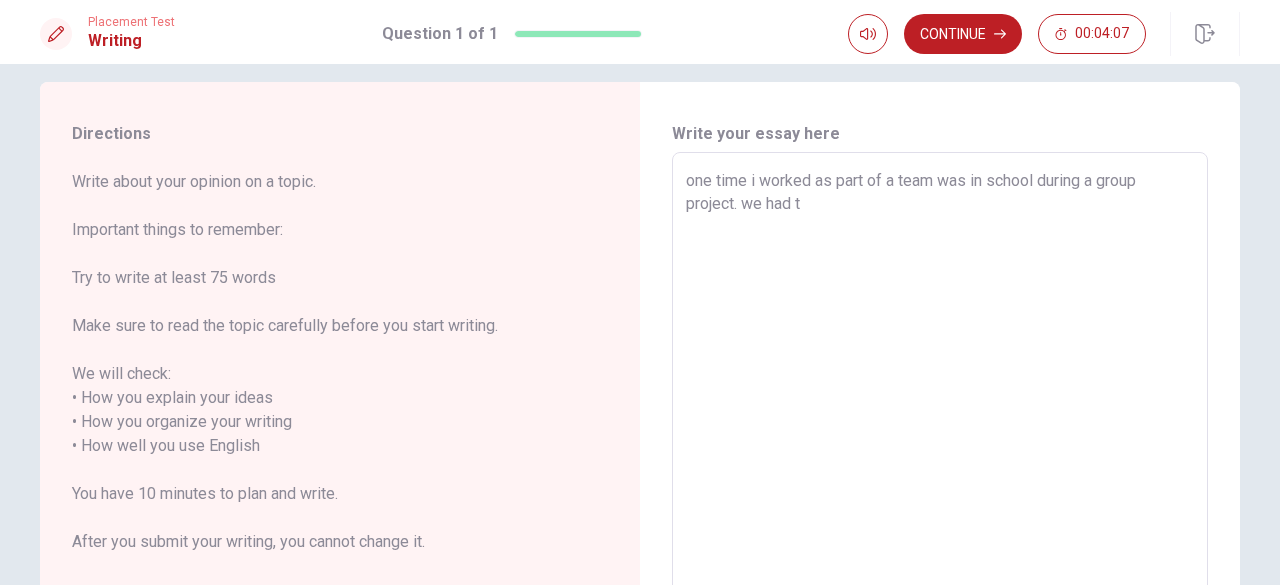 type on "one time i worked as part of a team was in school during a group project. we had to" 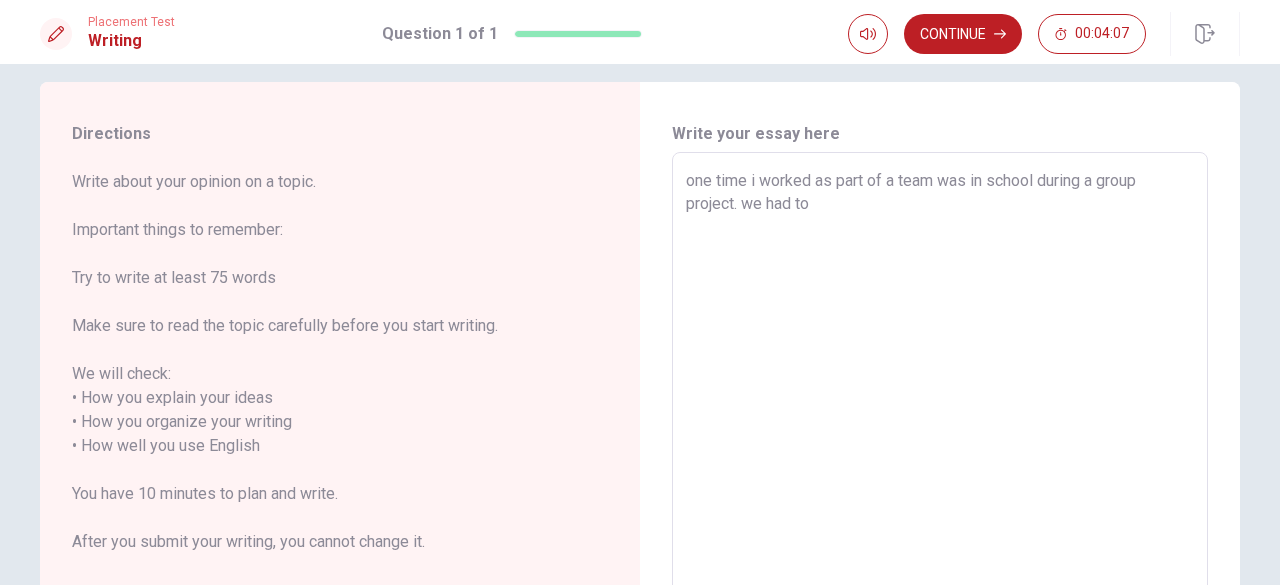 type on "x" 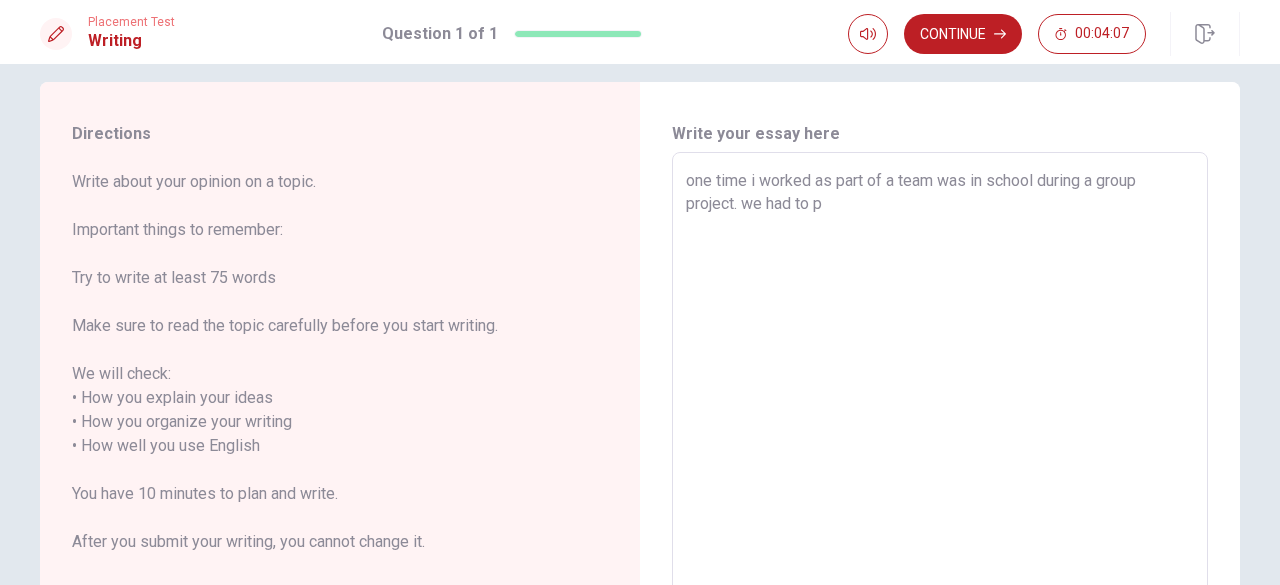 type on "x" 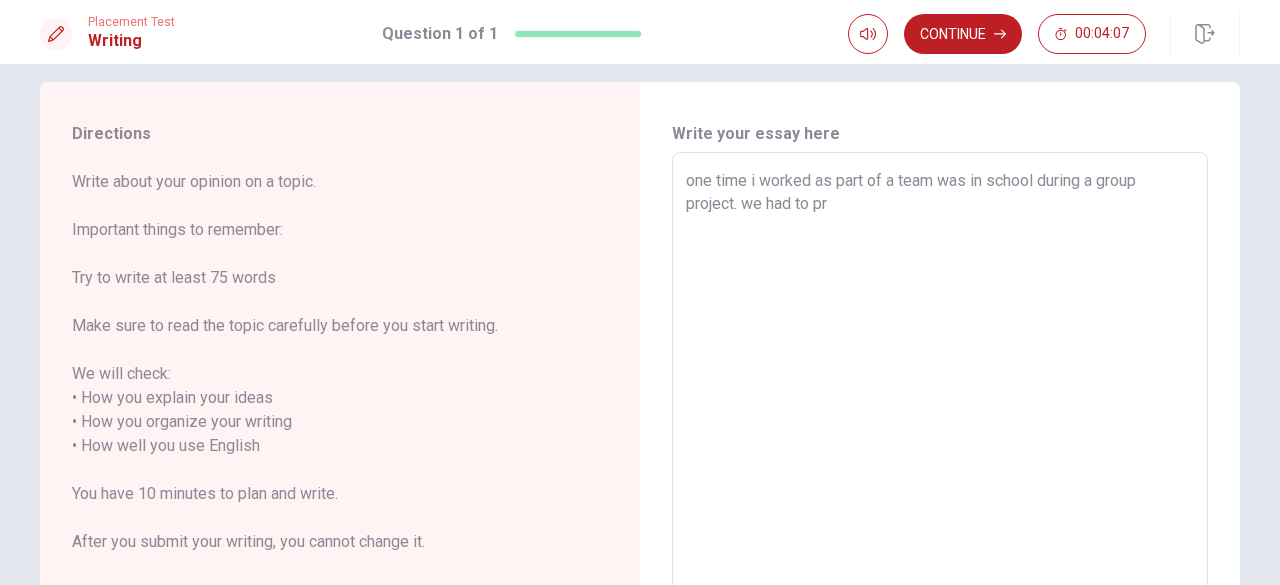 type on "x" 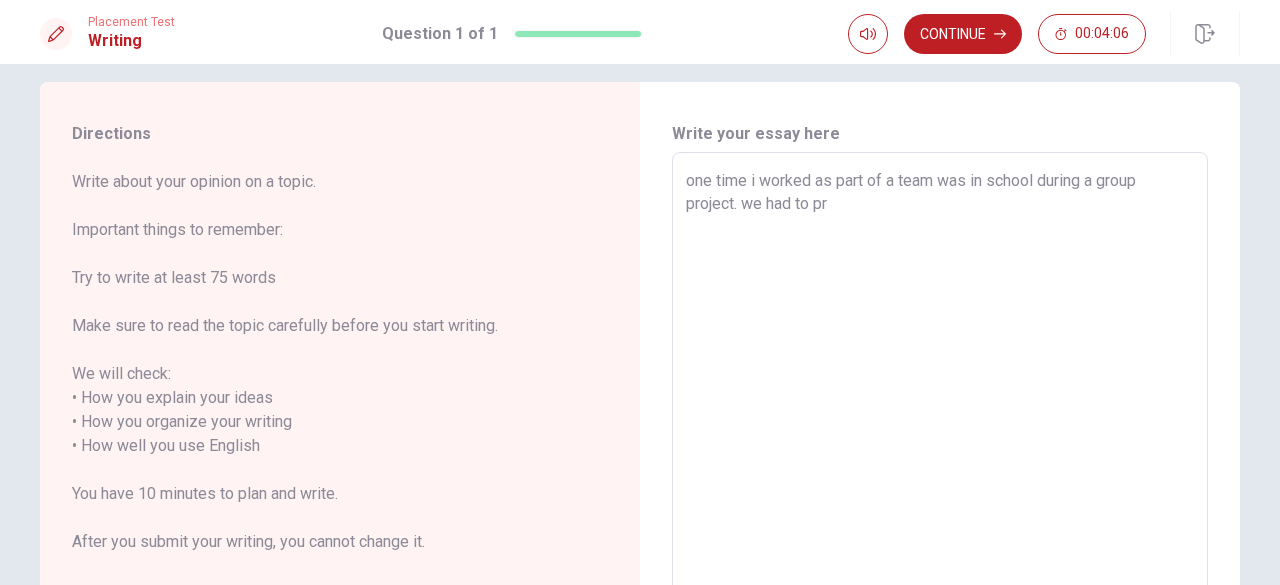 type on "one time i worked as part of a team was in school during a group project. we had to pre" 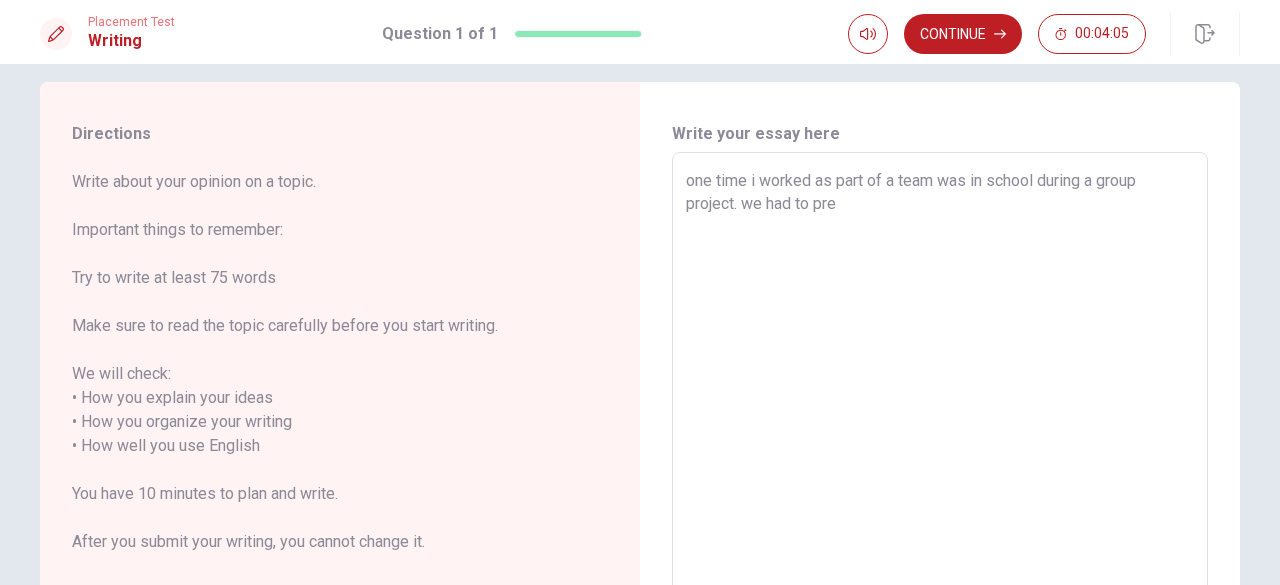 type on "x" 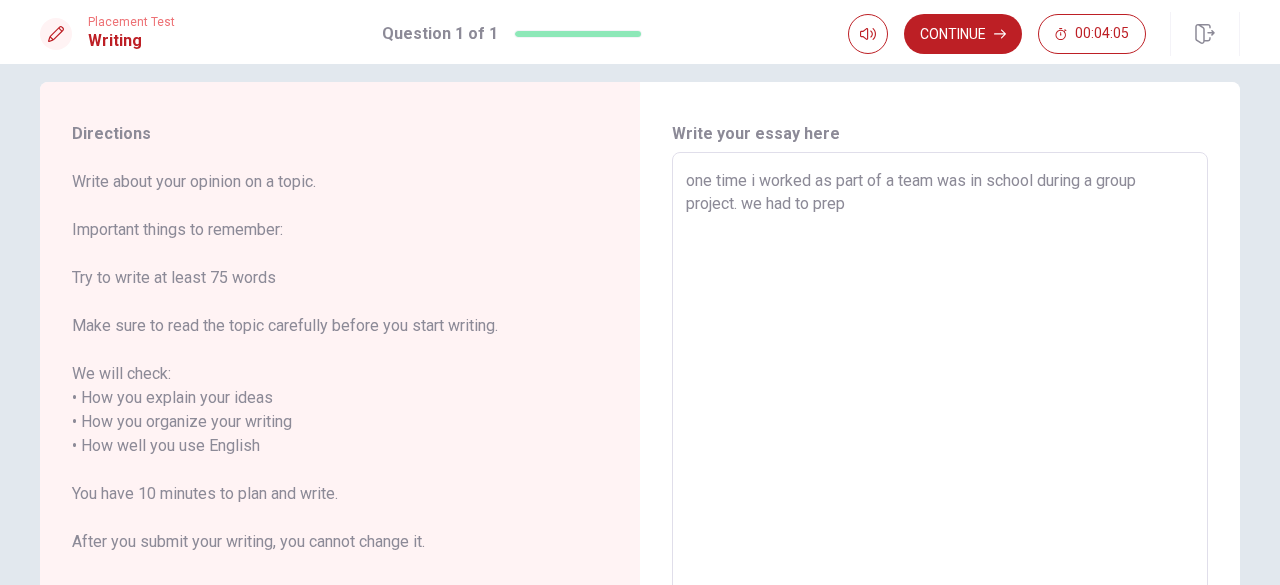 type on "x" 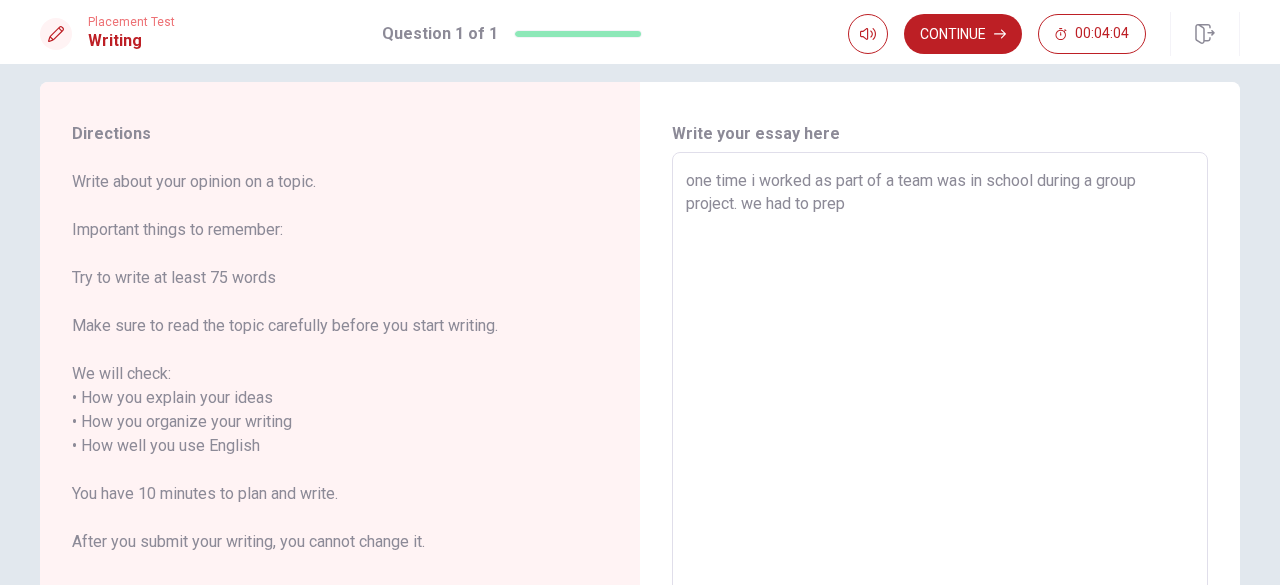 type on "one time i worked as part of a team was in school during a group project. we had to prepa" 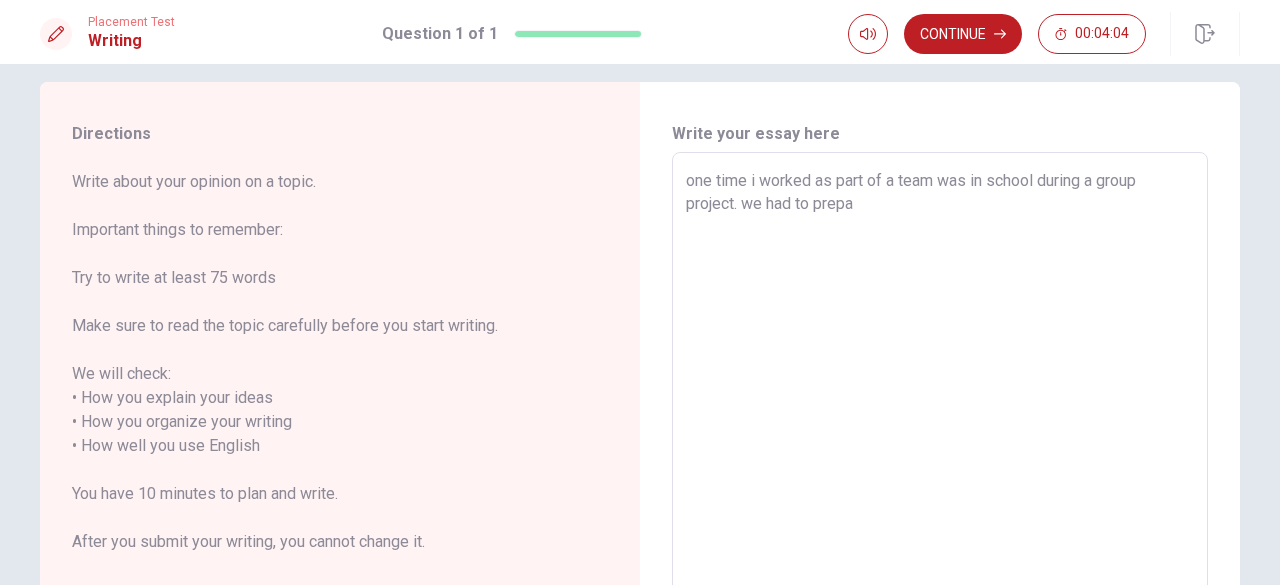 type on "x" 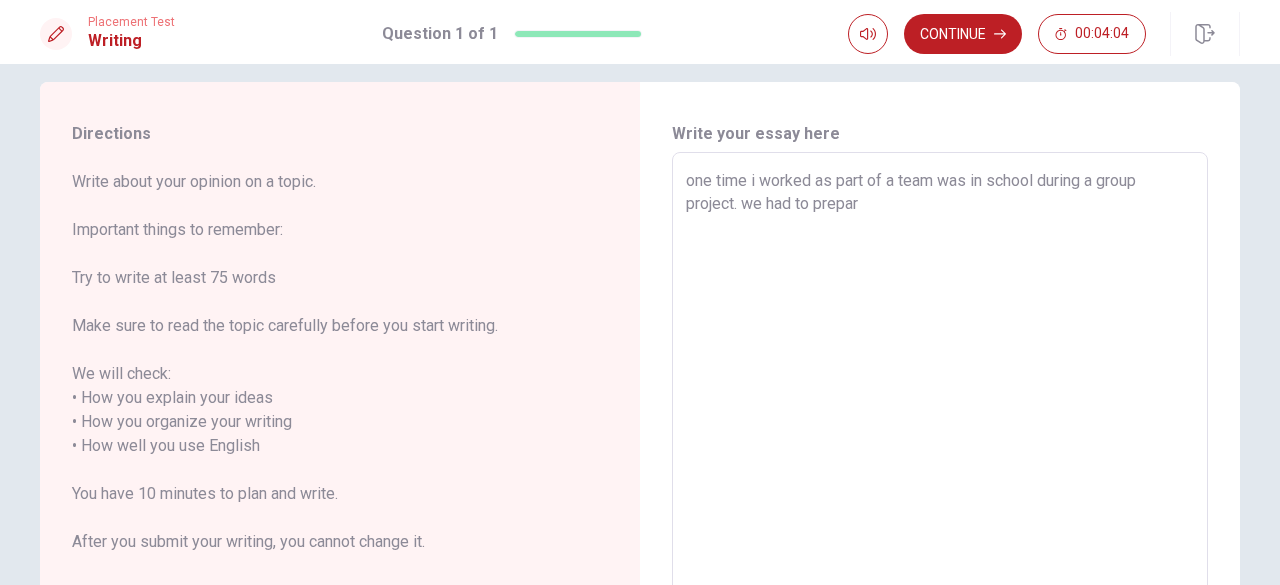 type on "x" 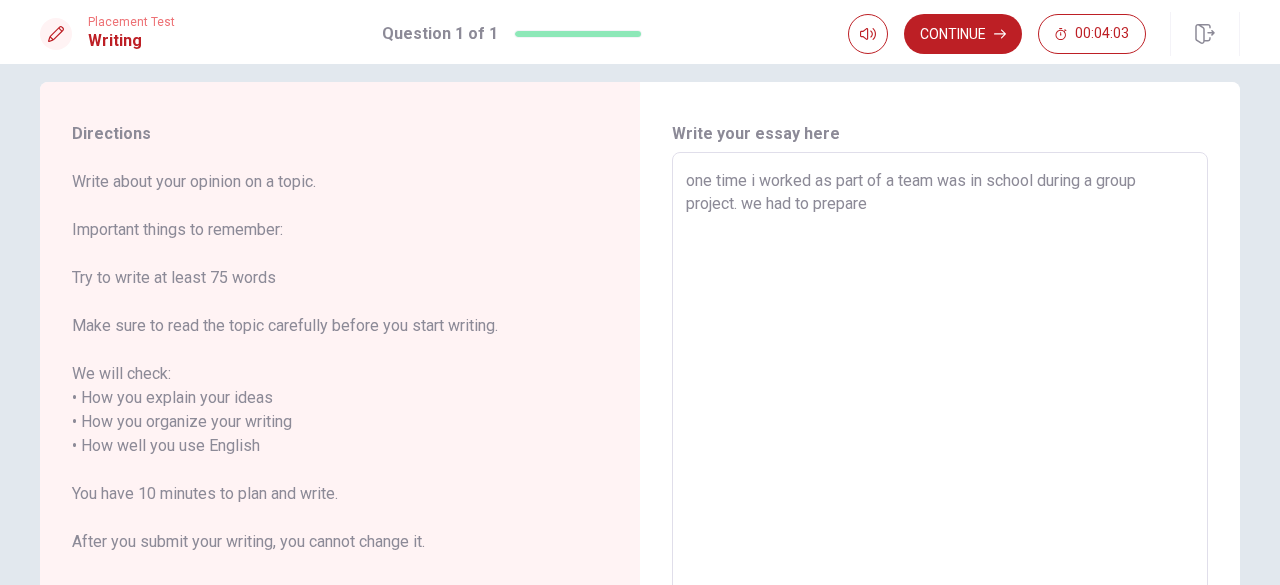 type on "x" 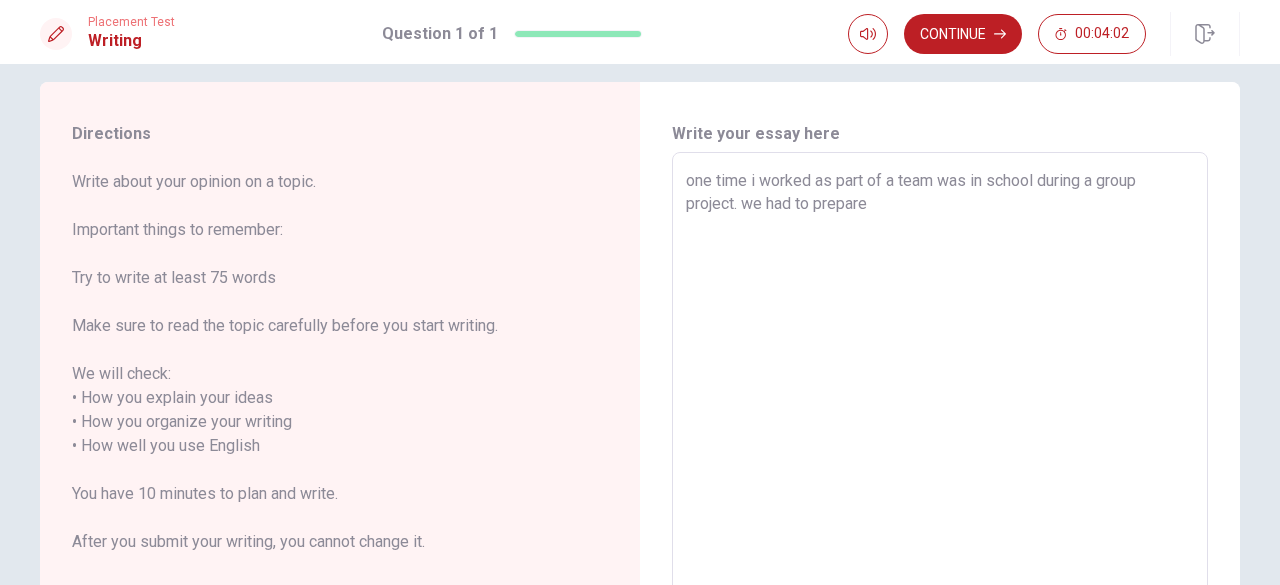 type on "one time i worked as part of a team was in school during a group project. we had to prepare" 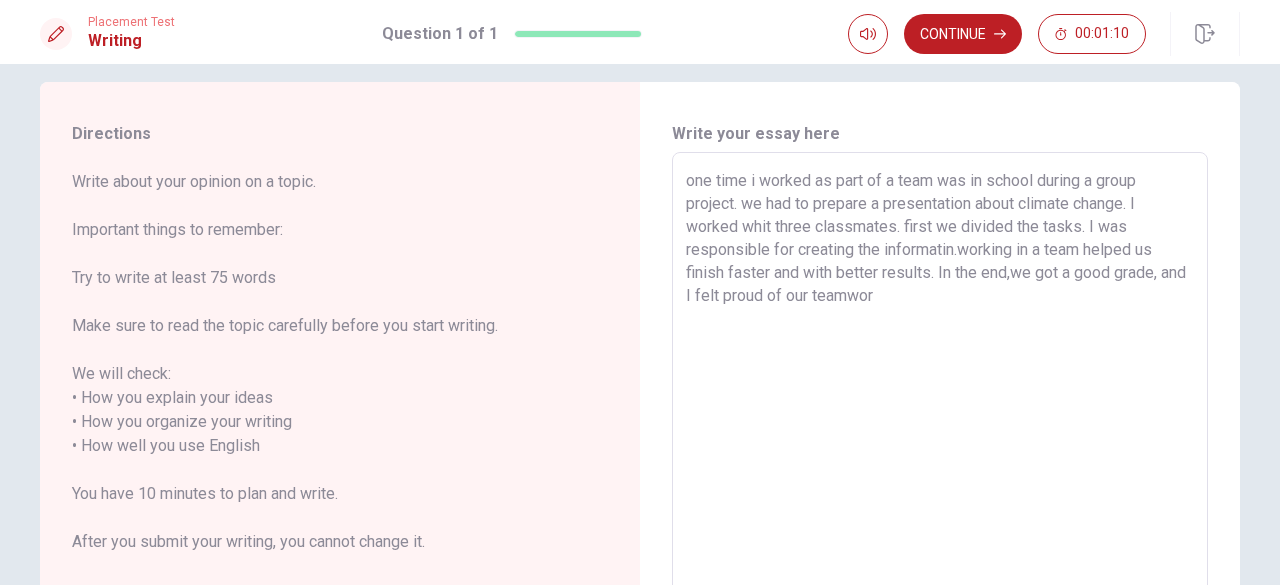 click on "one time i worked as part of a team was in school during a group project. we had to prepare a presentation about climate change. I worked whit three classmates. first we divided the tasks. I was responsible for creating the informatin.working in a team helped us finish faster and with better results. In the end,we got a good grade, and I felt proud of our teamwor" at bounding box center [940, 434] 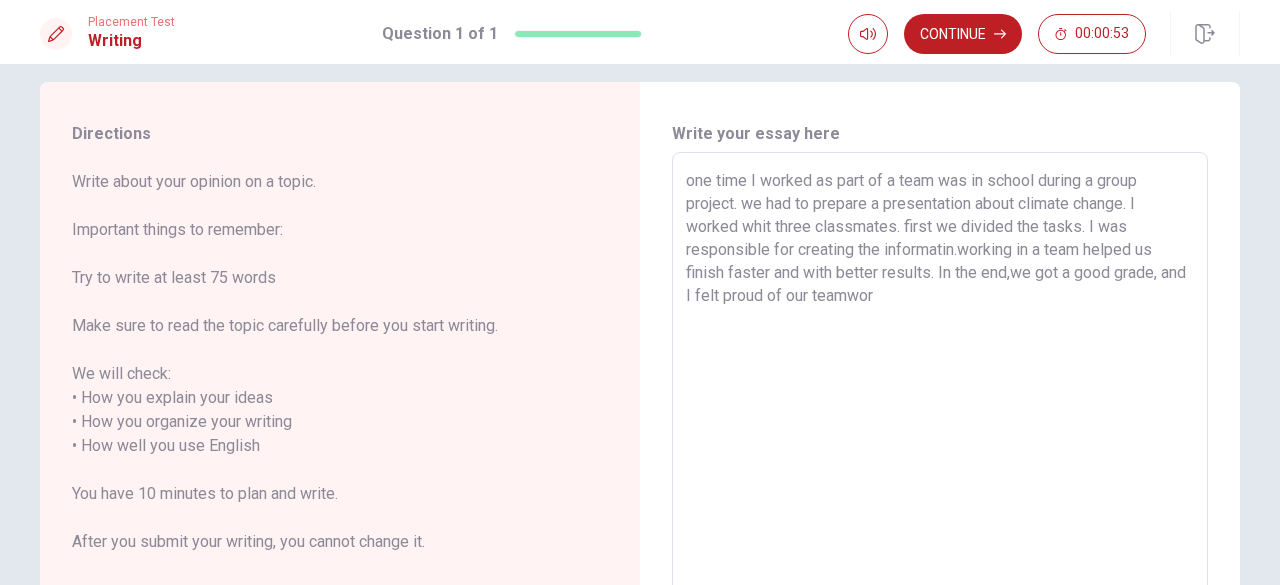 click on "one time I worked as part of a team was in school during a group project. we had to prepare a presentation about climate change. I worked whit three classmates. first we divided the tasks. I was responsible for creating the informatin.working in a team helped us finish faster and with better results. In the end,we got a good grade, and I felt proud of our teamwor" at bounding box center (940, 434) 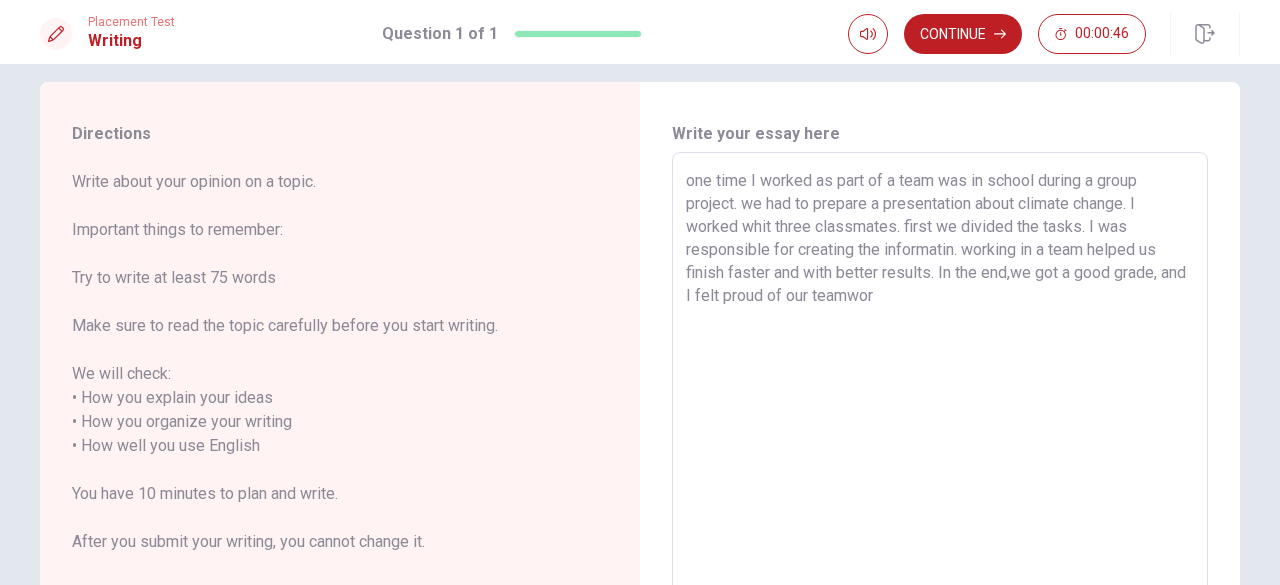 click on "one time I worked as part of a team was in school during a group project. we had to prepare a presentation about climate change. I worked whit three classmates. first we divided the tasks. I was responsible for creating the informatin. working in a team helped us finish faster and with better results. In the end,we got a good grade, and I felt proud of our teamwor" at bounding box center (940, 434) 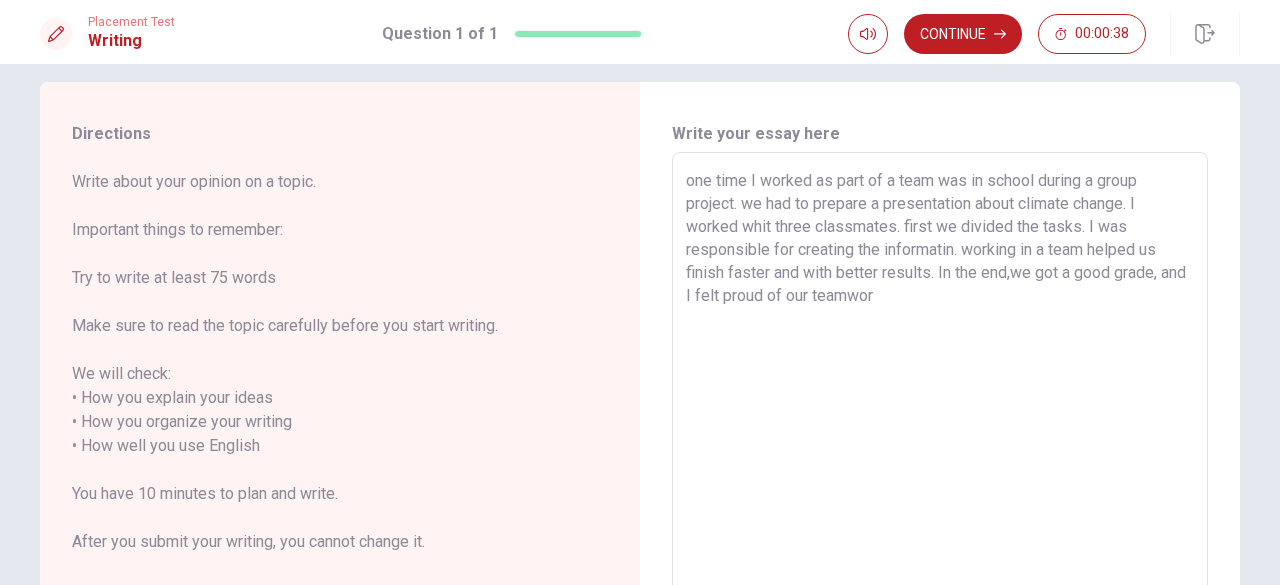 click on "one time I worked as part of a team was in school during a group project. we had to prepare a presentation about climate change. I worked whit three classmates. first we divided the tasks. I was responsible for creating the informatin. working in a team helped us finish faster and with better results. In the end,we got a good grade, and I felt proud of our teamwor" at bounding box center [940, 434] 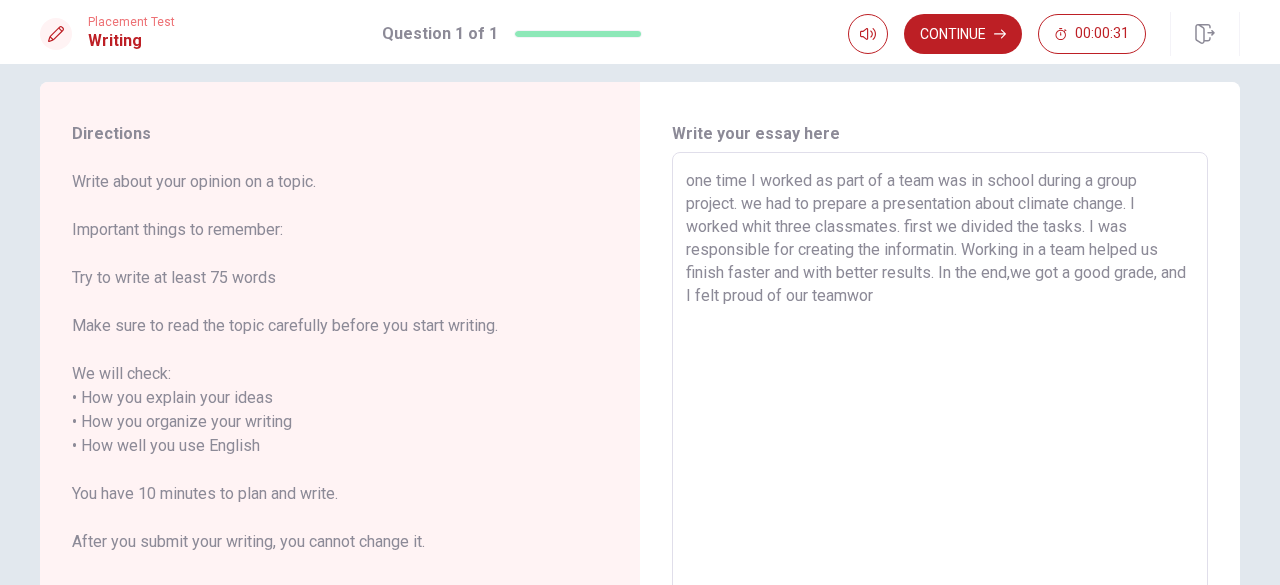 click on "one time I worked as part of a team was in school during a group project. we had to prepare a presentation about climate change. I worked whit three classmates. first we divided the tasks. I was responsible for creating the informatin. Working in a team helped us finish faster and with better results. In the end,we got a good grade, and I felt proud of our teamwor" at bounding box center (940, 434) 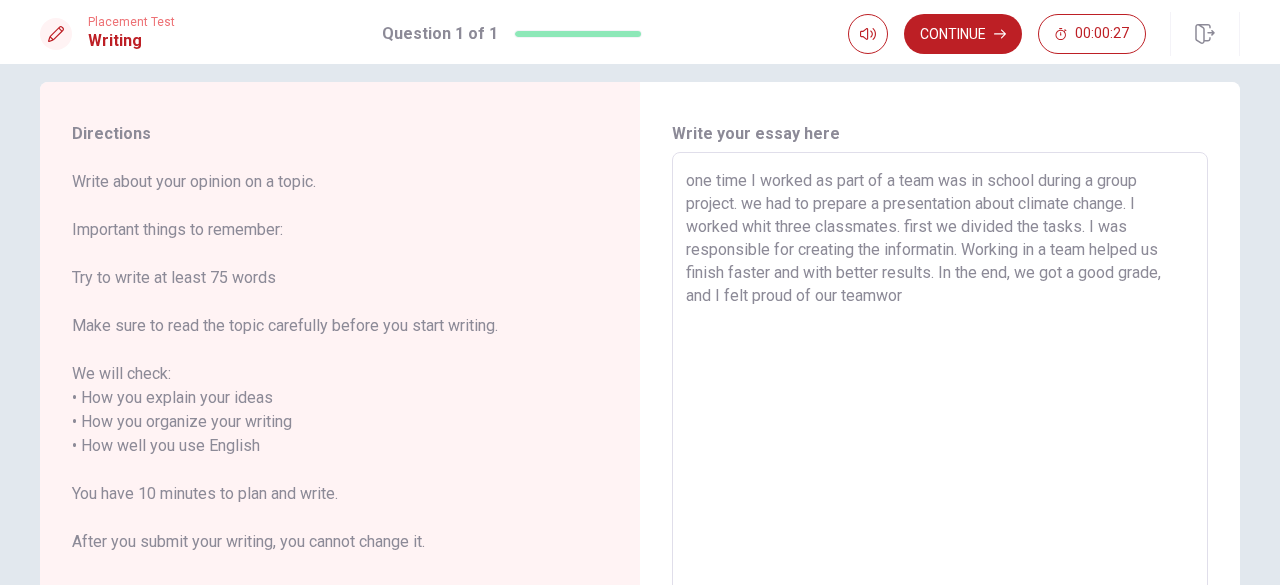 click on "one time I worked as part of a team was in school during a group project. we had to prepare a presentation about climate change. I worked whit three classmates. first we divided the tasks. I was responsible for creating the informatin. Working in a team helped us finish faster and with better results. In the end, we got a good grade, and I felt proud of our teamwor" at bounding box center [940, 434] 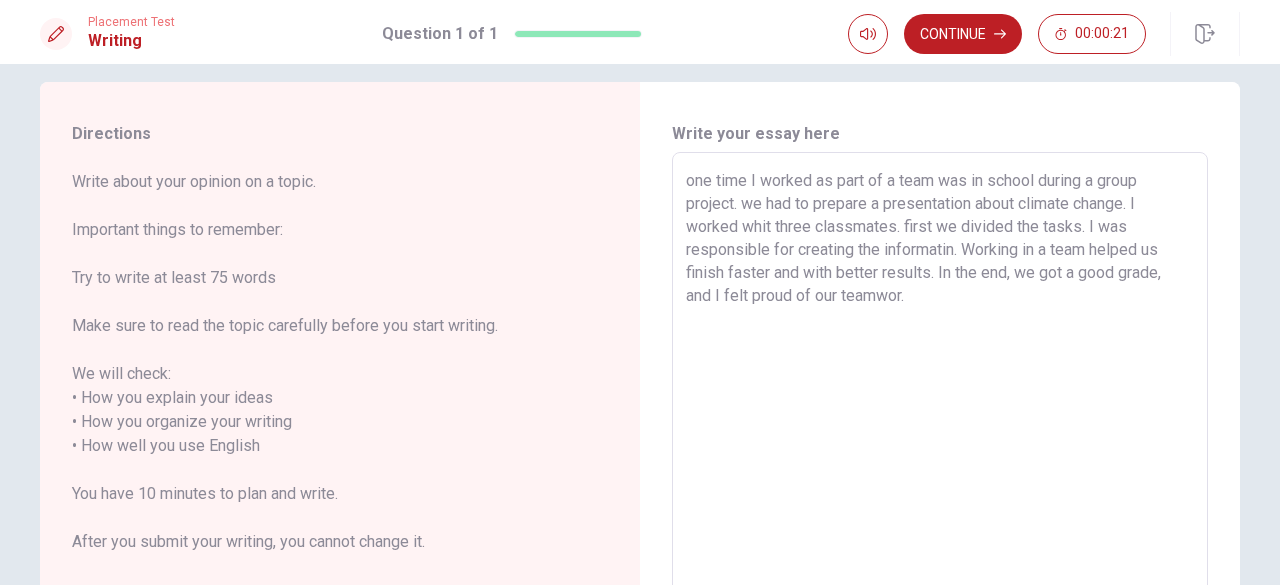 click on "one time I worked as part of a team was in school during a group project. we had to prepare a presentation about climate change. I worked whit three classmates. first we divided the tasks. I was responsible for creating the informatin. Working in a team helped us finish faster and with better results. In the end, we got a good grade, and I felt proud of our teamwor." at bounding box center (940, 434) 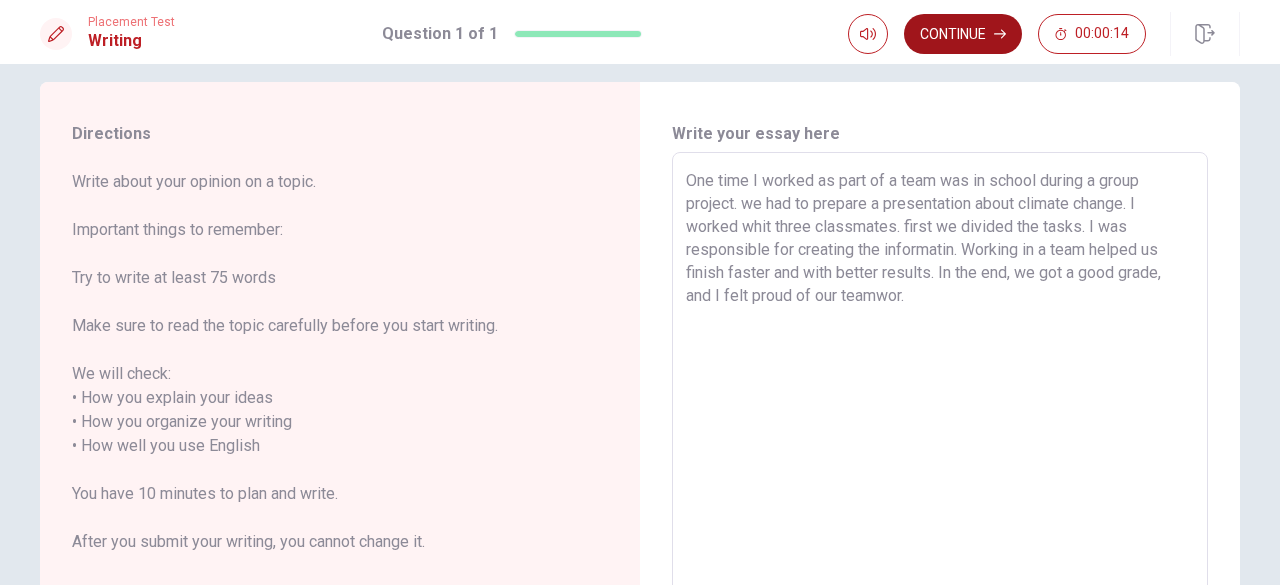 click on "Continue" at bounding box center [963, 34] 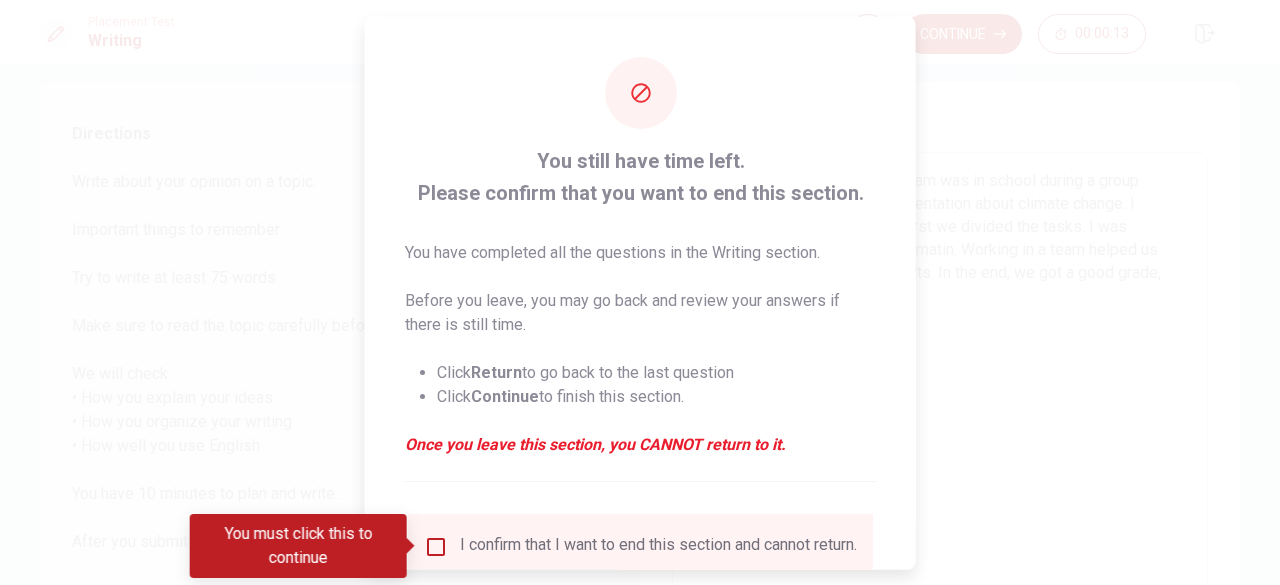 click on "You must click this to continue" at bounding box center (298, 546) 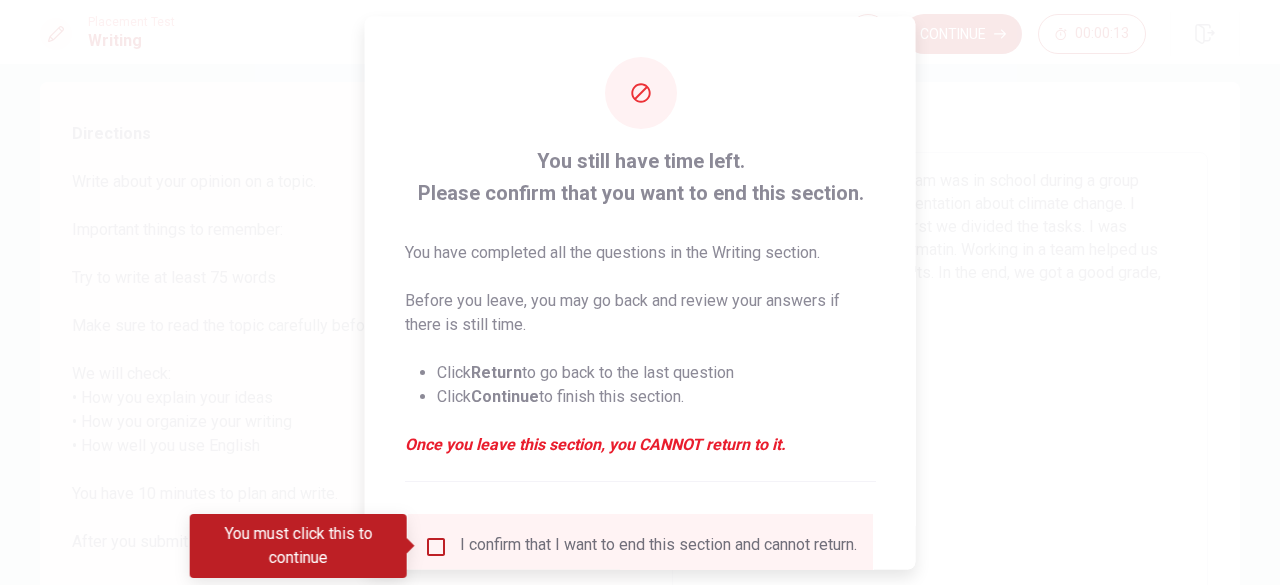 click at bounding box center (436, 546) 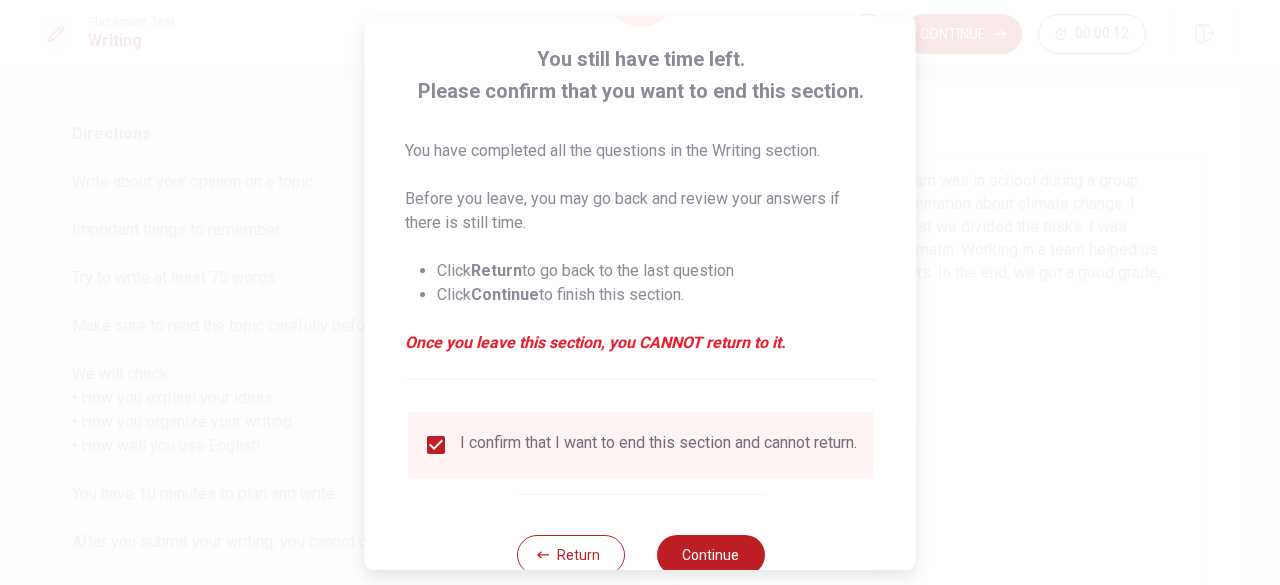 scroll, scrollTop: 160, scrollLeft: 0, axis: vertical 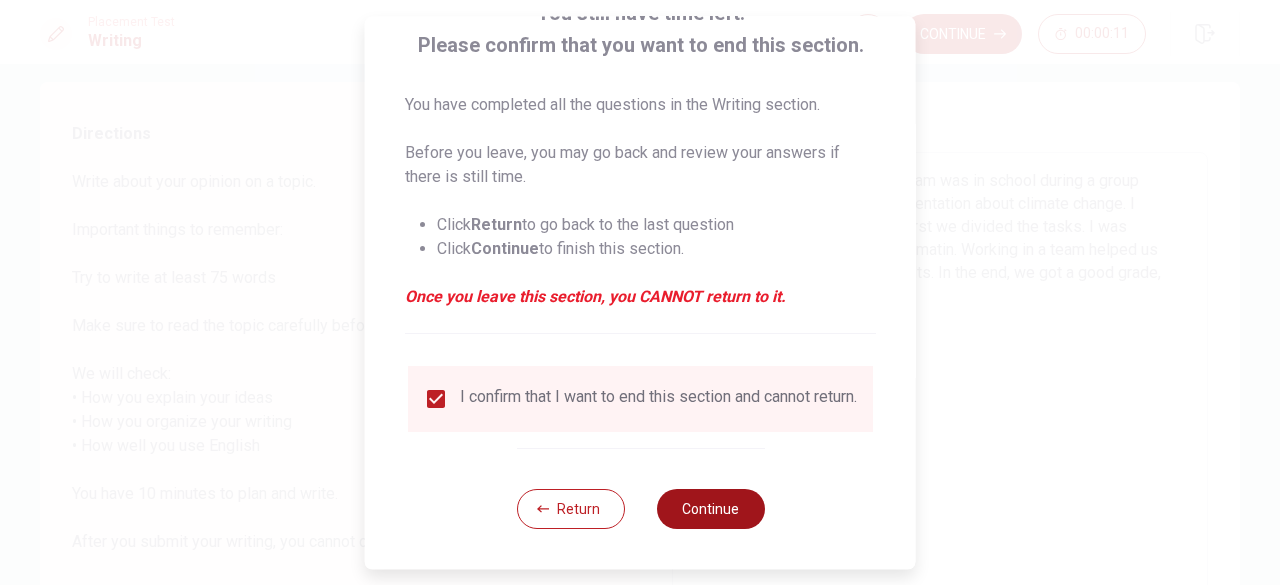 click on "Continue" at bounding box center [710, 509] 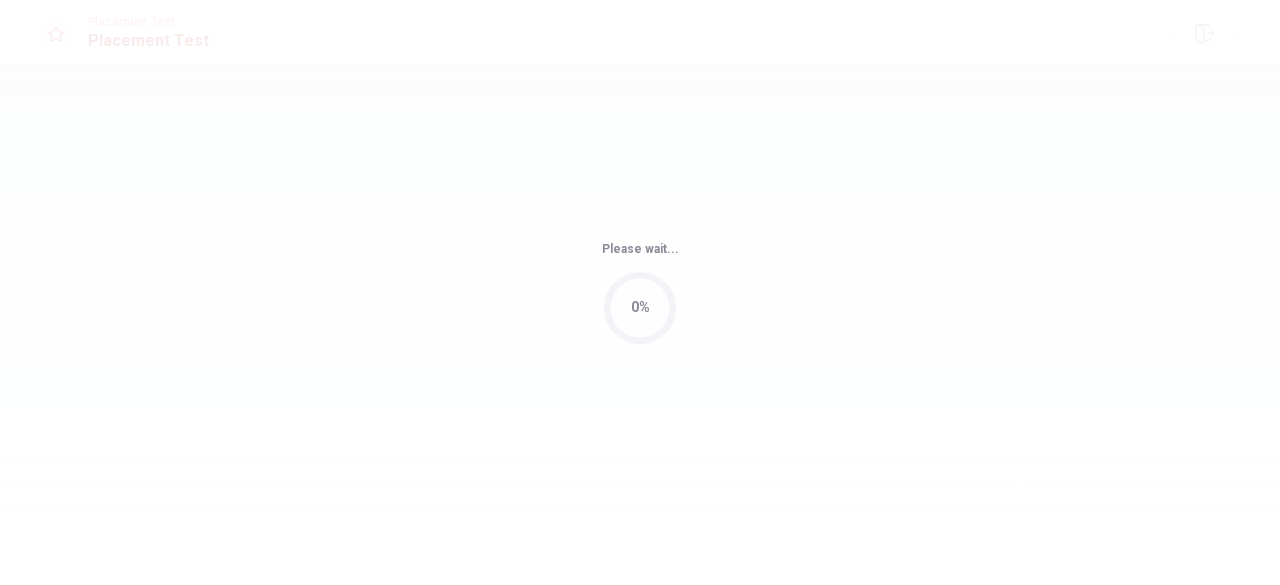 scroll, scrollTop: 0, scrollLeft: 0, axis: both 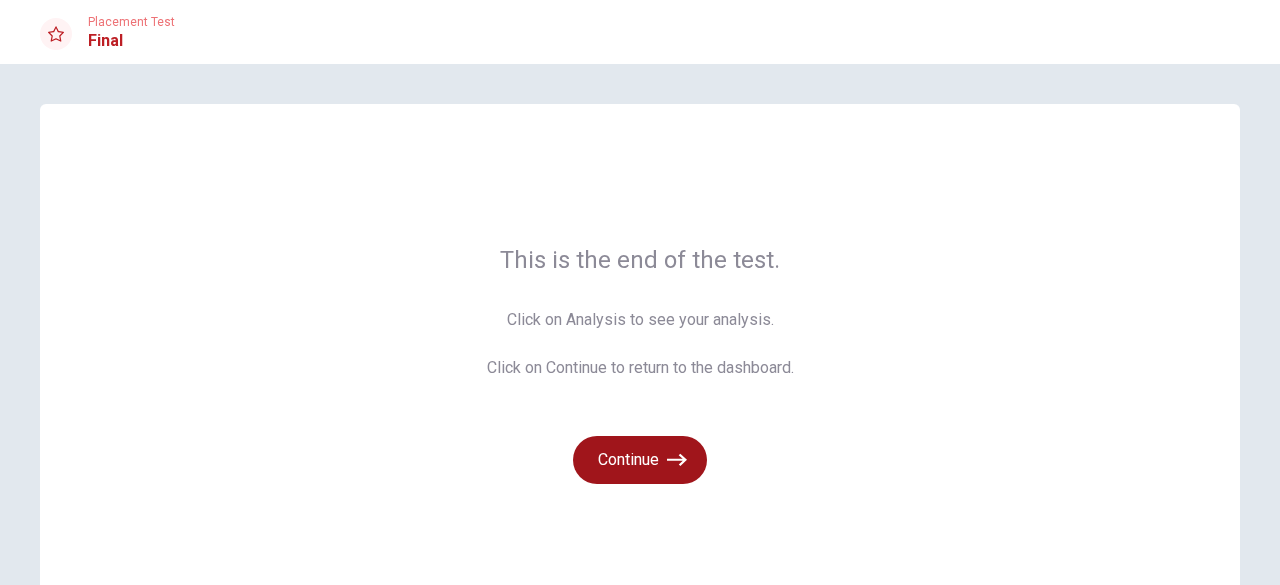 click 